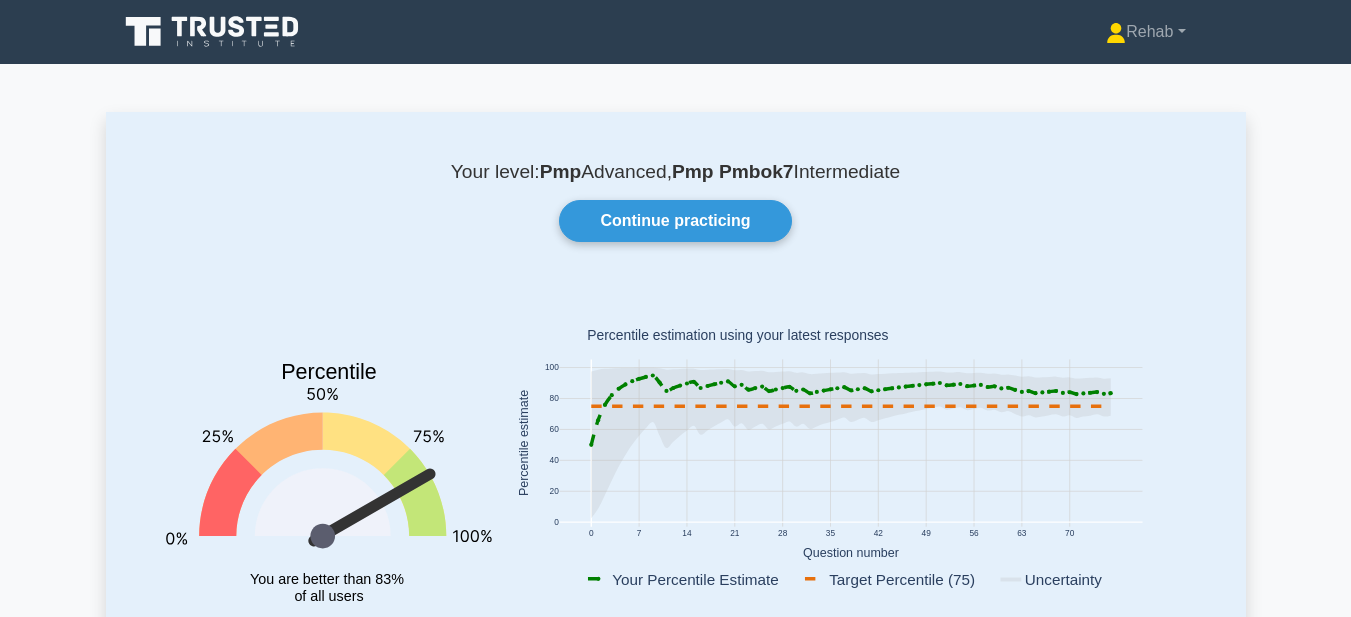 scroll, scrollTop: 1000, scrollLeft: 0, axis: vertical 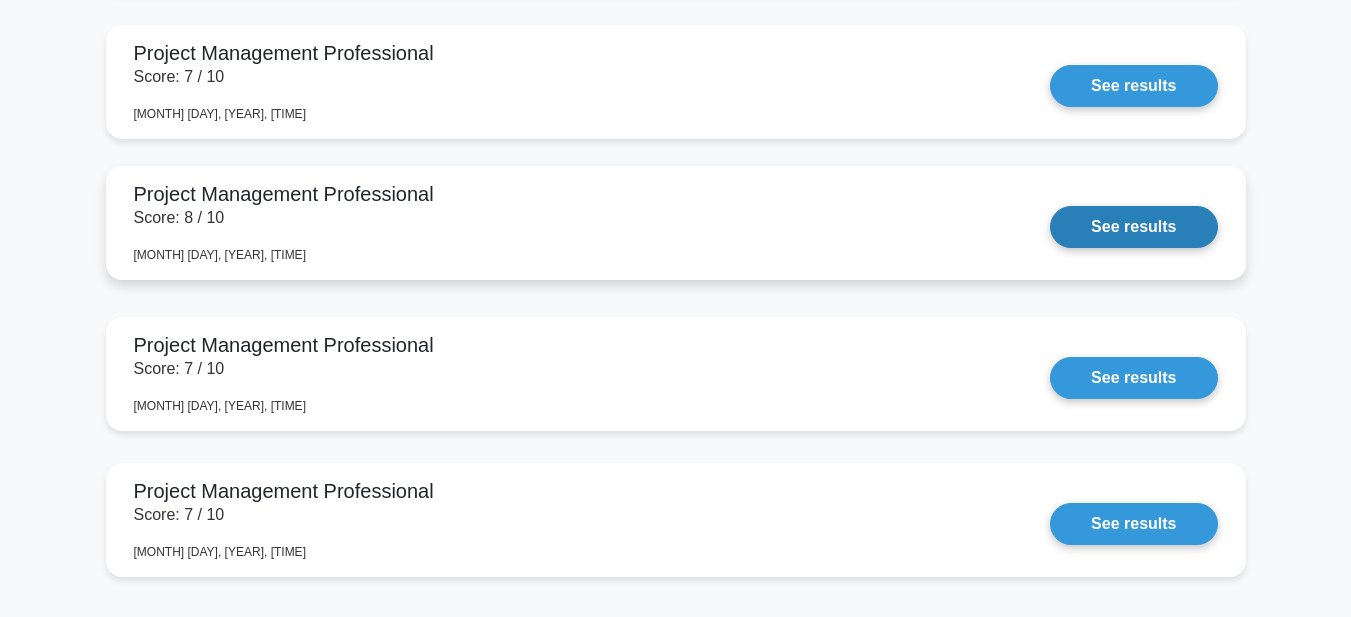 click on "See results" at bounding box center (1133, 227) 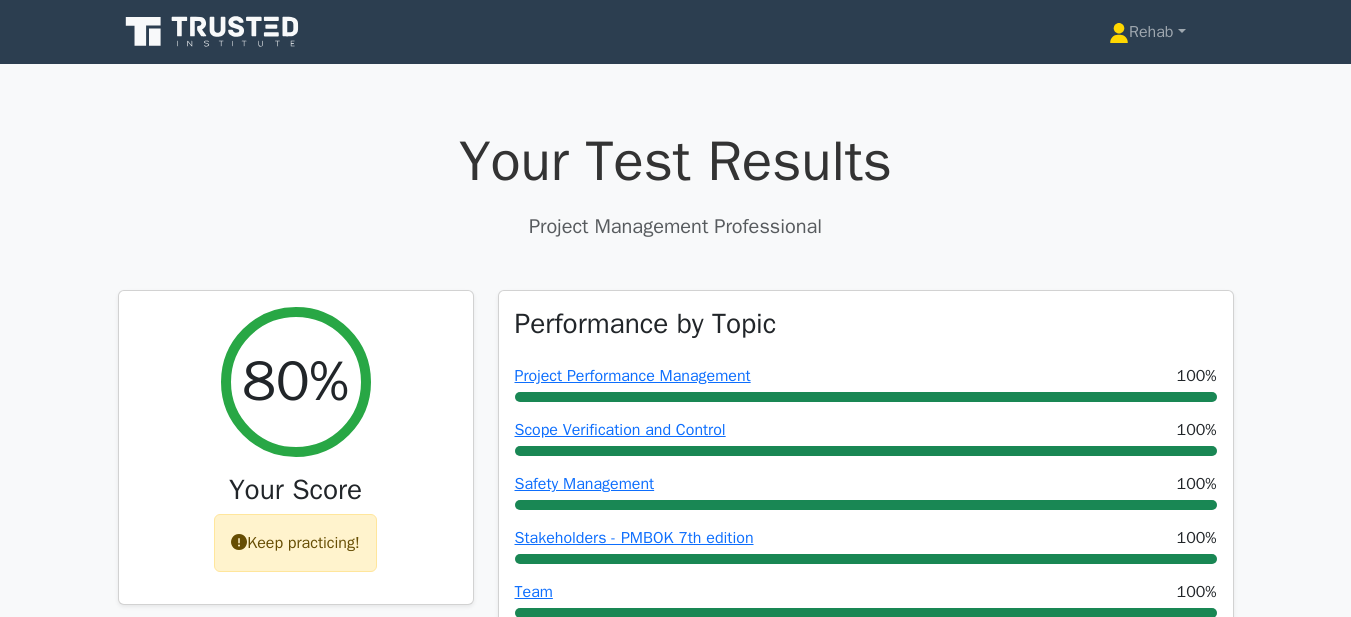 scroll, scrollTop: 0, scrollLeft: 0, axis: both 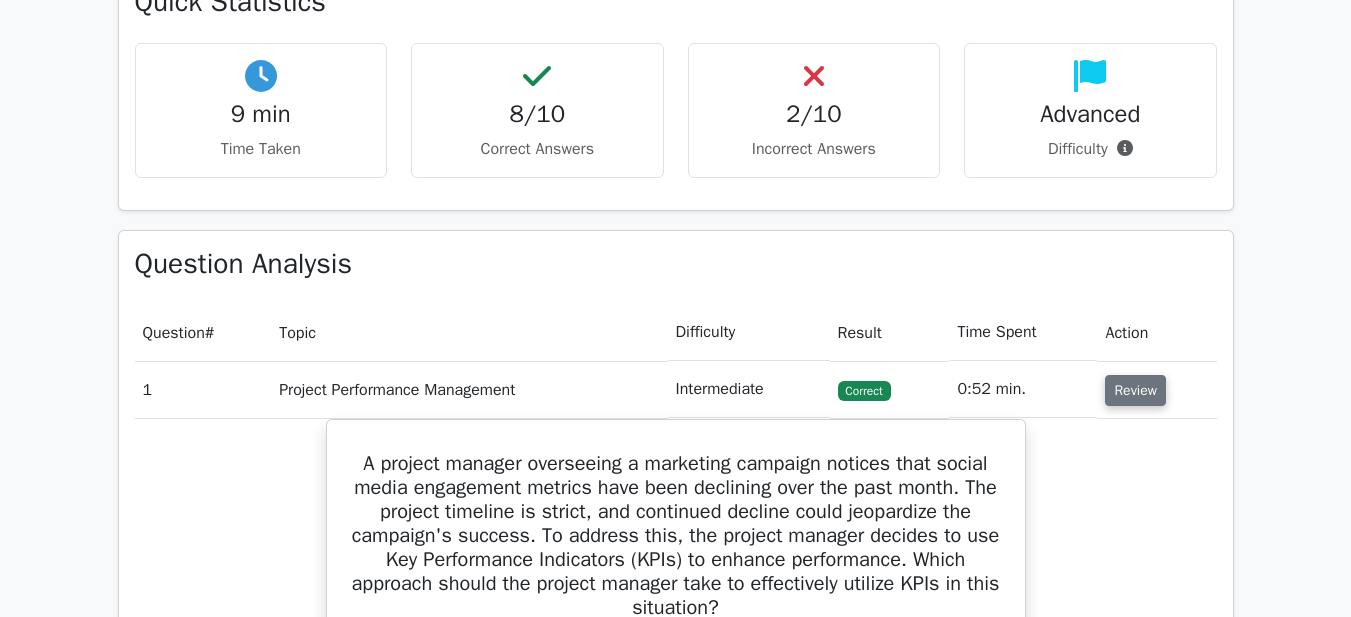 click on "Question  #
Topic
Difficulty
Result
Time Spent
Action
1
Project Performance Management
Intermediate
Correct
a. b. c." at bounding box center [676, 1097] 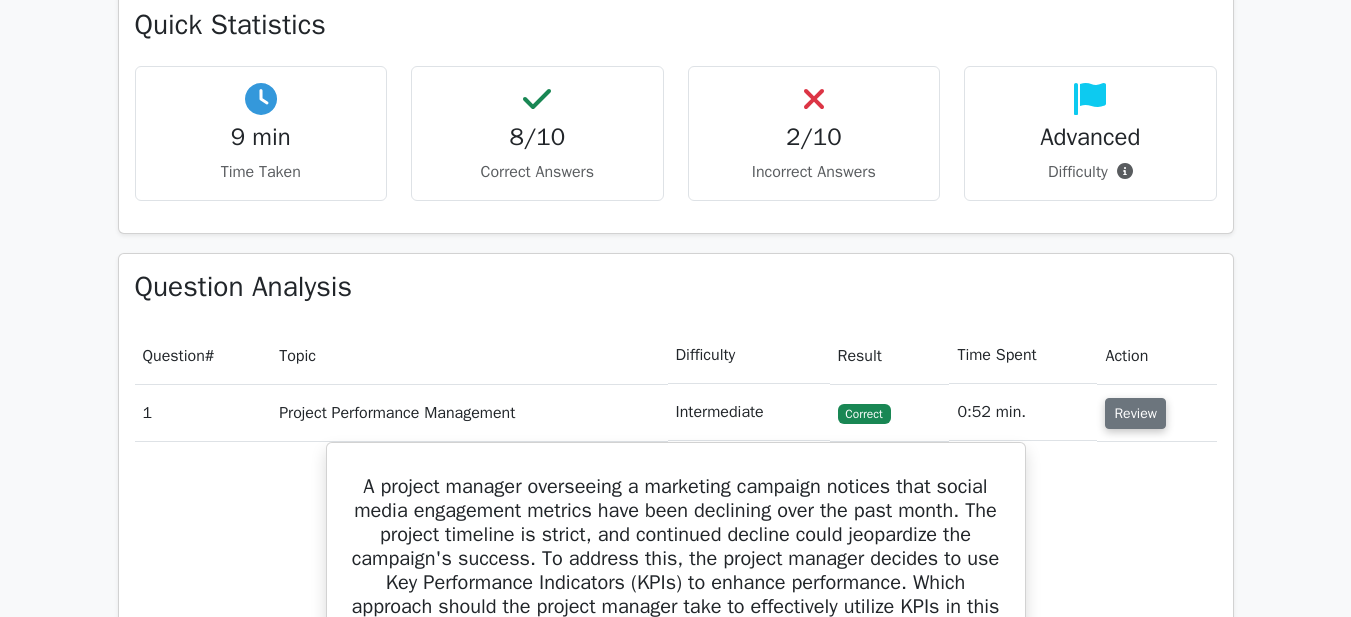 click on "Review" at bounding box center (1135, 413) 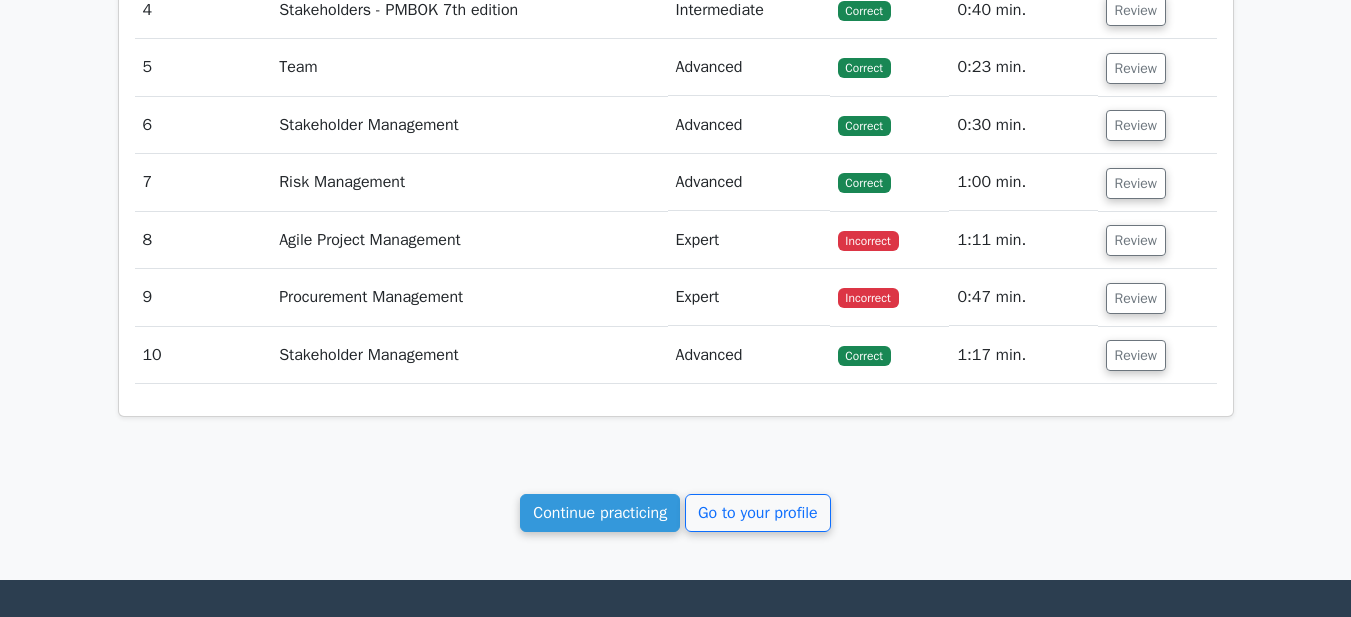 scroll, scrollTop: 1500, scrollLeft: 0, axis: vertical 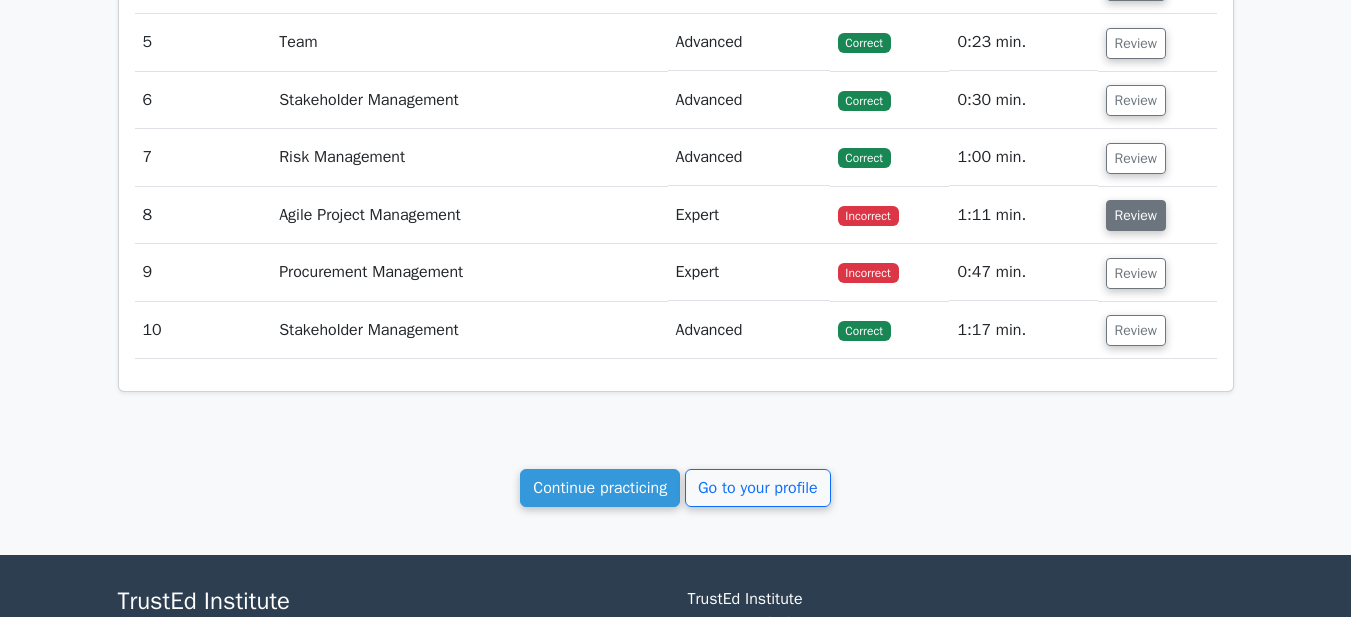 click on "Review" at bounding box center (1136, 215) 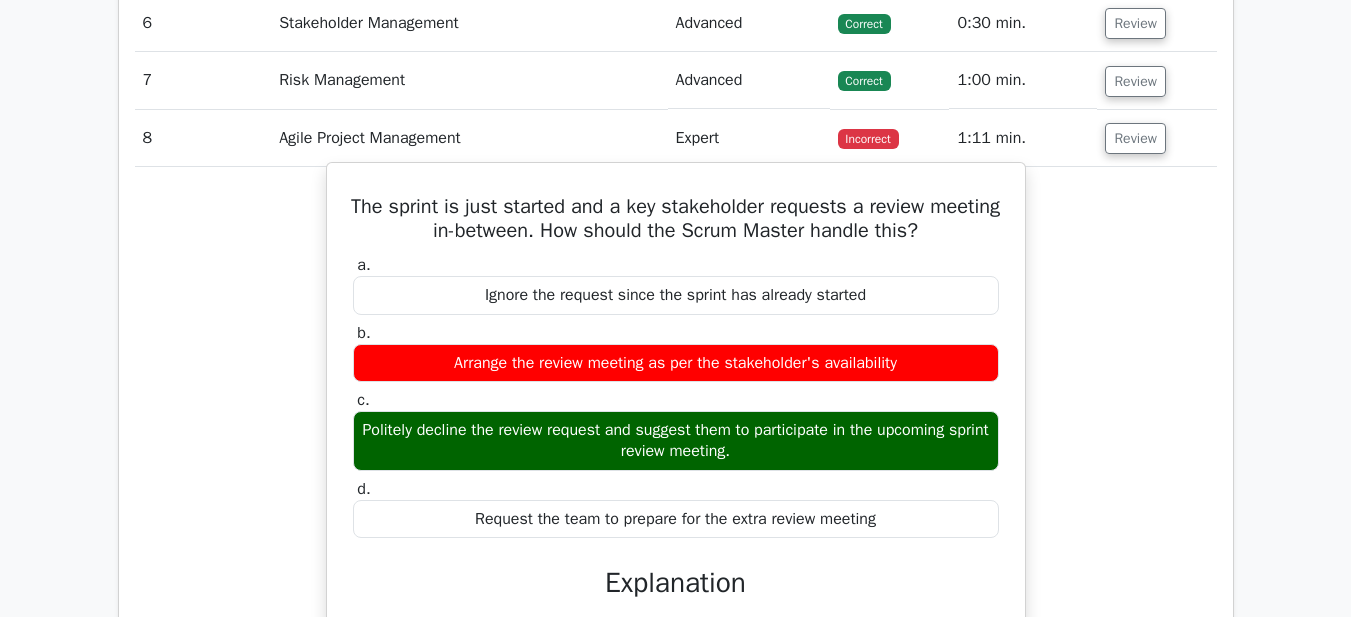 scroll, scrollTop: 1600, scrollLeft: 0, axis: vertical 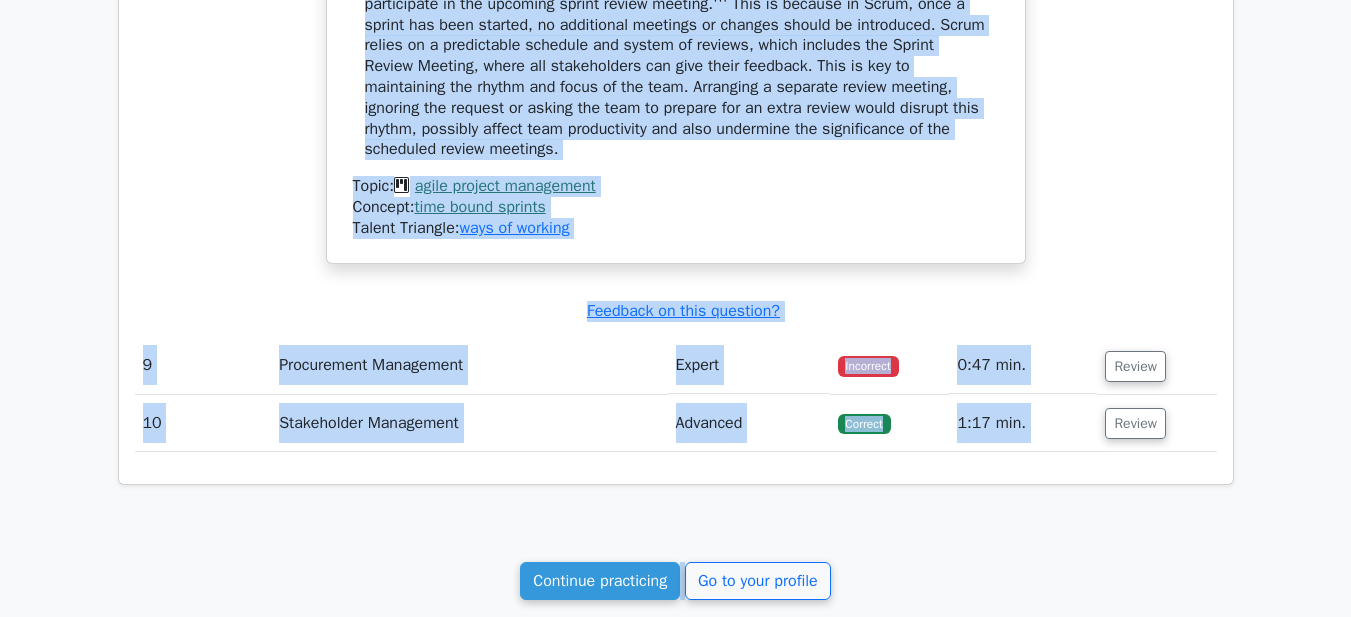 drag, startPoint x: 373, startPoint y: 177, endPoint x: 660, endPoint y: 144, distance: 288.891 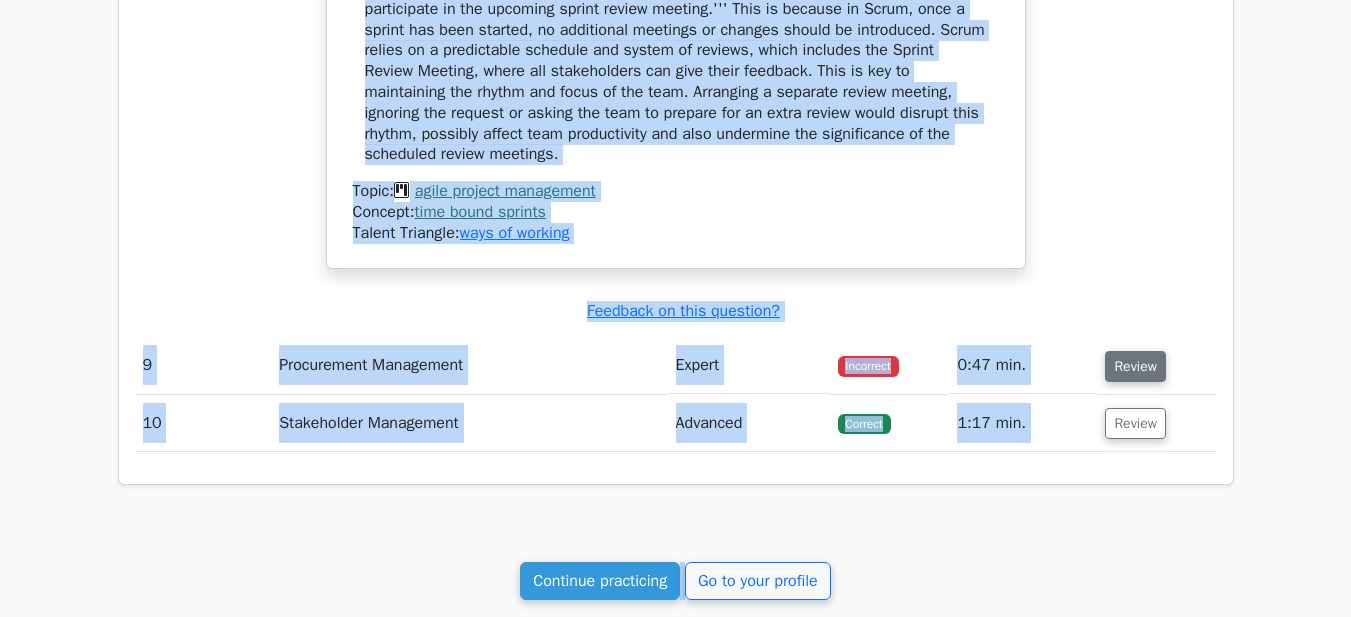 click on "Review" at bounding box center [1135, 366] 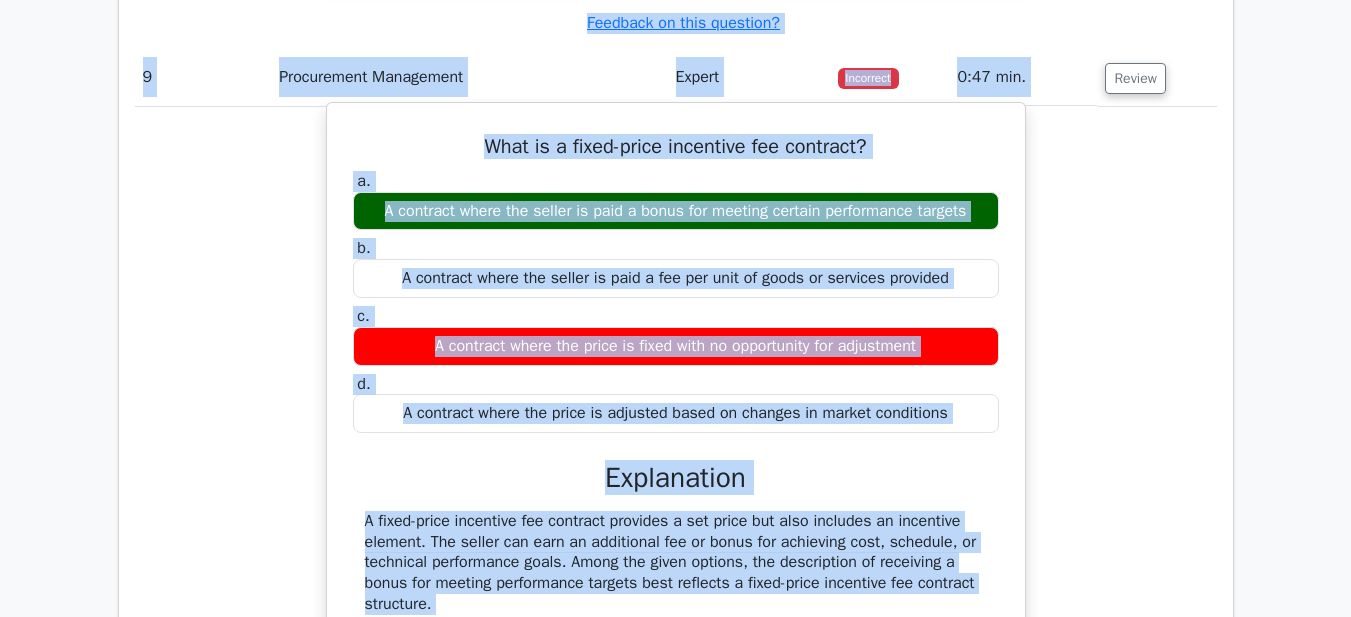scroll, scrollTop: 2620, scrollLeft: 0, axis: vertical 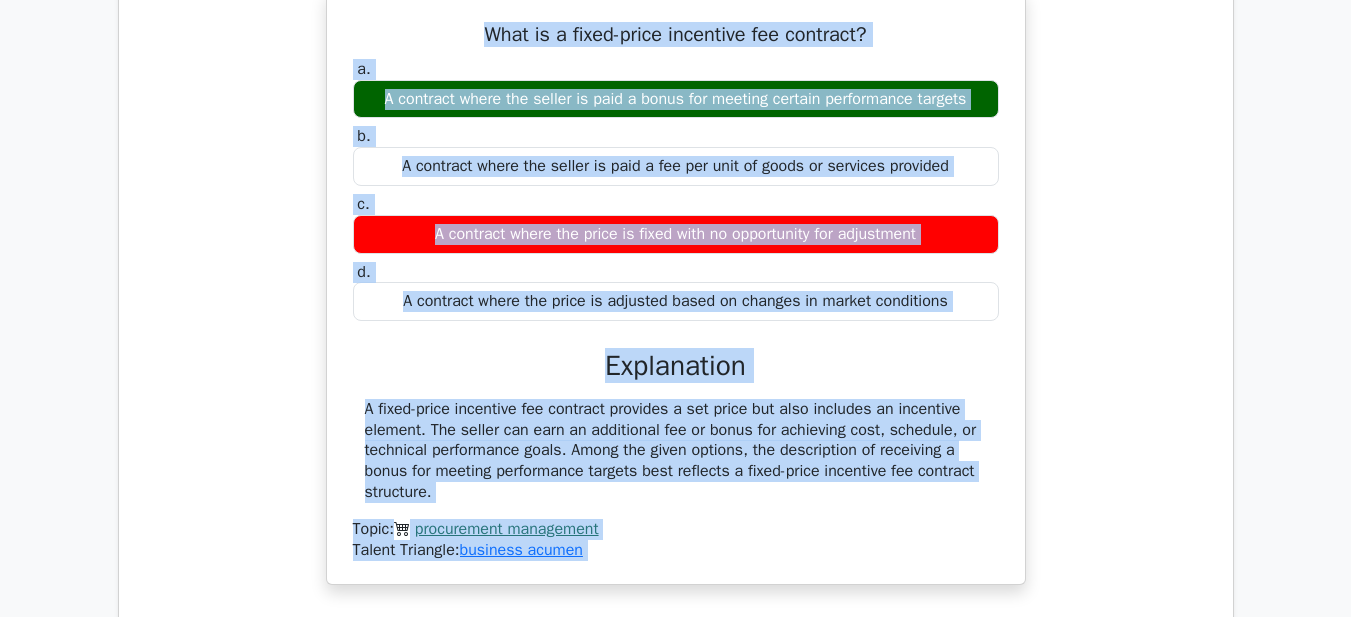 drag, startPoint x: 461, startPoint y: 25, endPoint x: 988, endPoint y: 488, distance: 701.49695 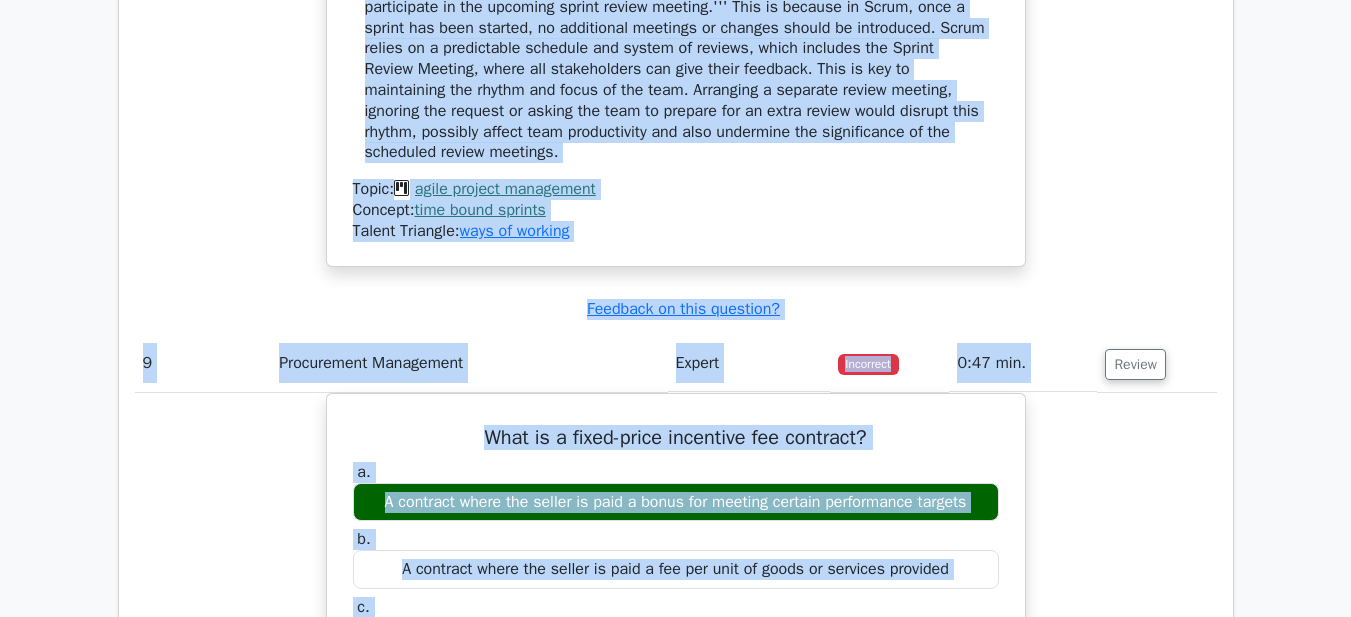 scroll, scrollTop: 2220, scrollLeft: 0, axis: vertical 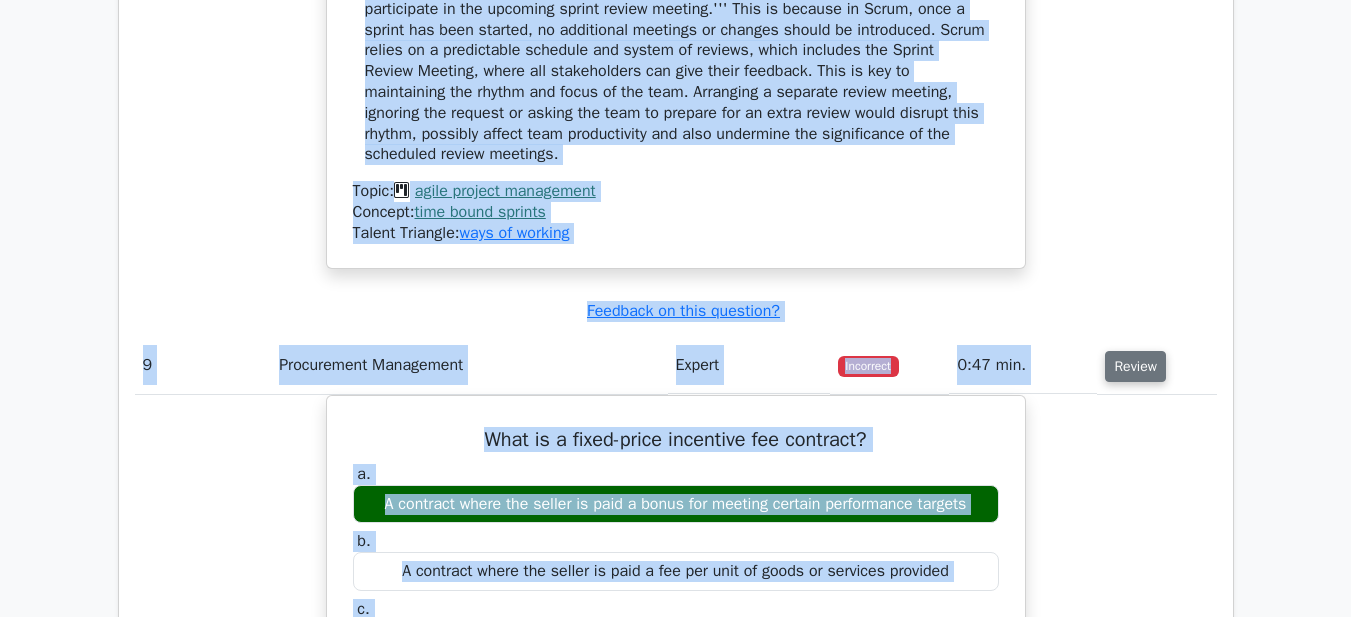 click on "Review" at bounding box center (1135, 366) 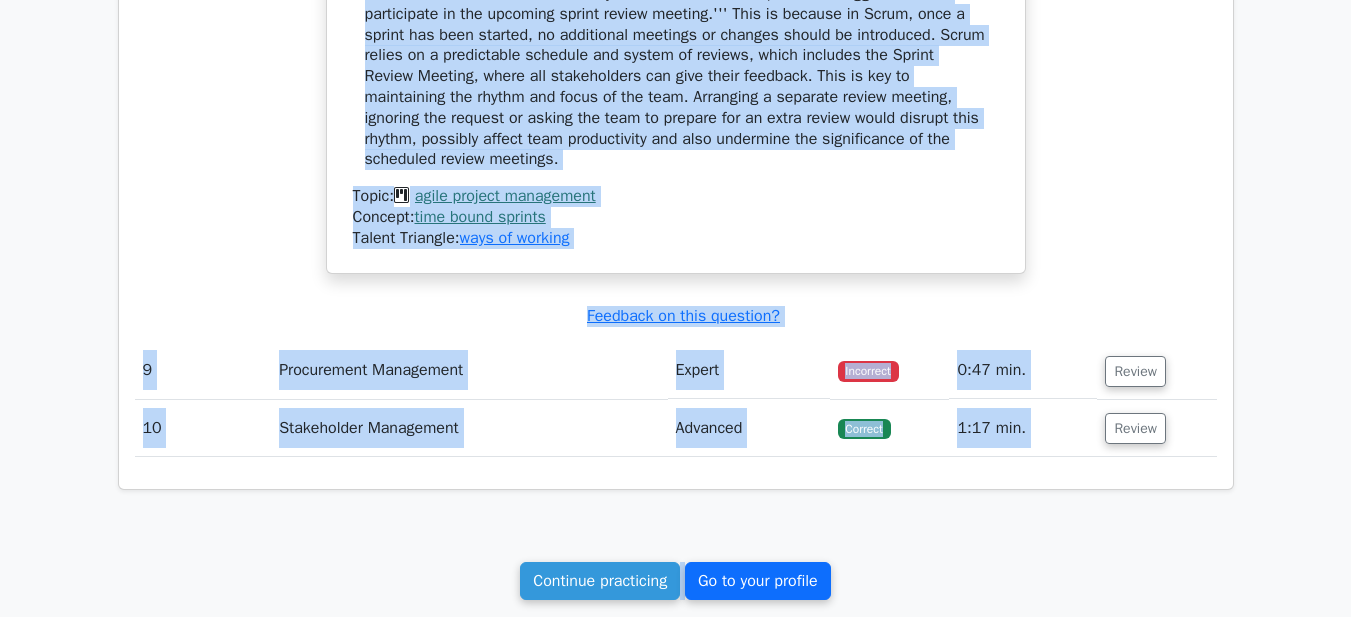 click on "Go to your profile" at bounding box center [758, 581] 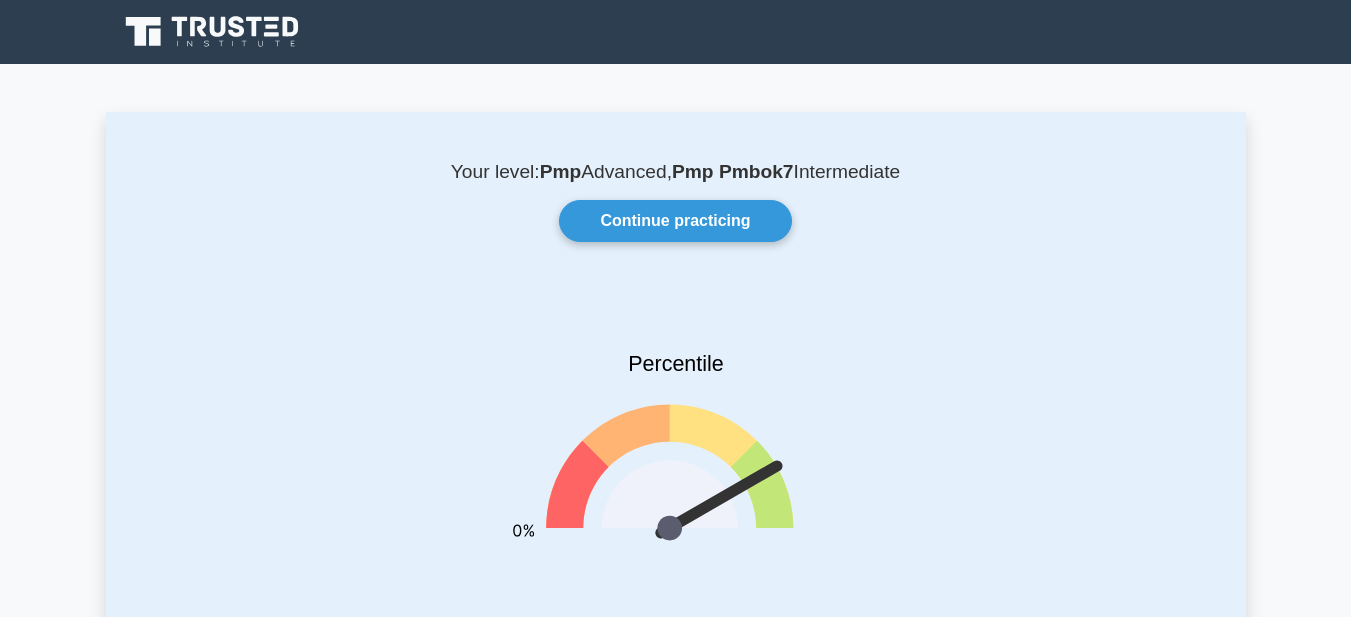 scroll, scrollTop: 0, scrollLeft: 0, axis: both 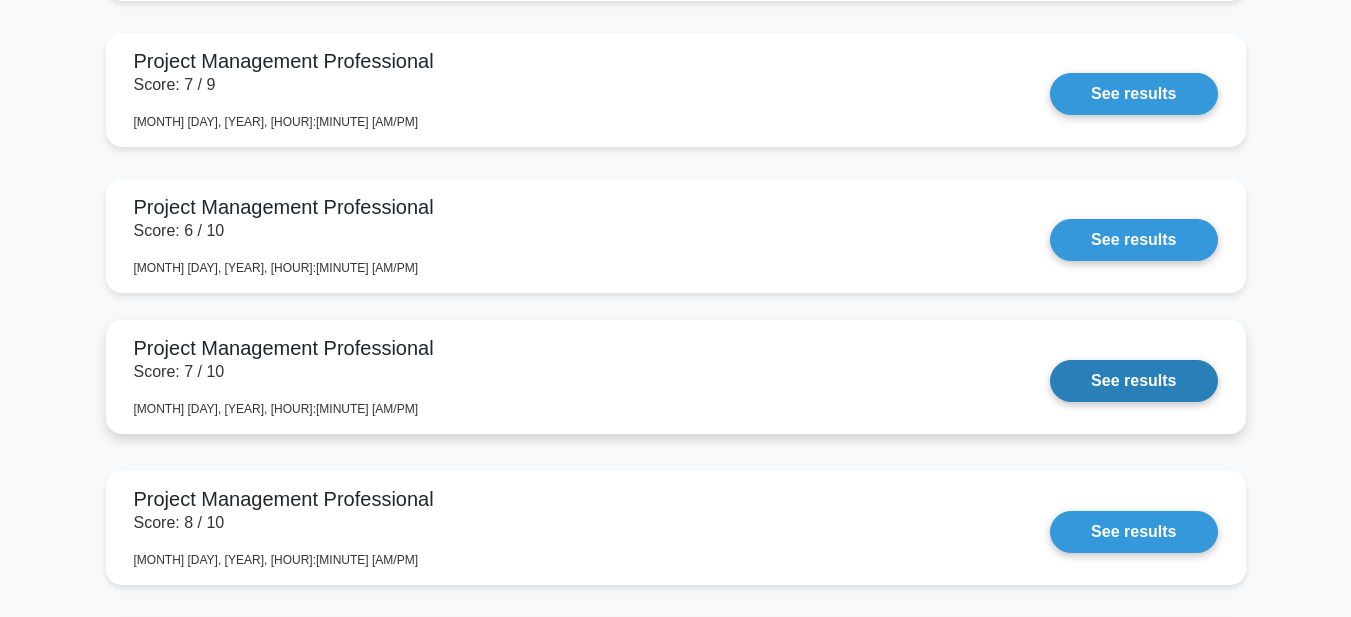 click on "See results" at bounding box center [1133, 381] 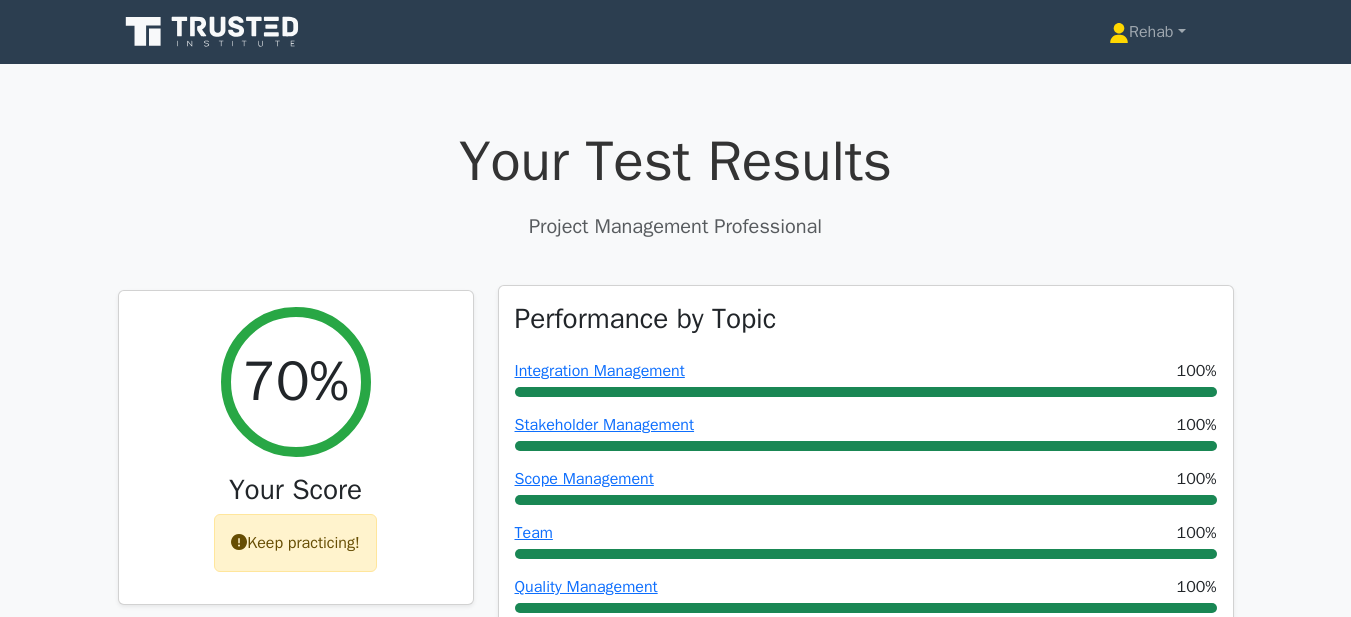 scroll, scrollTop: 0, scrollLeft: 0, axis: both 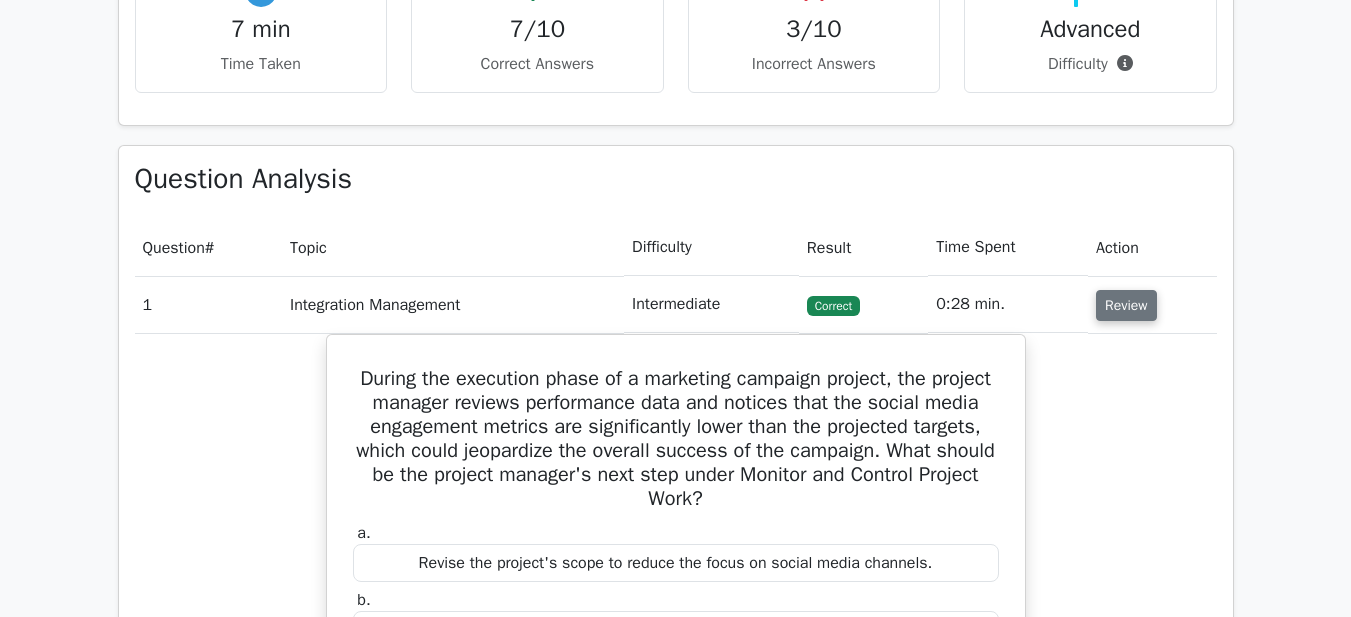 click on "Review" at bounding box center (1126, 305) 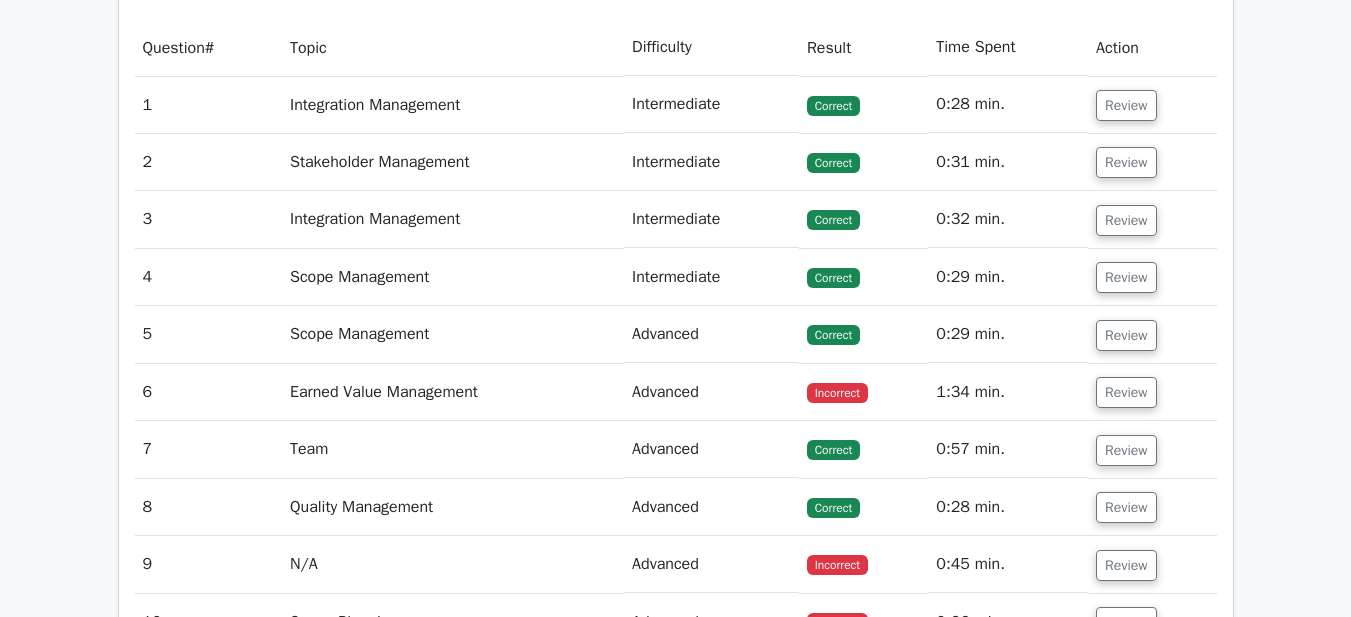 scroll, scrollTop: 1200, scrollLeft: 0, axis: vertical 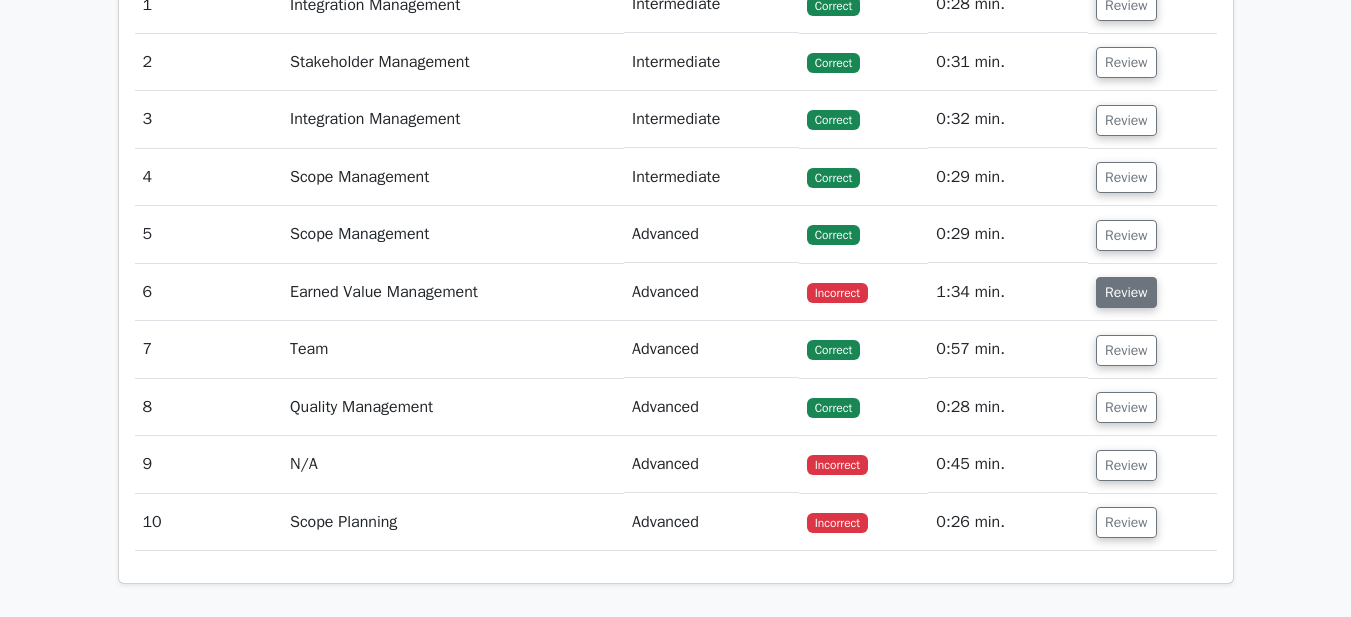 click on "Review" at bounding box center [1126, 292] 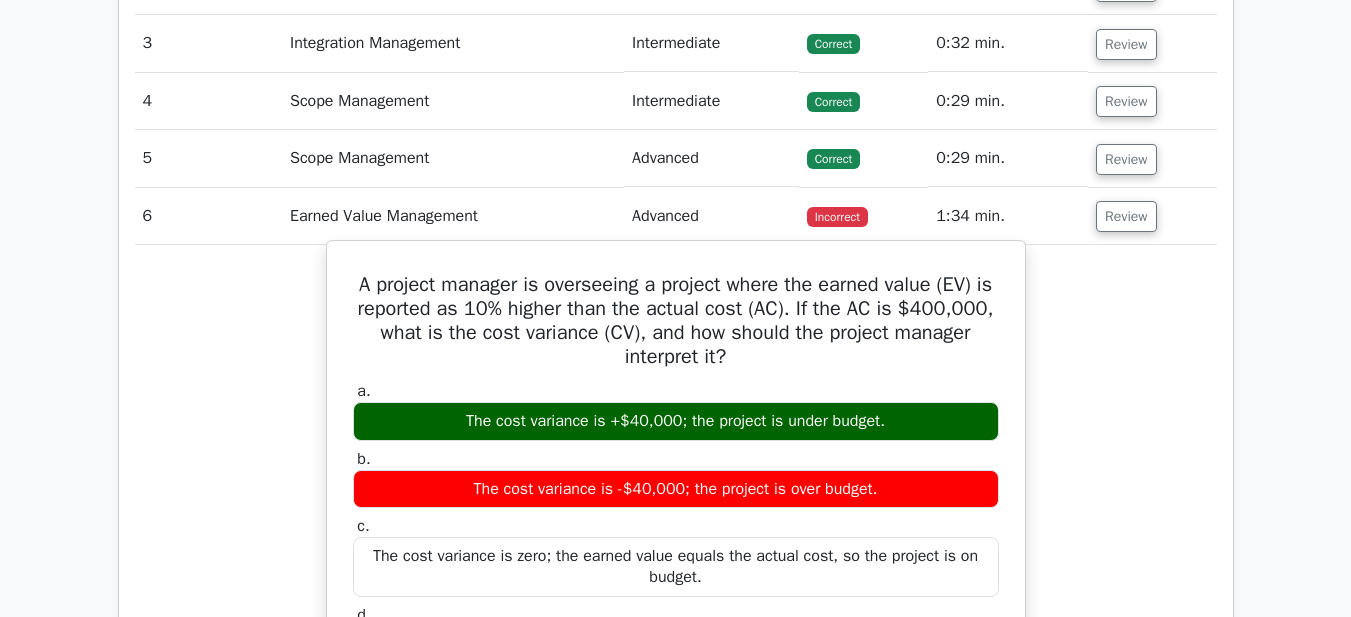 scroll, scrollTop: 1300, scrollLeft: 0, axis: vertical 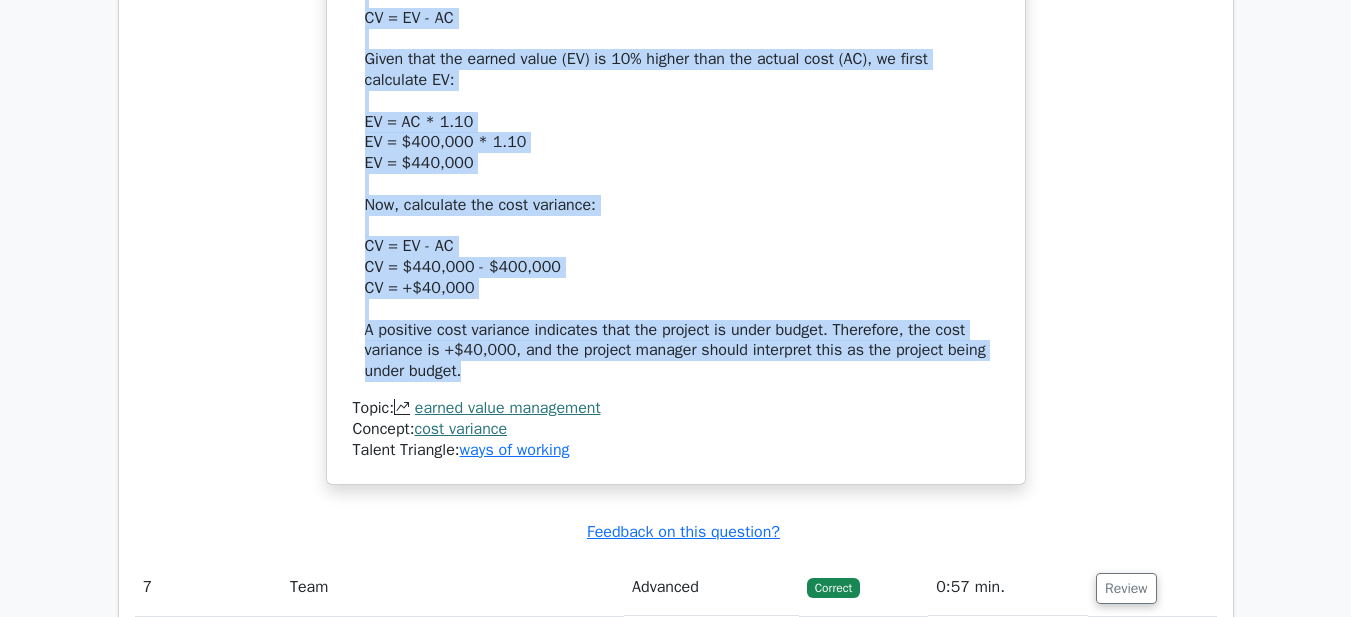 drag, startPoint x: 379, startPoint y: 259, endPoint x: 952, endPoint y: 366, distance: 582.9048 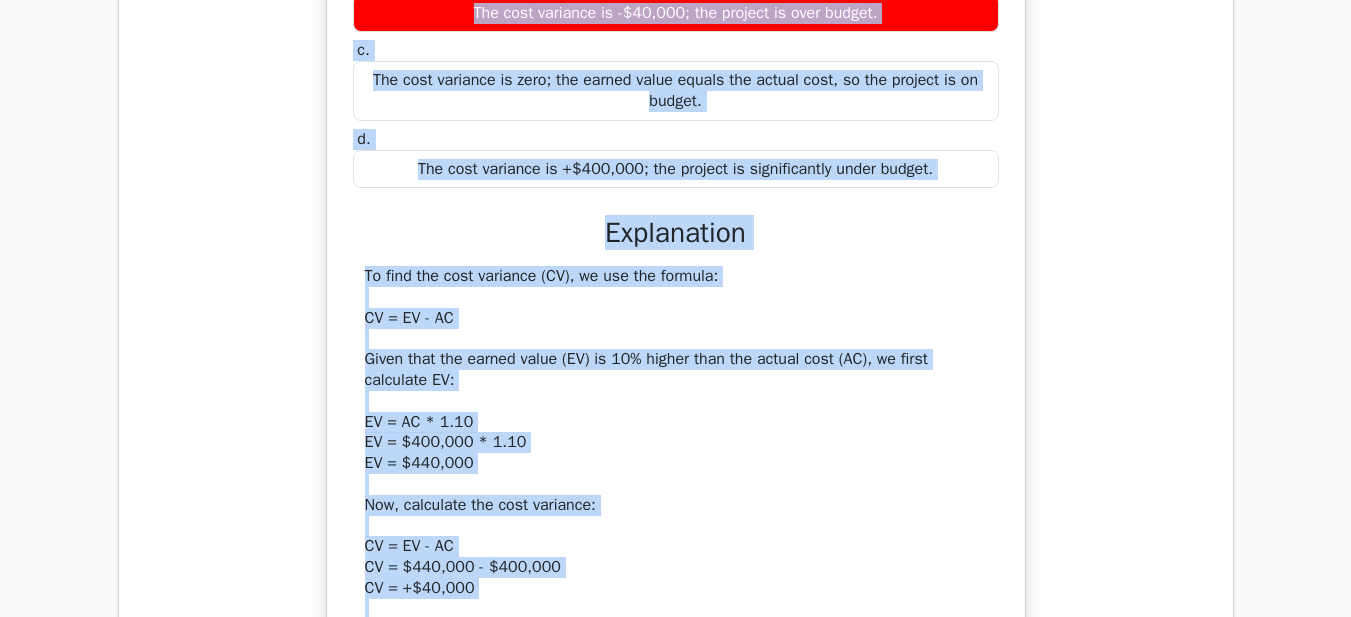 scroll, scrollTop: 1452, scrollLeft: 0, axis: vertical 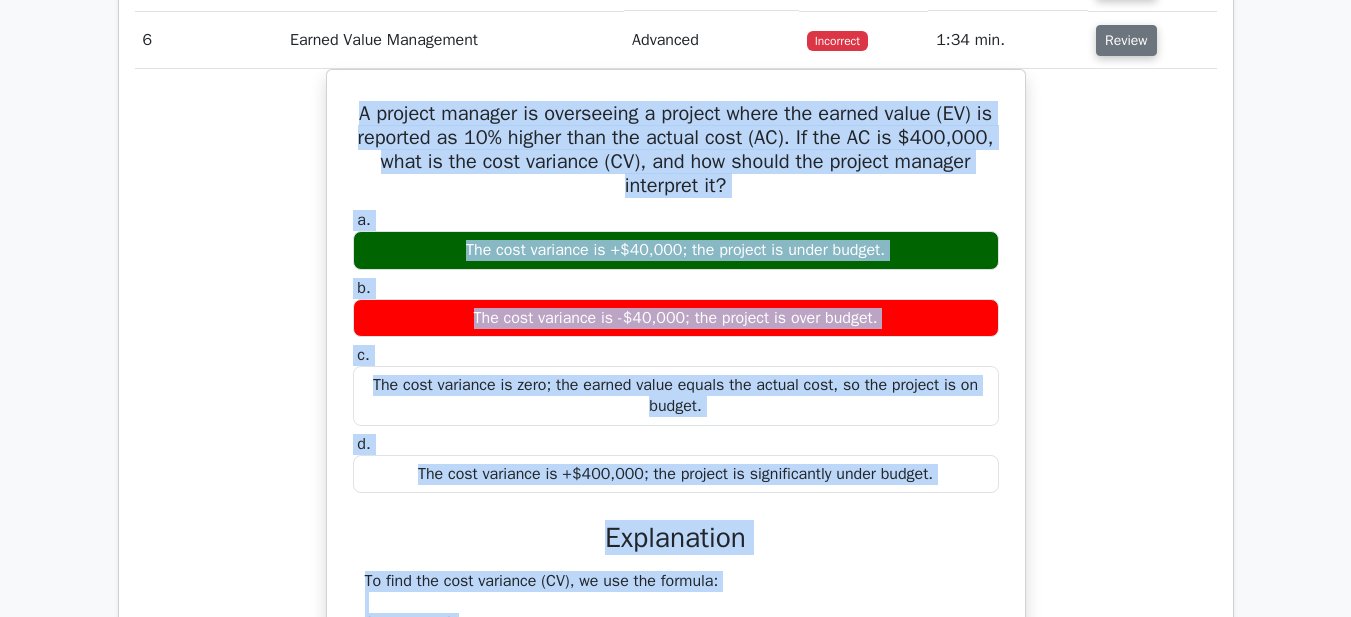 click on "Review" at bounding box center [1126, 40] 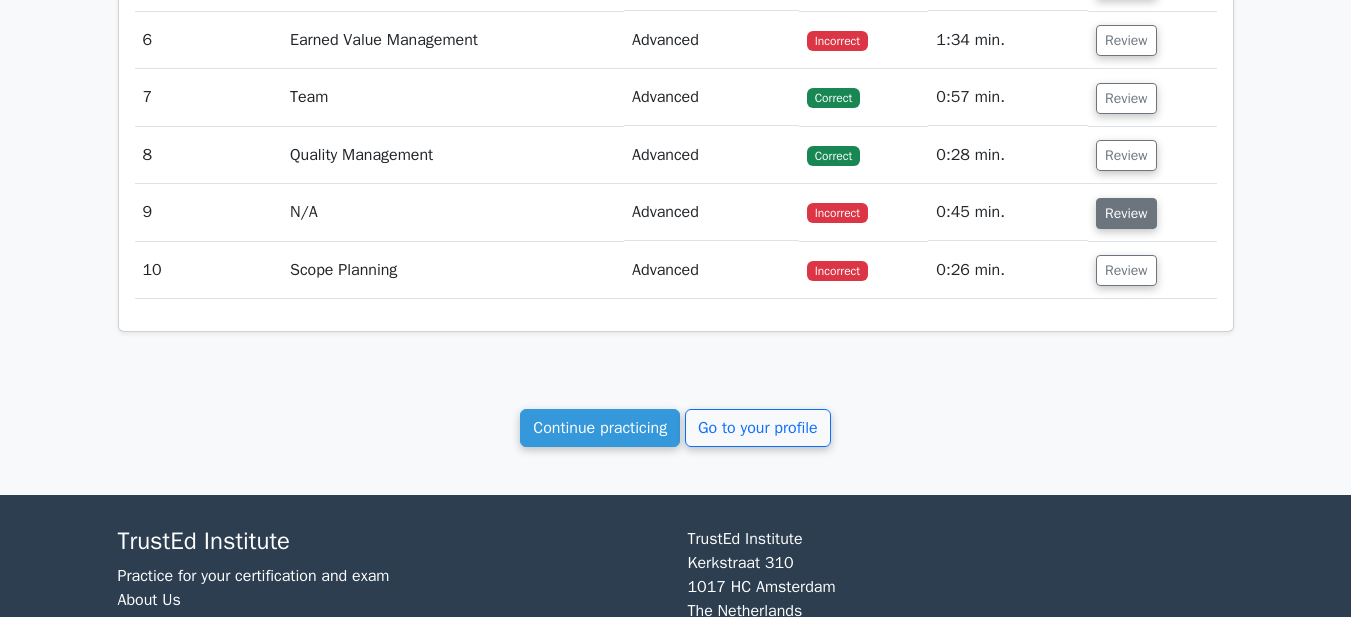 click on "Review" at bounding box center [1126, 213] 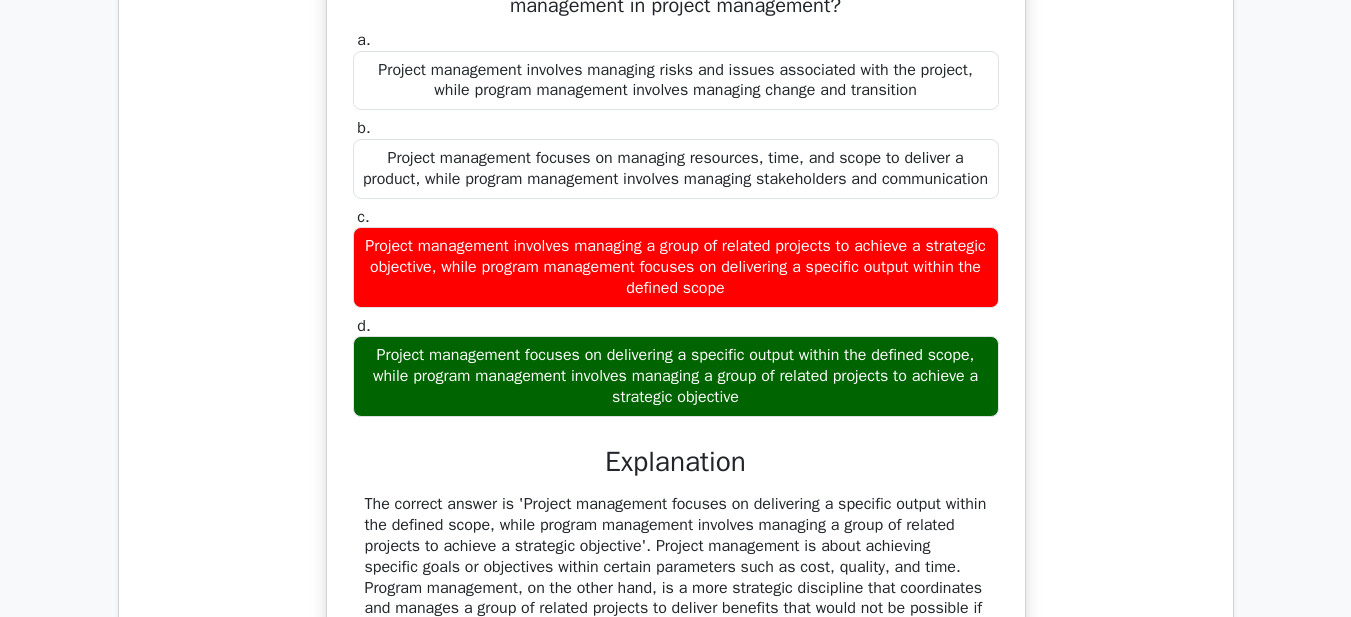 scroll, scrollTop: 1552, scrollLeft: 0, axis: vertical 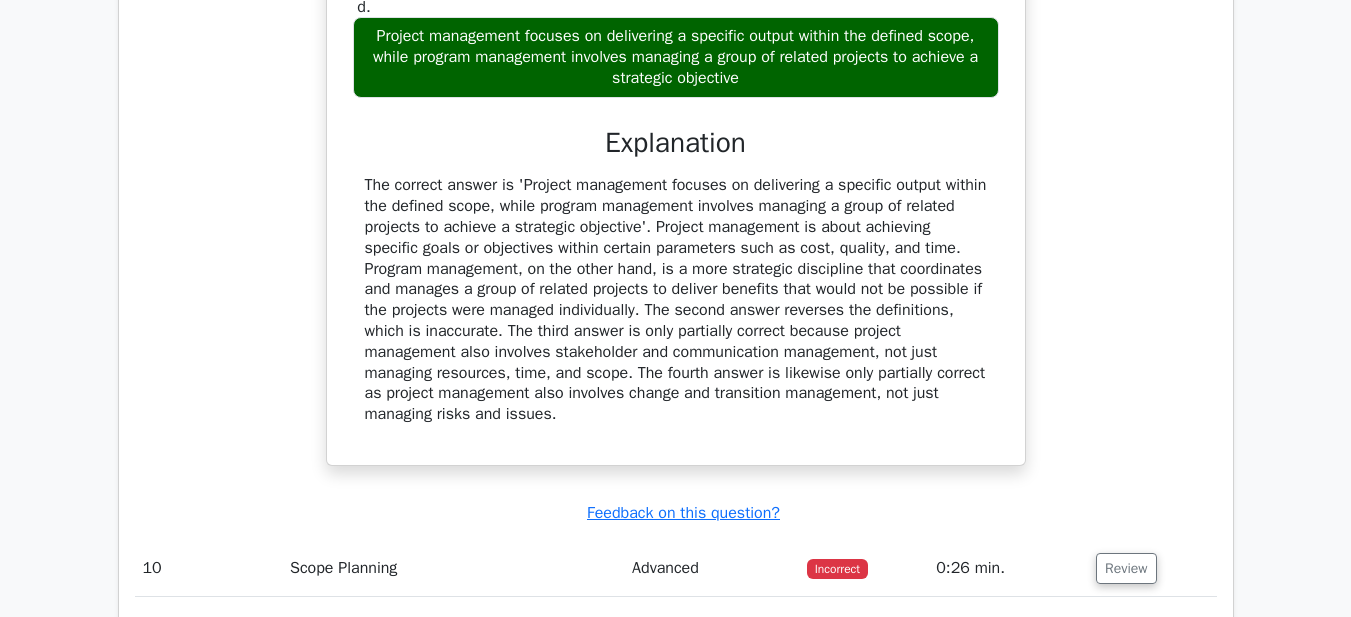 drag, startPoint x: 371, startPoint y: 172, endPoint x: 941, endPoint y: 434, distance: 627.3309 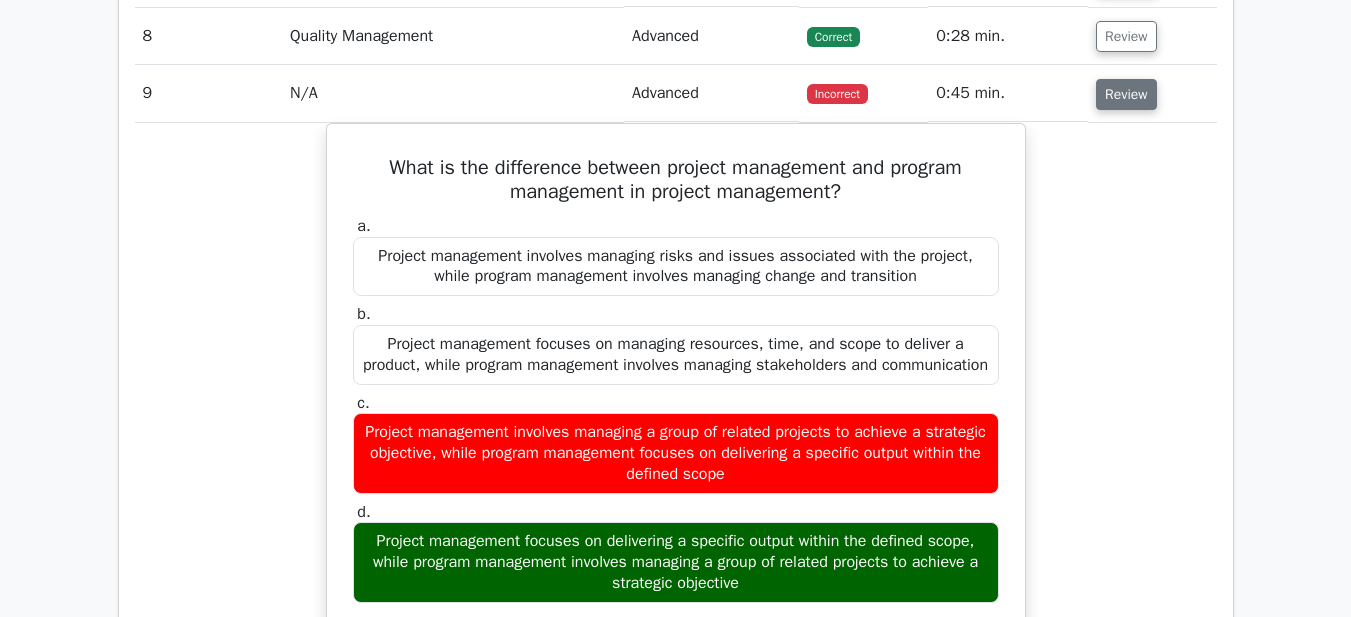 click on "Review" at bounding box center (1126, 94) 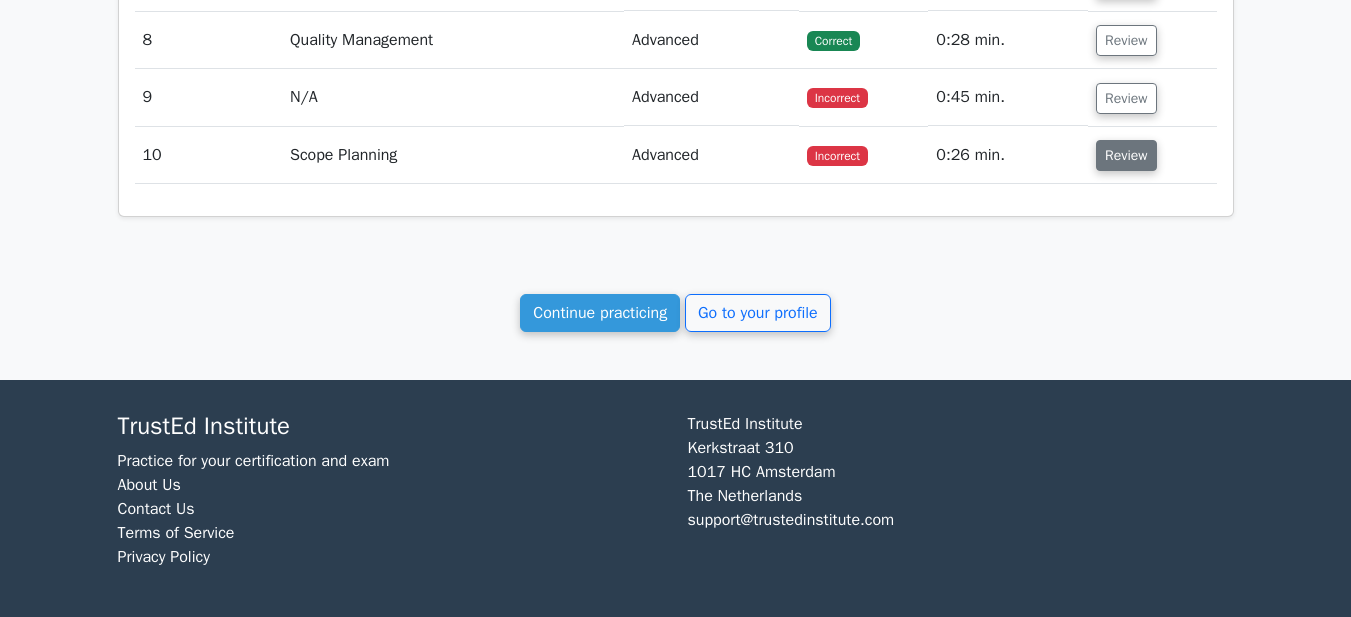 click on "Review" at bounding box center [1126, 155] 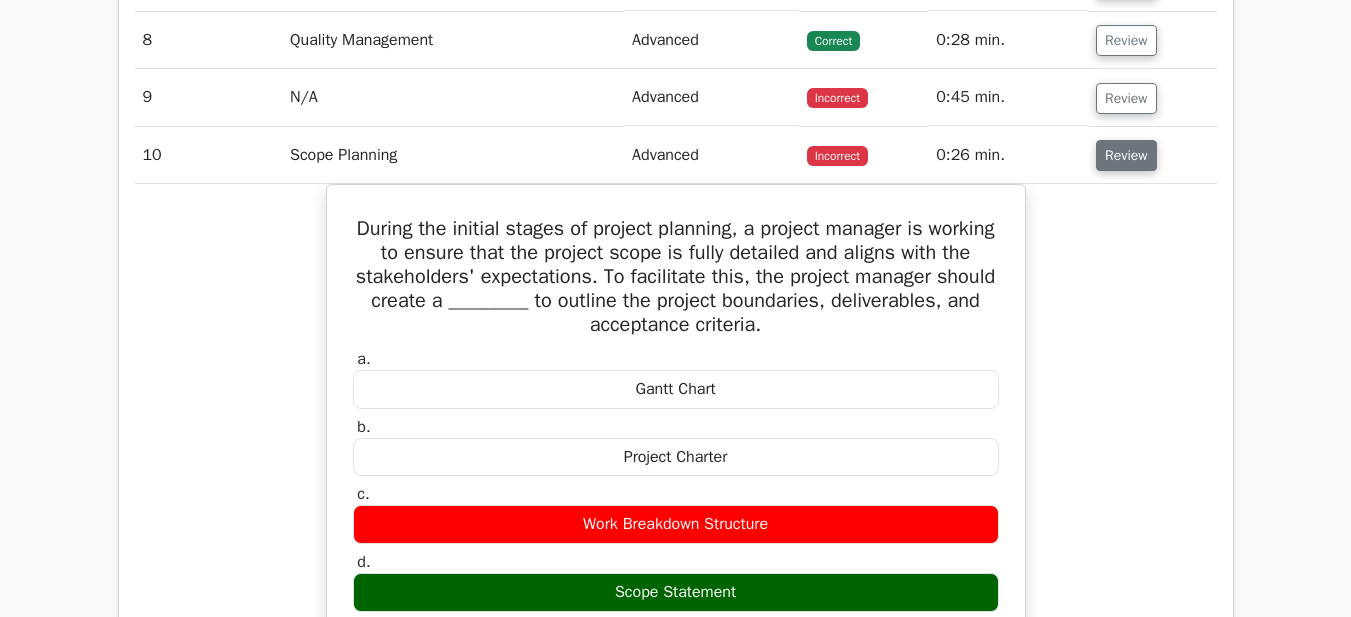 click on "Review" at bounding box center [1126, 155] 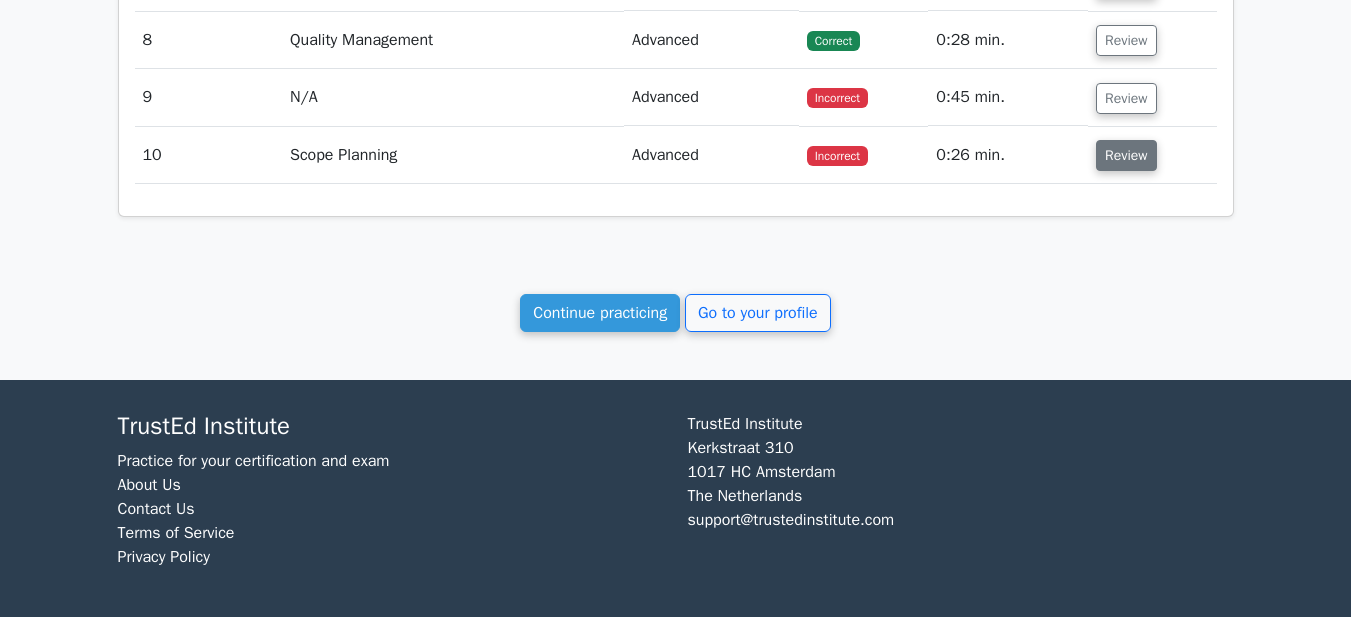 click on "Review" at bounding box center (1126, 155) 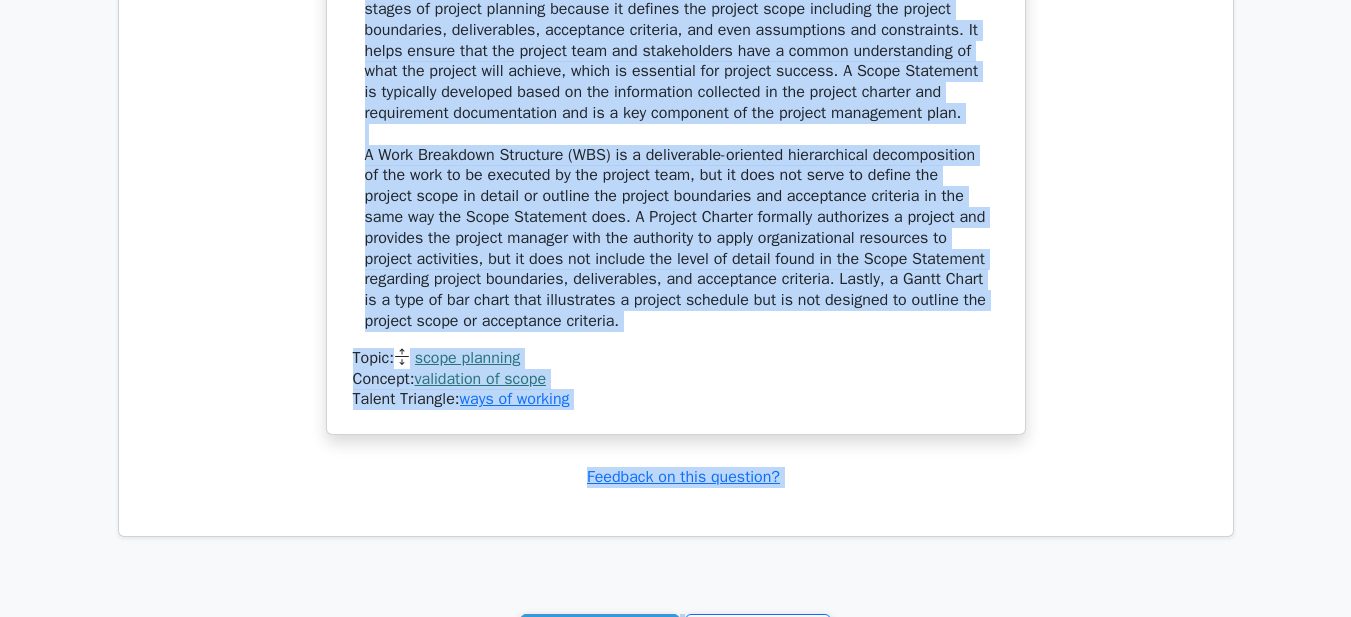 scroll, scrollTop: 2287, scrollLeft: 0, axis: vertical 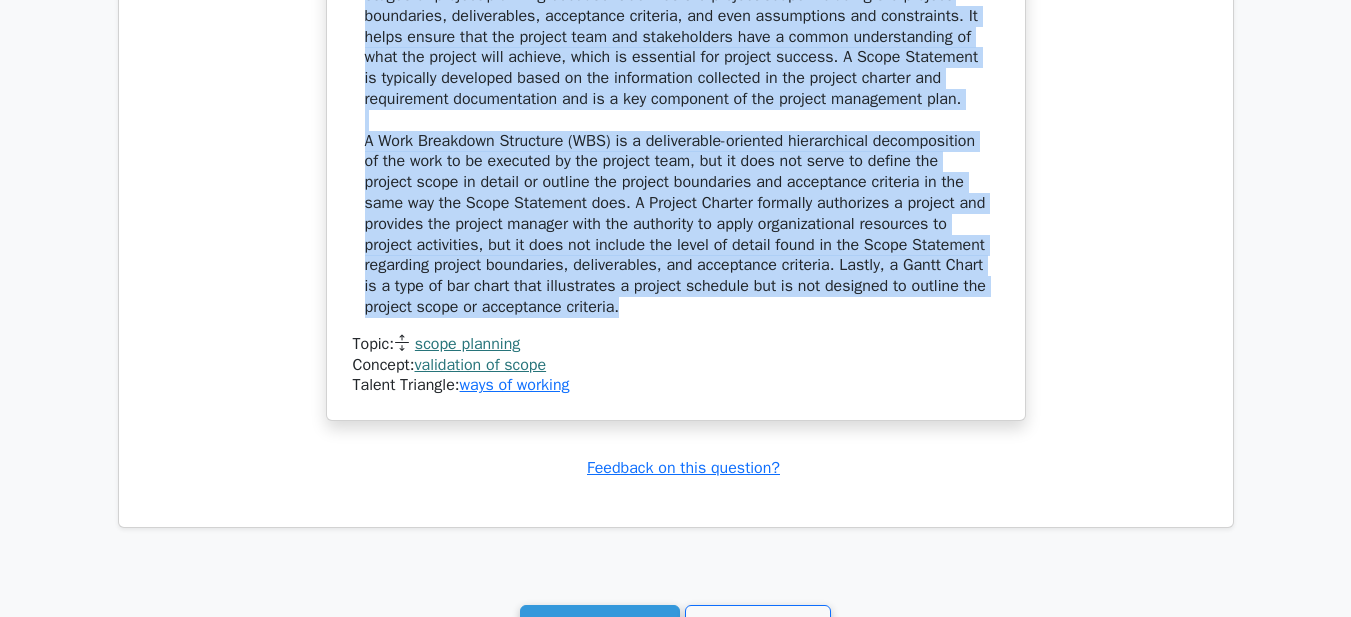 drag, startPoint x: 369, startPoint y: 213, endPoint x: 923, endPoint y: 304, distance: 561.4241 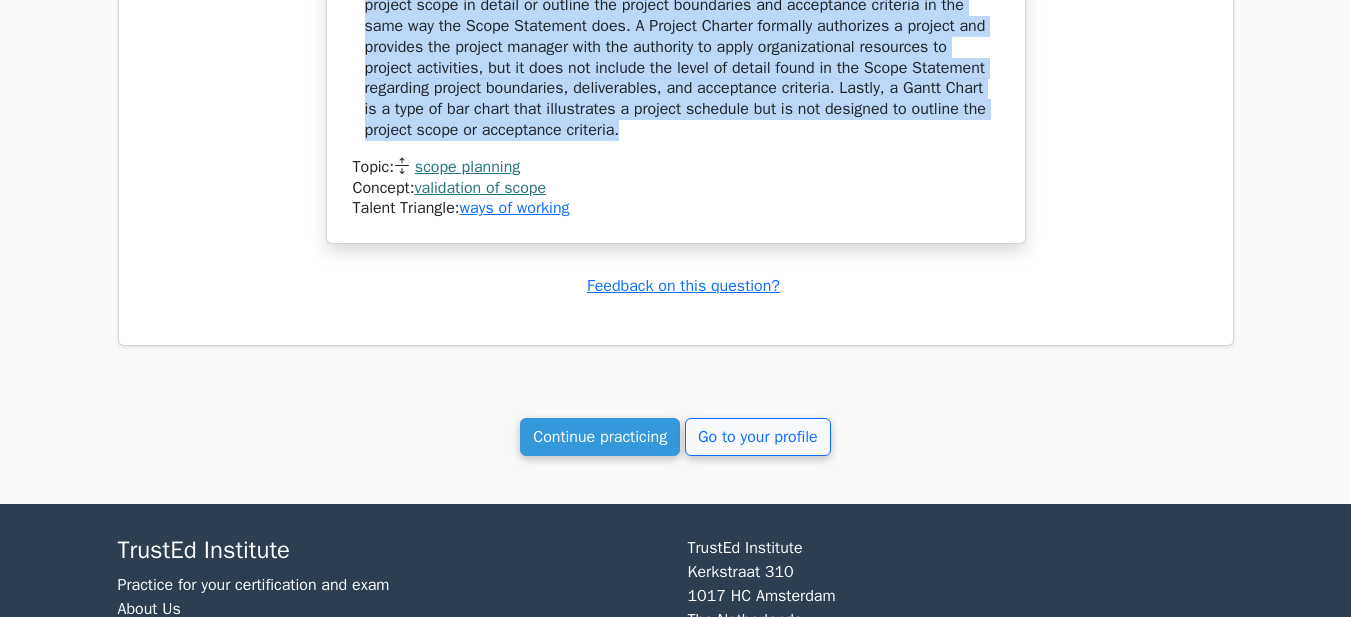 scroll, scrollTop: 2613, scrollLeft: 0, axis: vertical 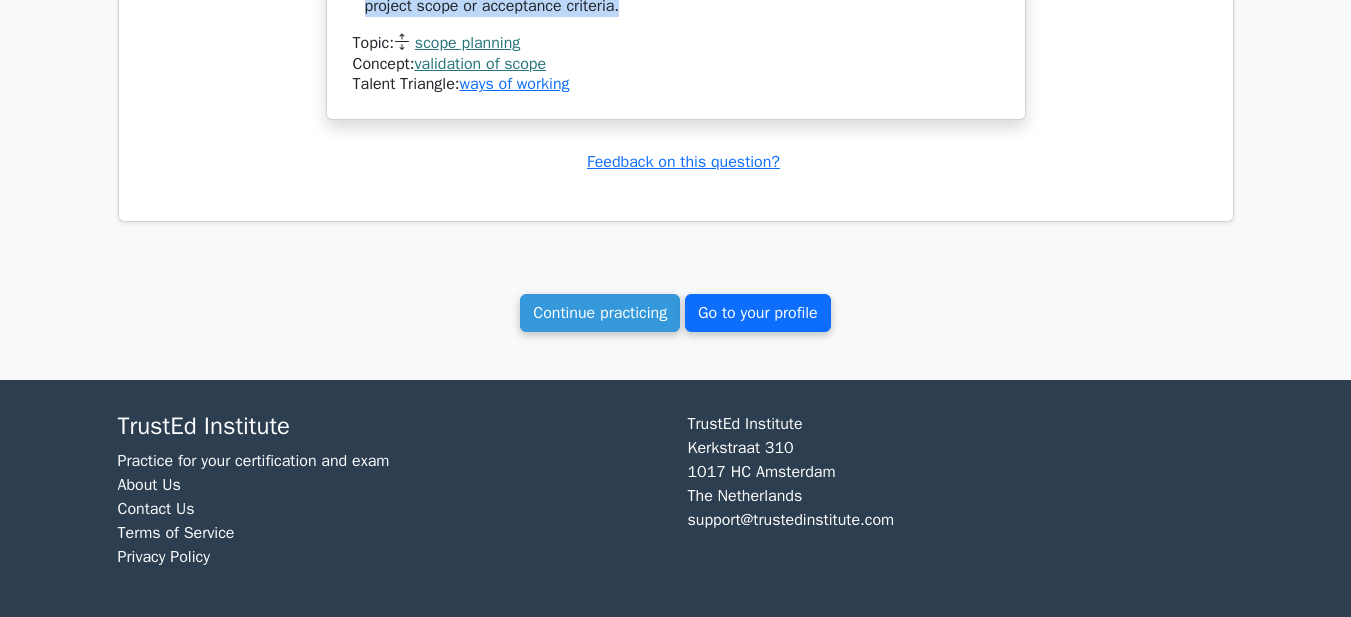 click on "Go to your profile" at bounding box center [758, 313] 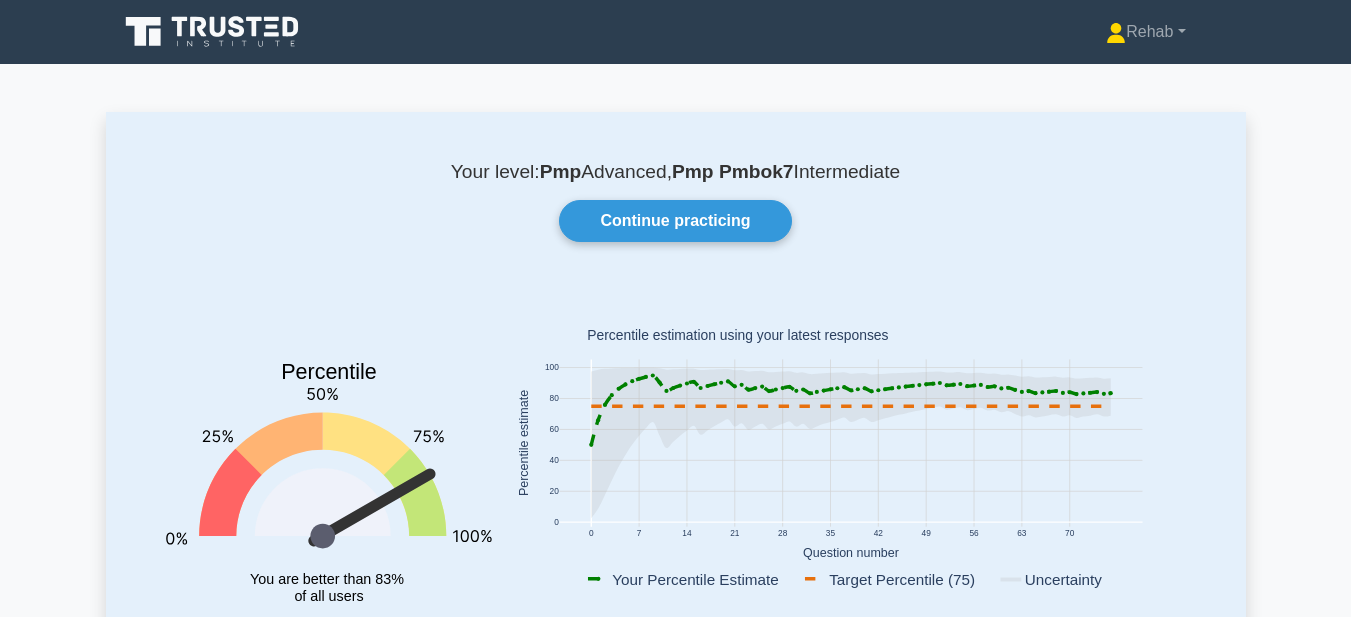 scroll, scrollTop: 0, scrollLeft: 0, axis: both 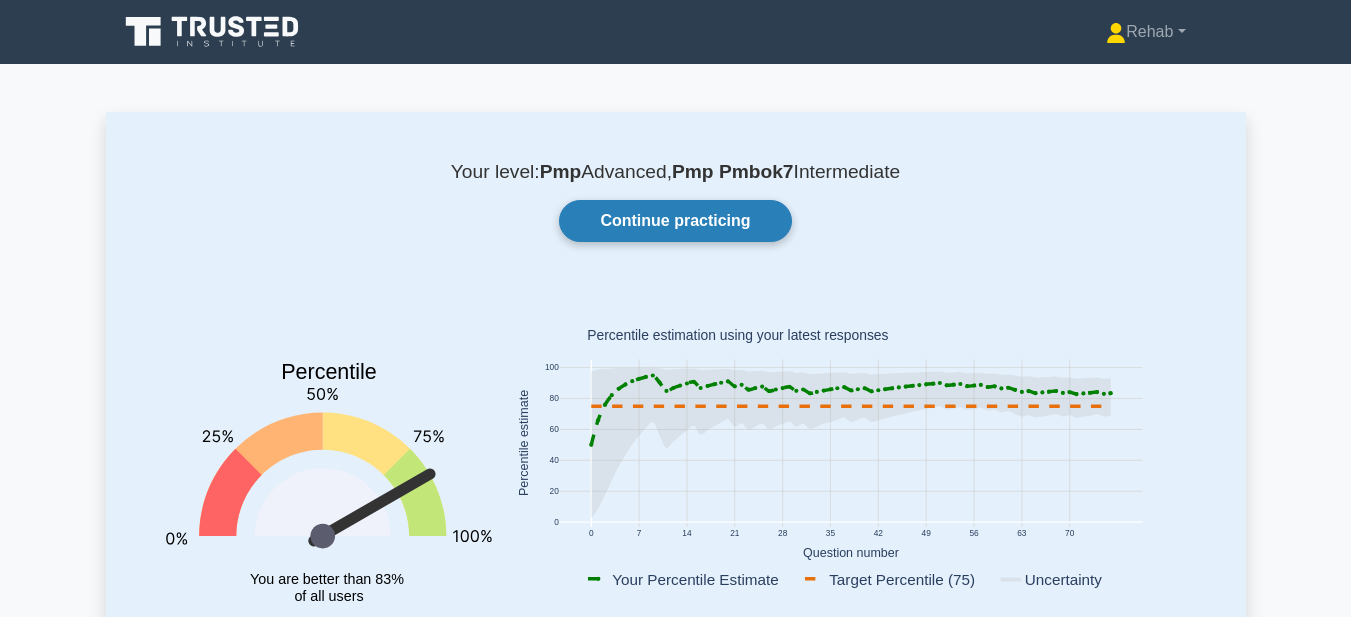 click on "Continue practicing" at bounding box center [675, 221] 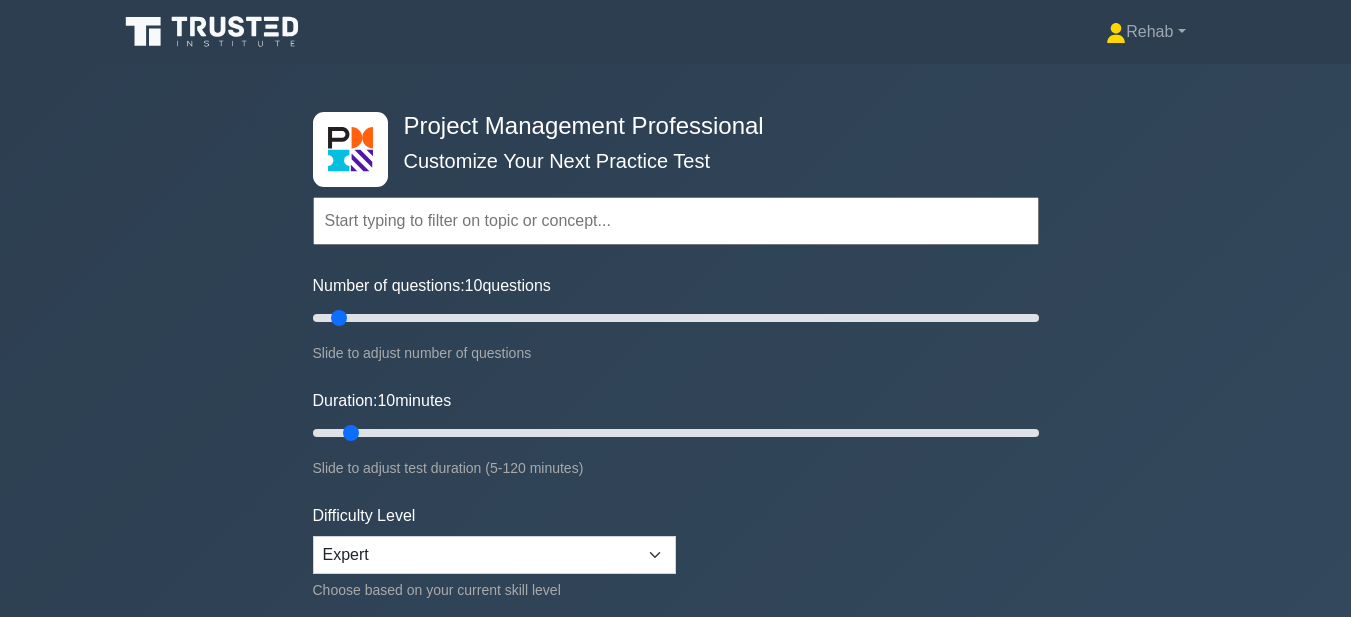 scroll, scrollTop: 0, scrollLeft: 0, axis: both 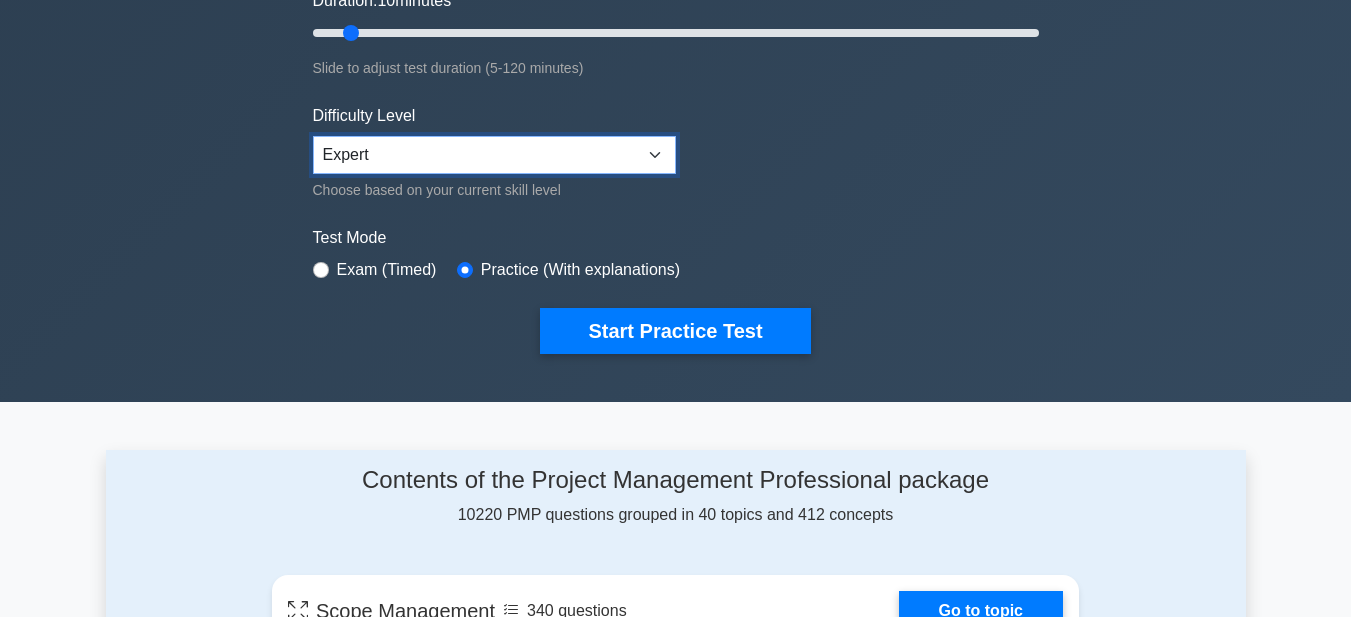 click on "Beginner
Intermediate
Expert" at bounding box center (494, 155) 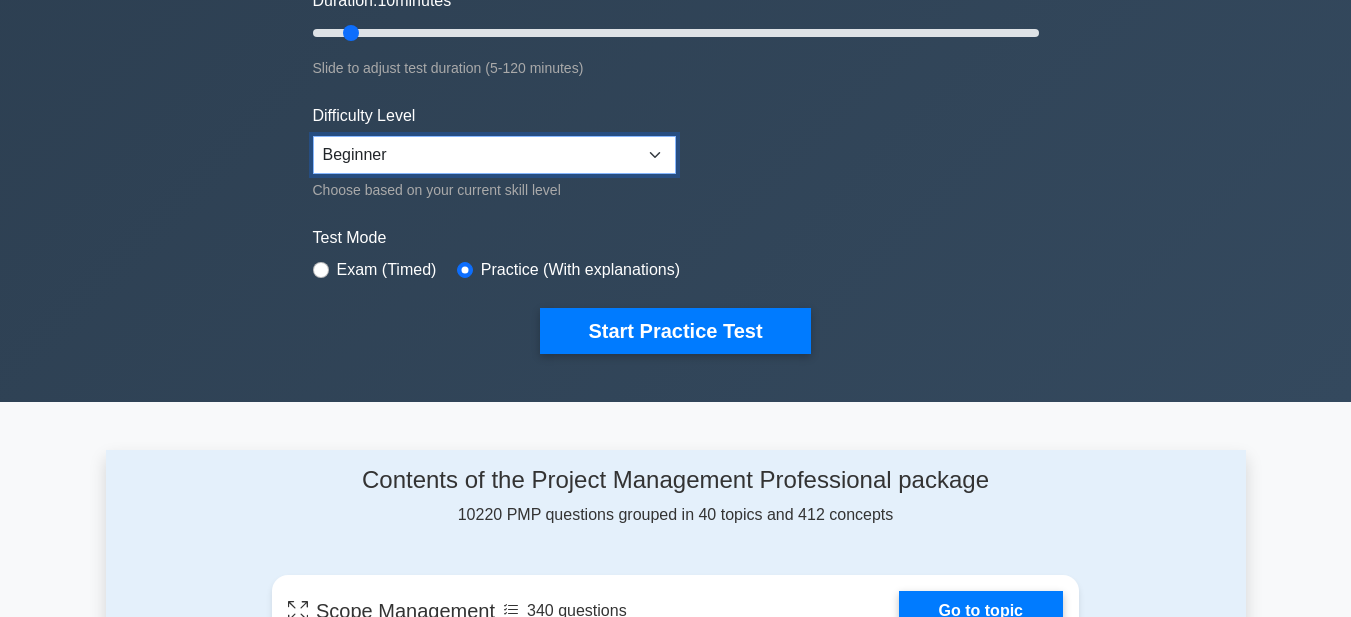 click on "Beginner
Intermediate
Expert" at bounding box center (494, 155) 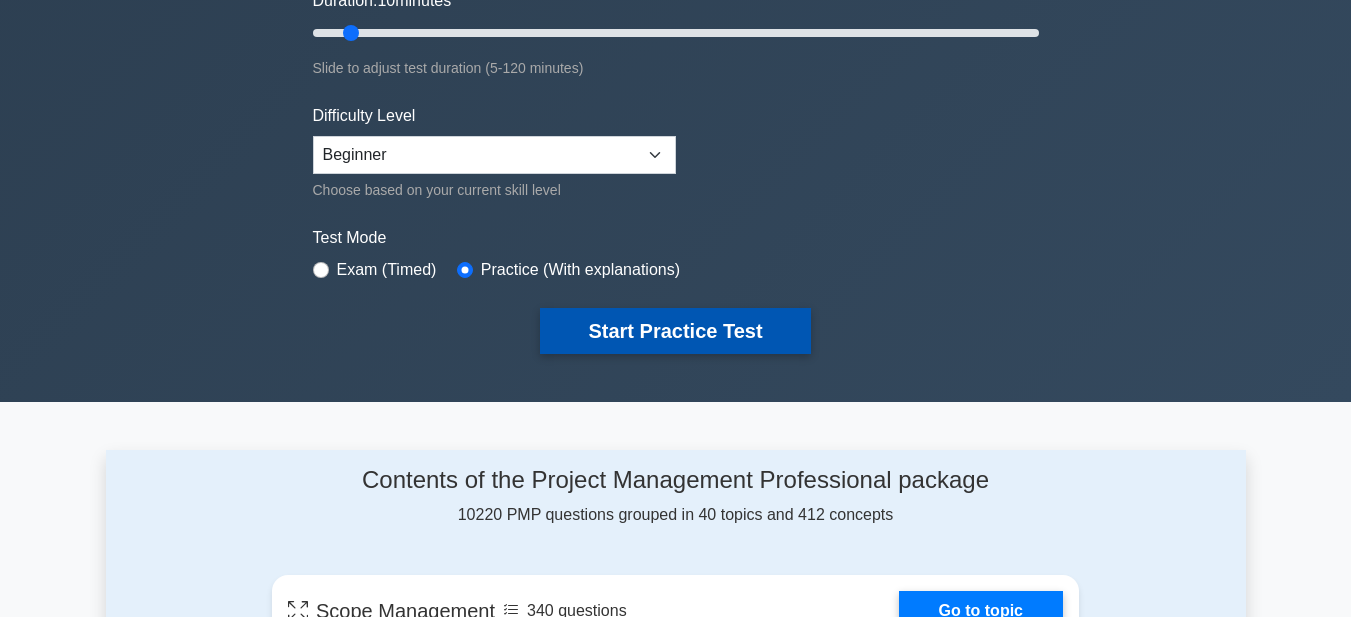 click on "Start Practice Test" at bounding box center [675, 331] 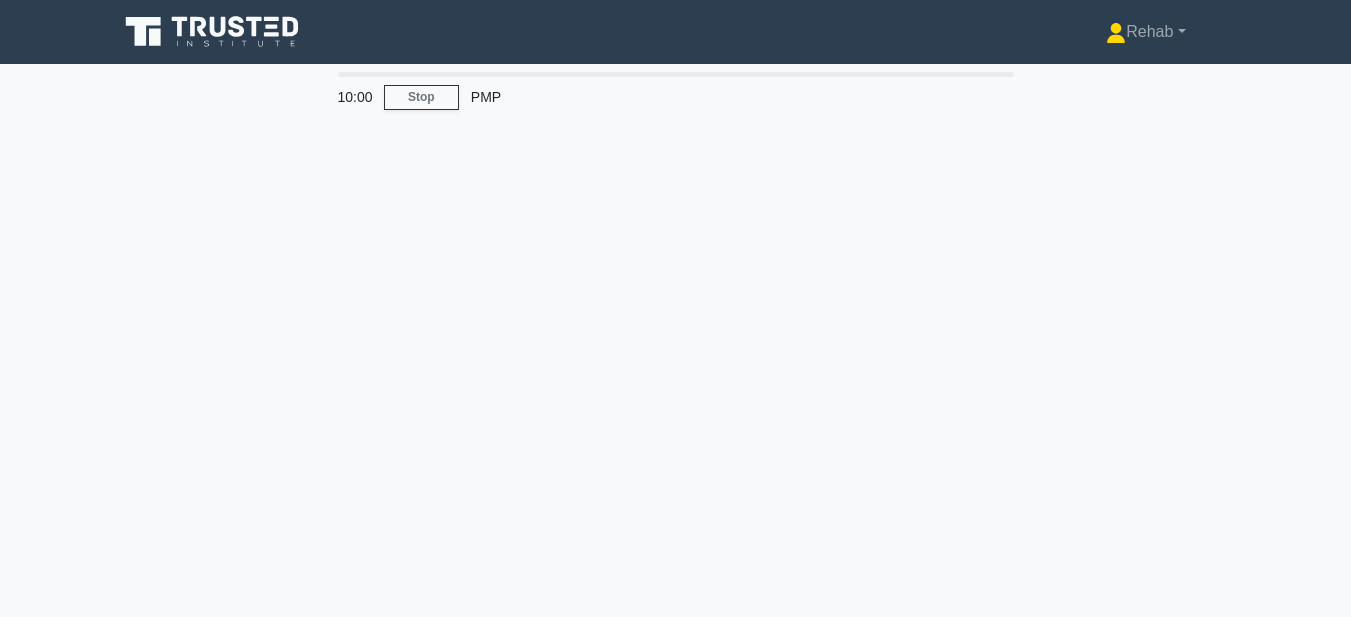 scroll, scrollTop: 0, scrollLeft: 0, axis: both 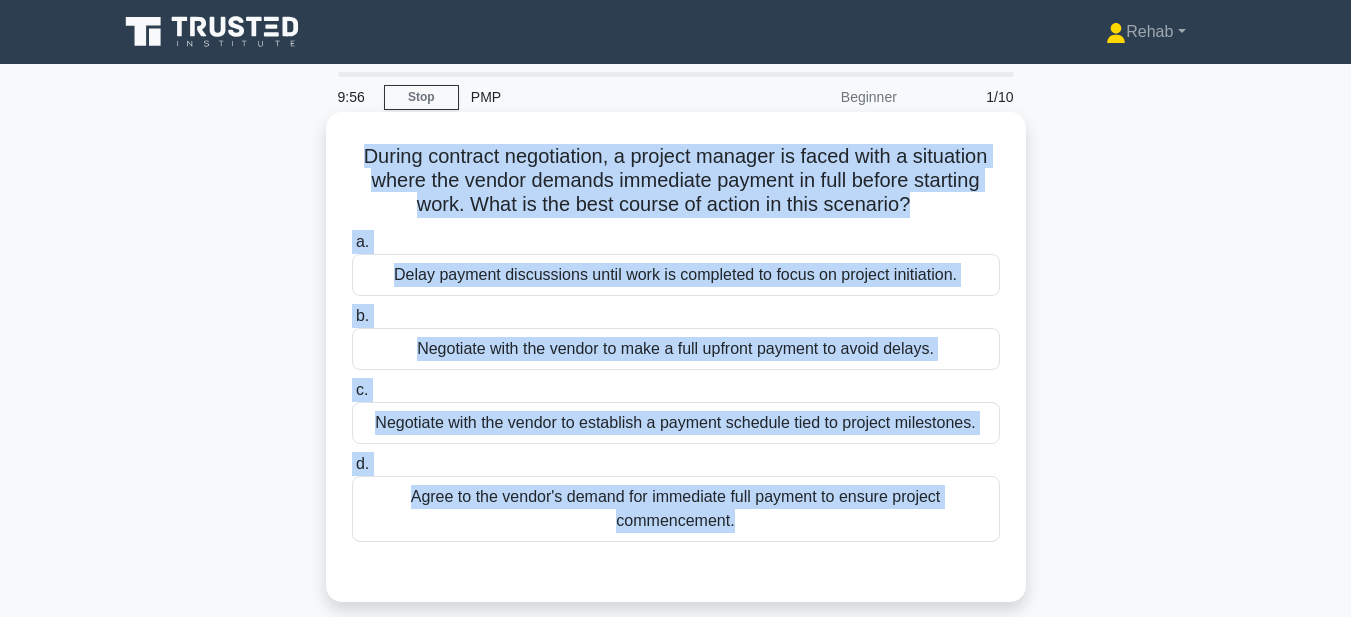 drag, startPoint x: 348, startPoint y: 147, endPoint x: 861, endPoint y: 551, distance: 652.9816 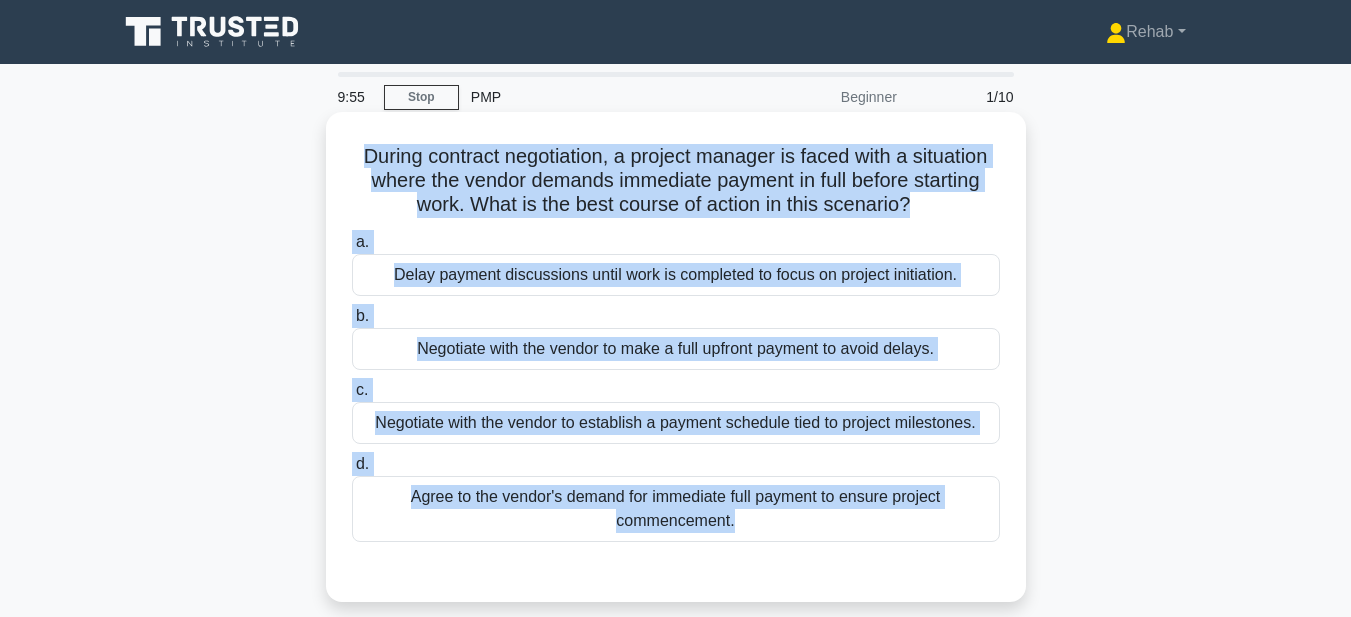 copy on "During contract negotiation, a project manager is faced with a situation where the vendor demands immediate payment in full before starting work. What is the best course of action in this scenario?
.spinner_0XTQ{transform-origin:center;animation:spinner_y6GP .75s linear infinite}@keyframes spinner_y6GP{100%{transform:rotate(360deg)}}
a.
Delay payment discussions until work is completed to focus on project initiation.
b.
Negotiate with the vendor to make a full upfront payment to avoid delays.
c.
Negotiate with the vendor to establish a payment schedule tied to project milestones.
d.
Agree to the vendor's demand for immediate full payment to ensure project commencement." 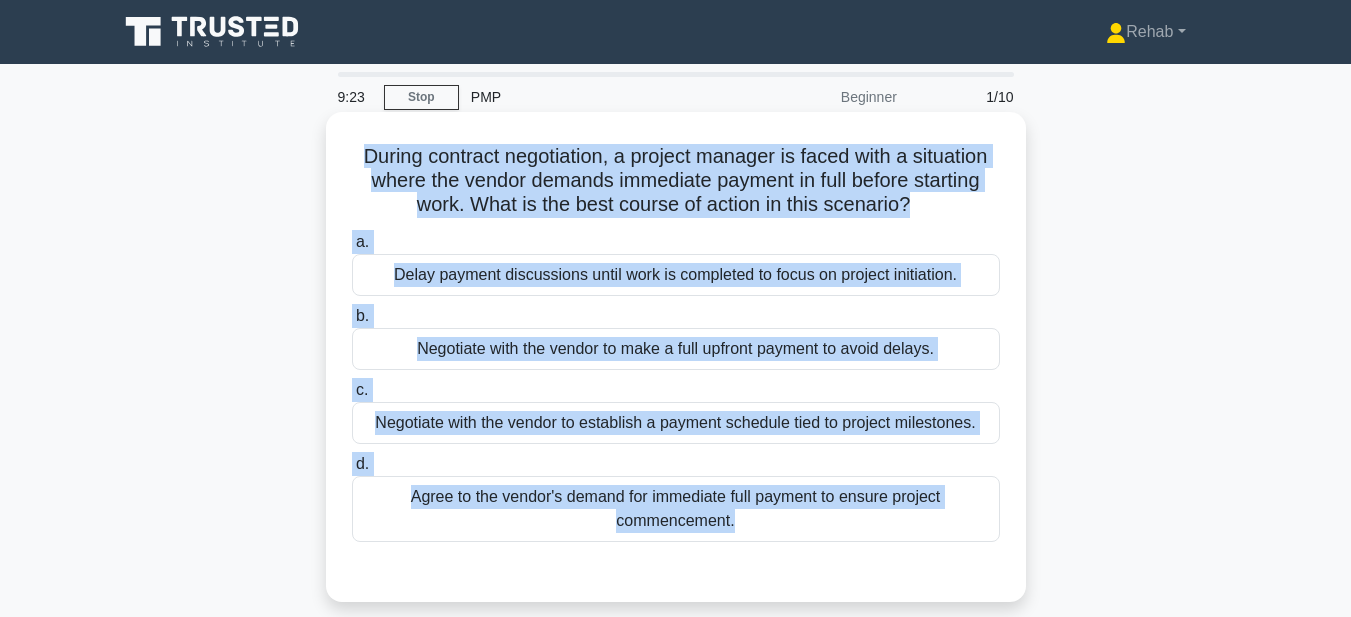 click on "Negotiate with the vendor to establish a payment schedule tied to project milestones." at bounding box center (676, 423) 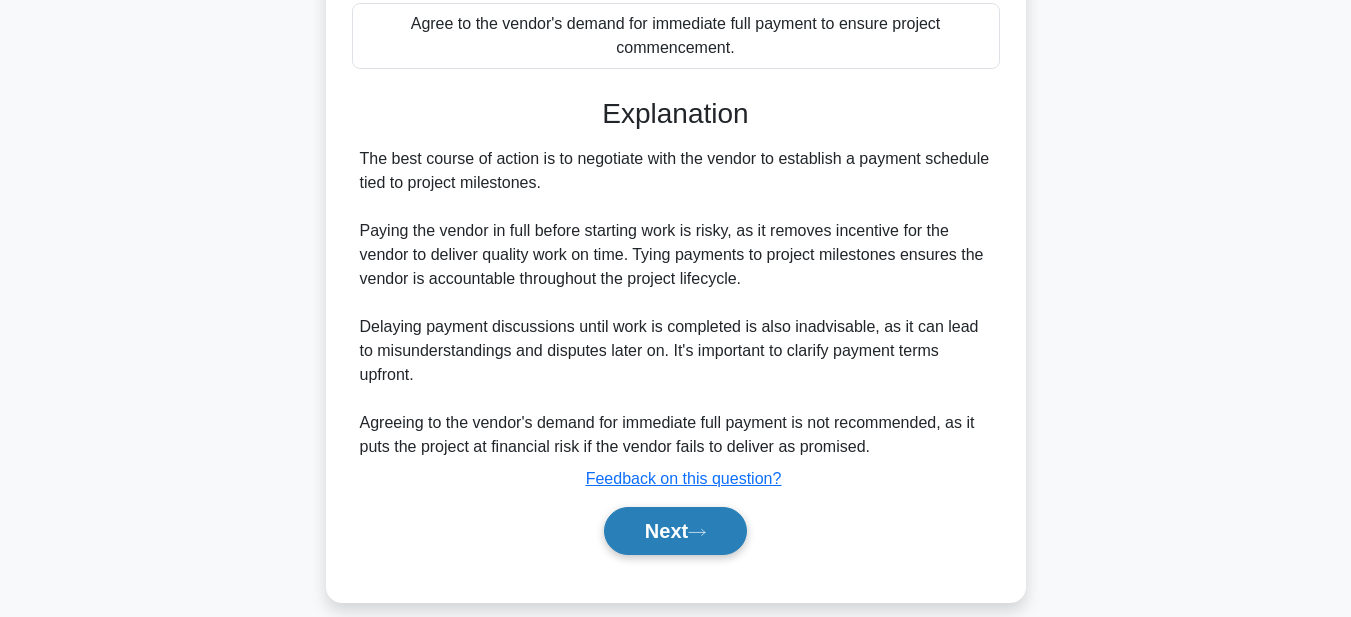 click 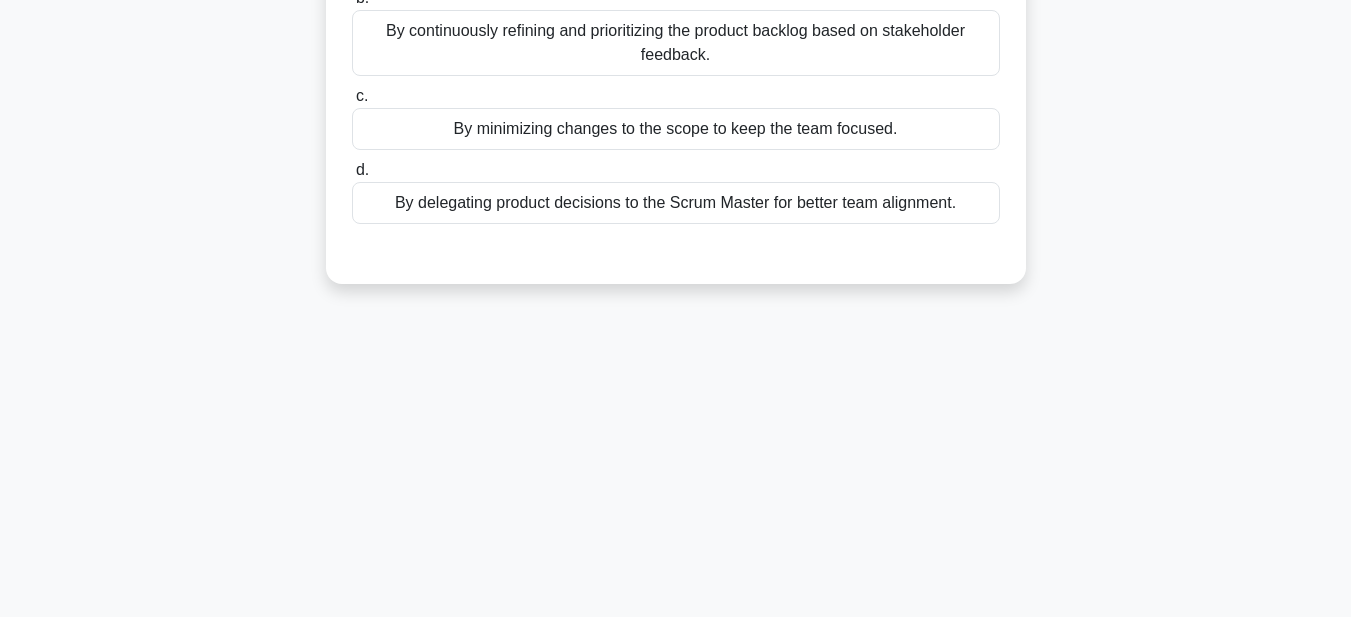scroll, scrollTop: 63, scrollLeft: 0, axis: vertical 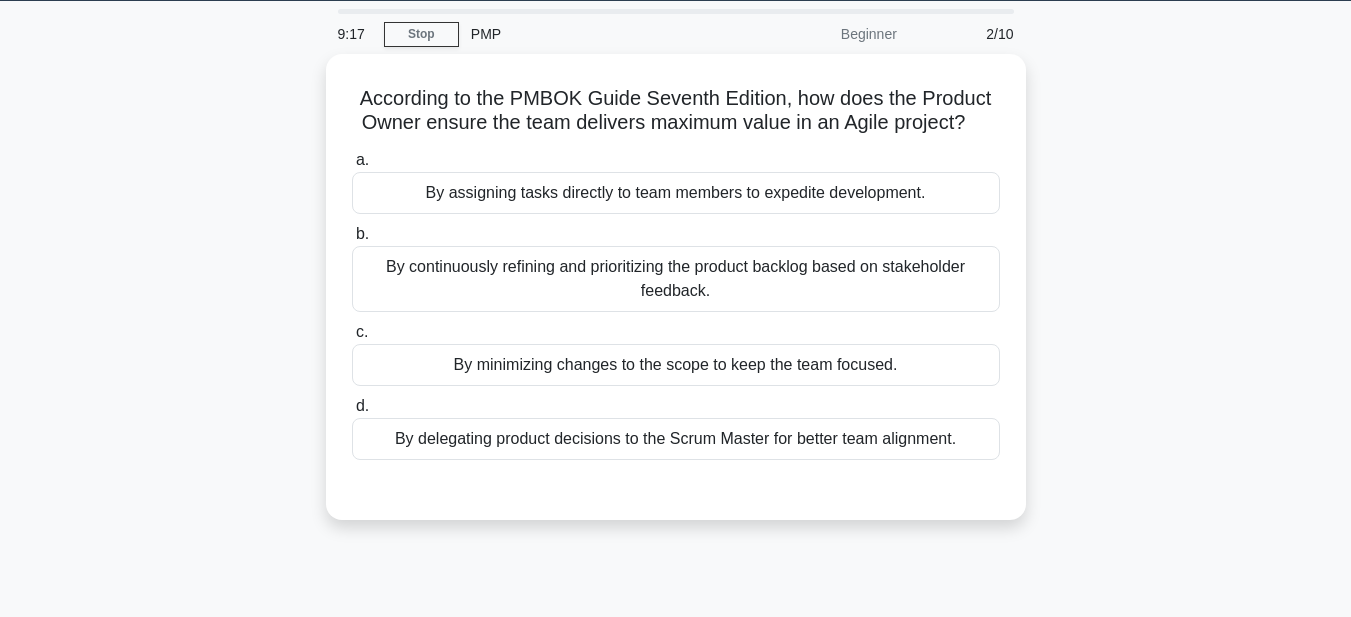 drag, startPoint x: 477, startPoint y: 118, endPoint x: 1065, endPoint y: 446, distance: 673.2964 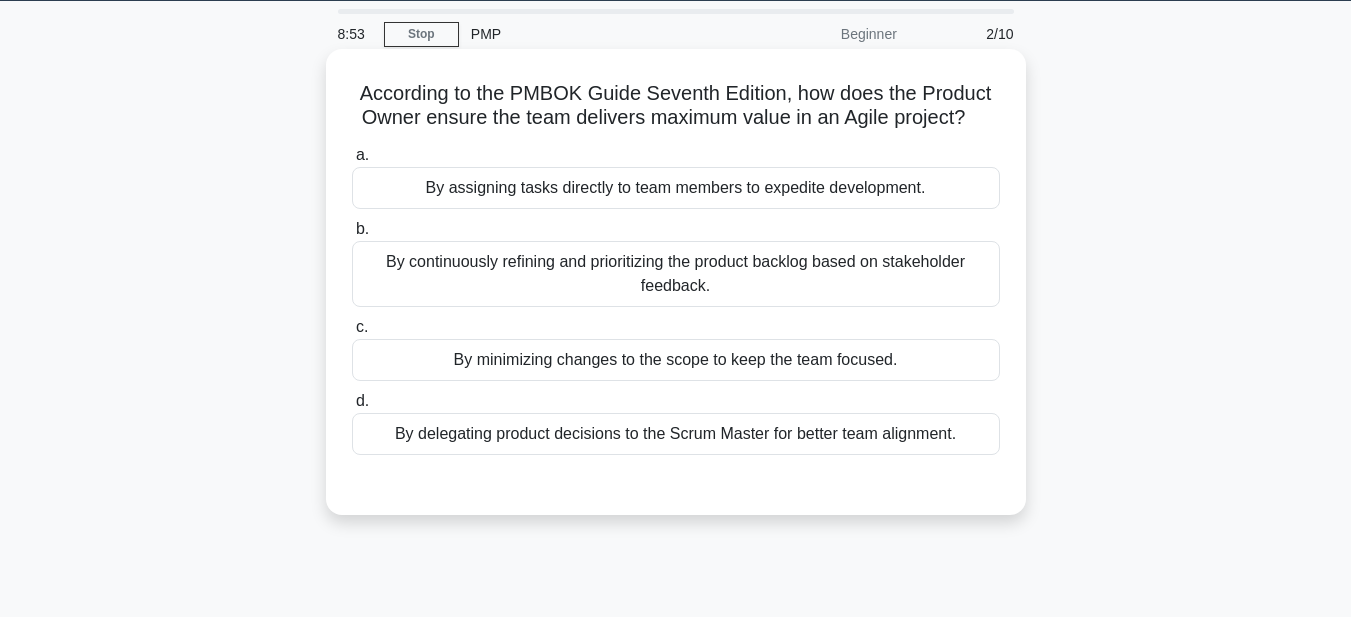 click on "By continuously refining and prioritizing the product backlog based on stakeholder feedback." at bounding box center [676, 274] 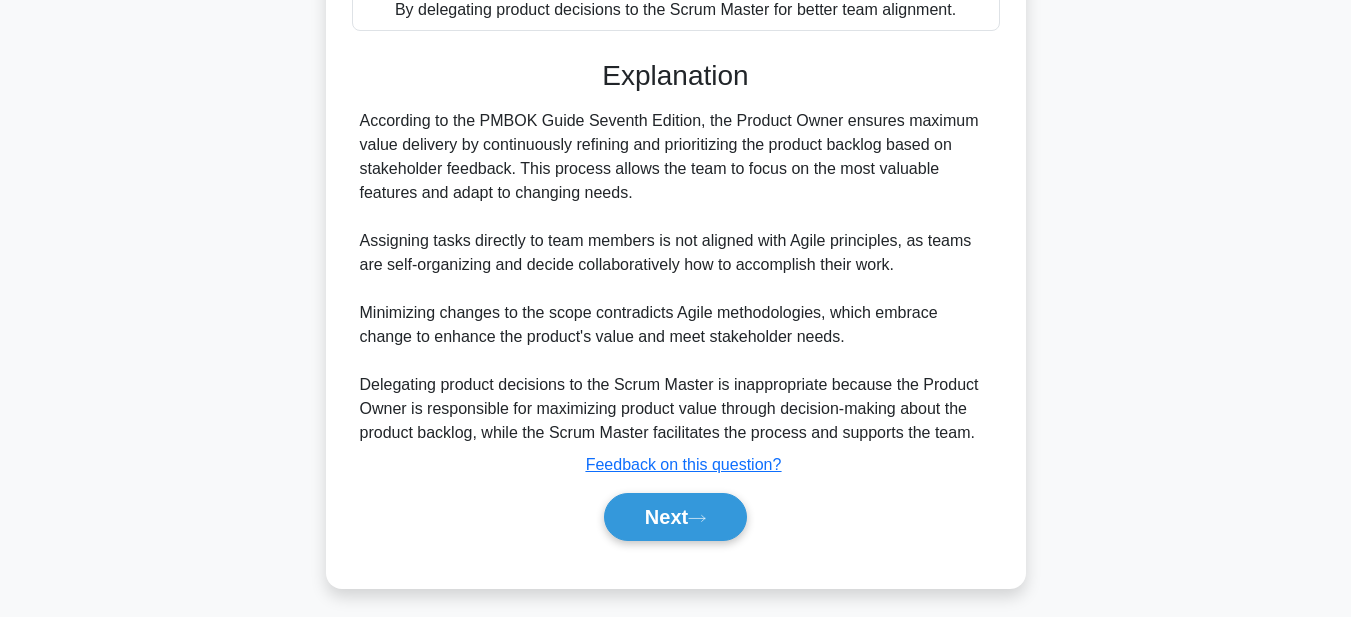 scroll, scrollTop: 497, scrollLeft: 0, axis: vertical 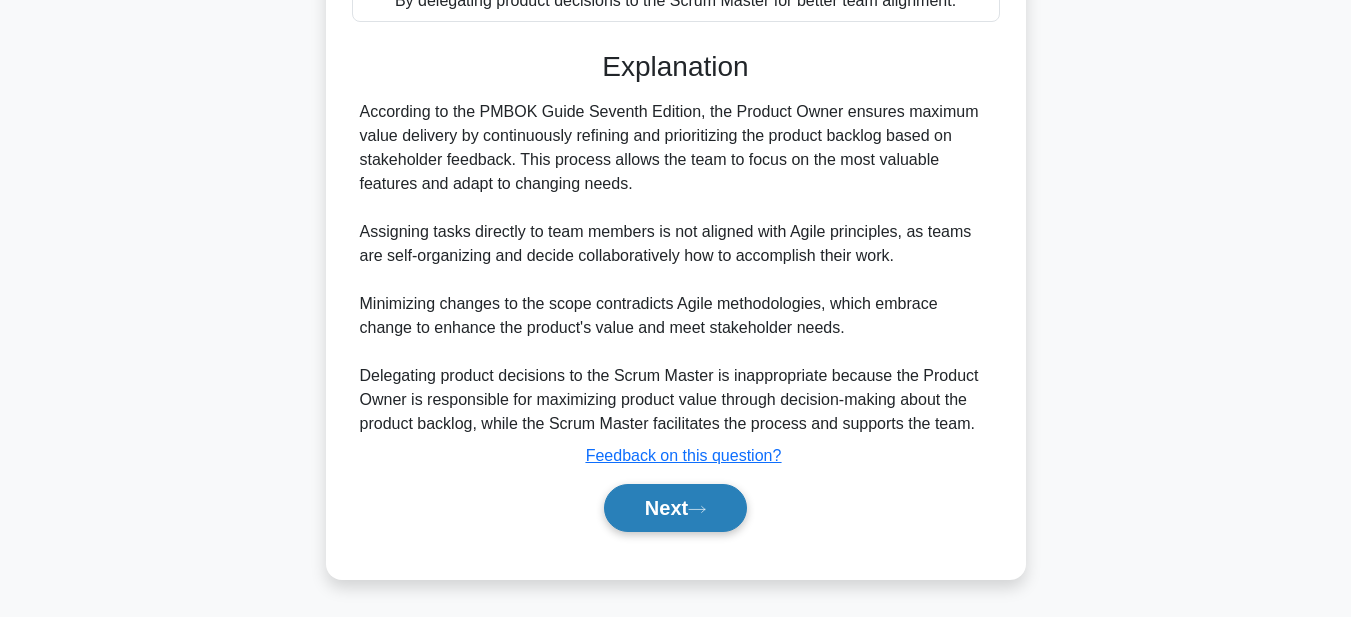 click on "Next" at bounding box center (675, 508) 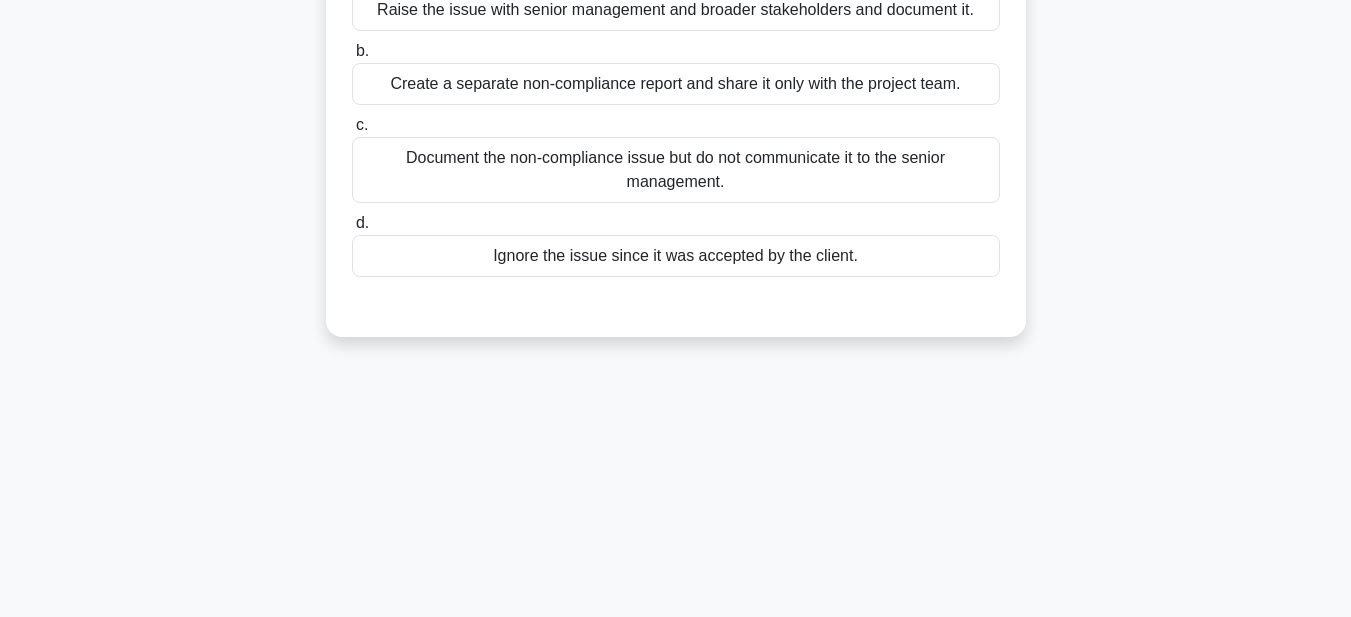 scroll, scrollTop: 63, scrollLeft: 0, axis: vertical 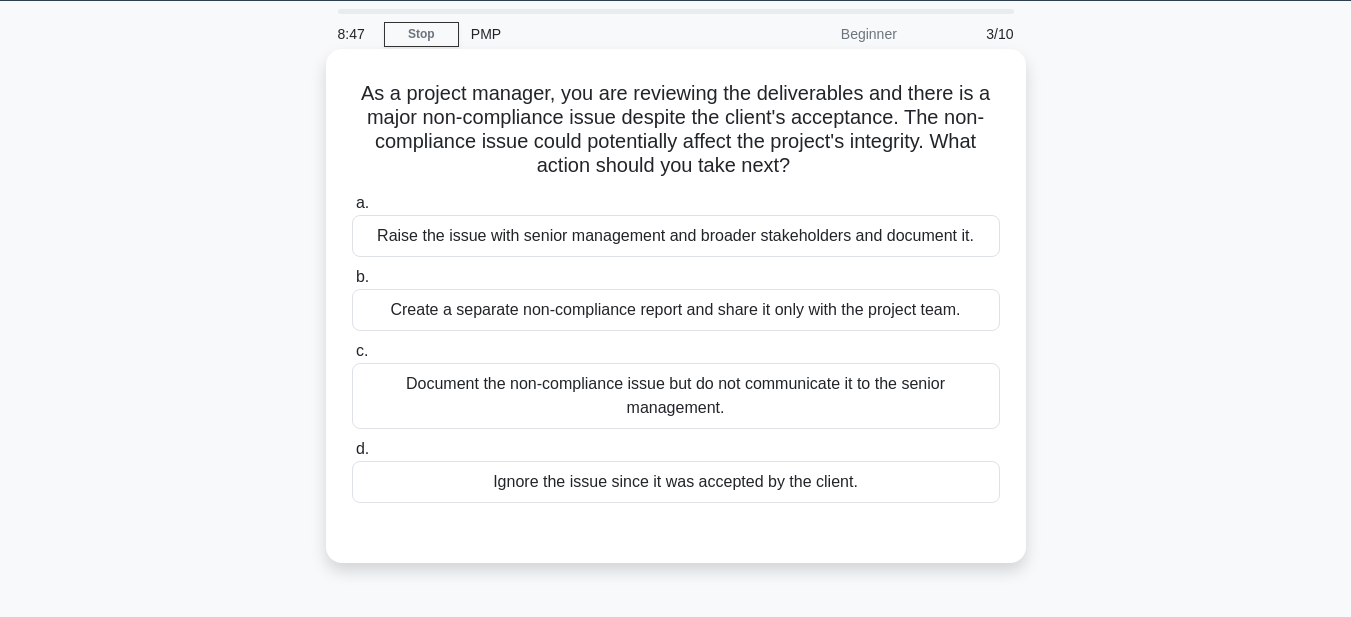 drag, startPoint x: 380, startPoint y: 94, endPoint x: 890, endPoint y: 493, distance: 647.53455 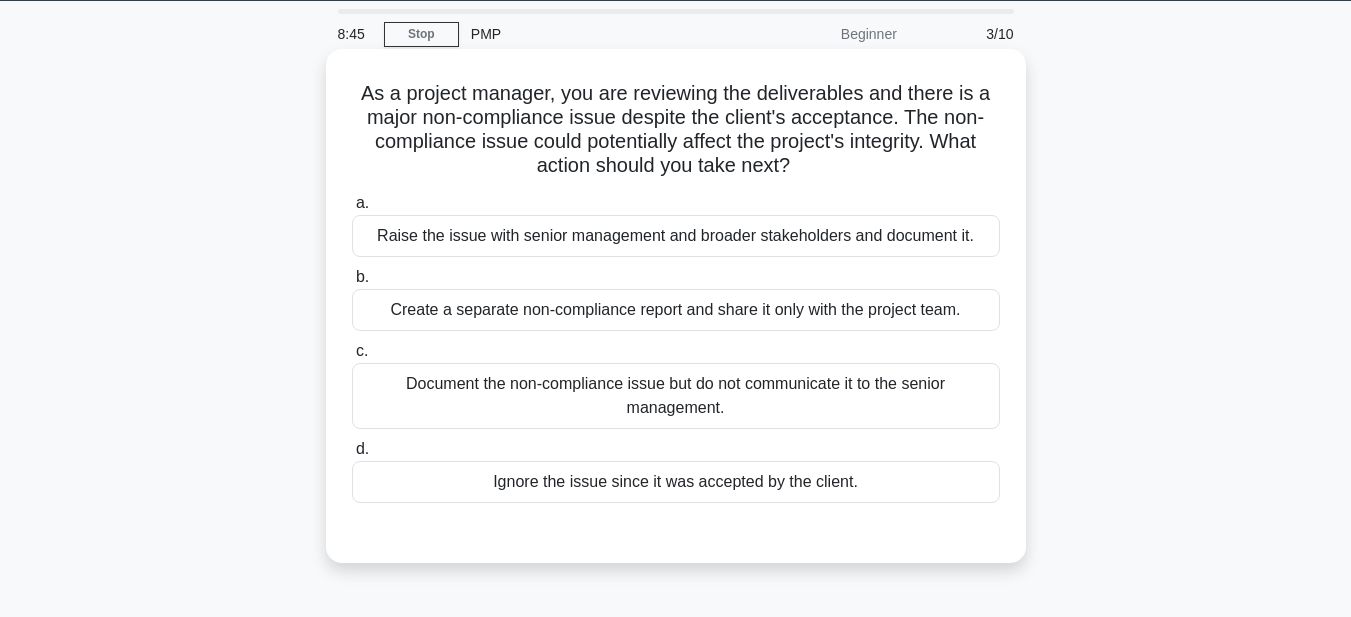 copy on "As a project manager, you are reviewing the deliverables and there is a major non-compliance issue despite the client's acceptance. The non-compliance issue could potentially affect the project's integrity. What action should you take next?
.spinner_0XTQ{transform-origin:center;animation:spinner_y6GP .75s linear infinite}@keyframes spinner_y6GP{100%{transform:rotate(360deg)}}
a.
Raise the issue with senior management and broader stakeholders and document it.
b.
Create a separate non-compliance report and share it only with the project team.
c.
Document the non-compliance issue but do not communicate it to the senior management.
d.
Ignore the issue since it was accepted by the client." 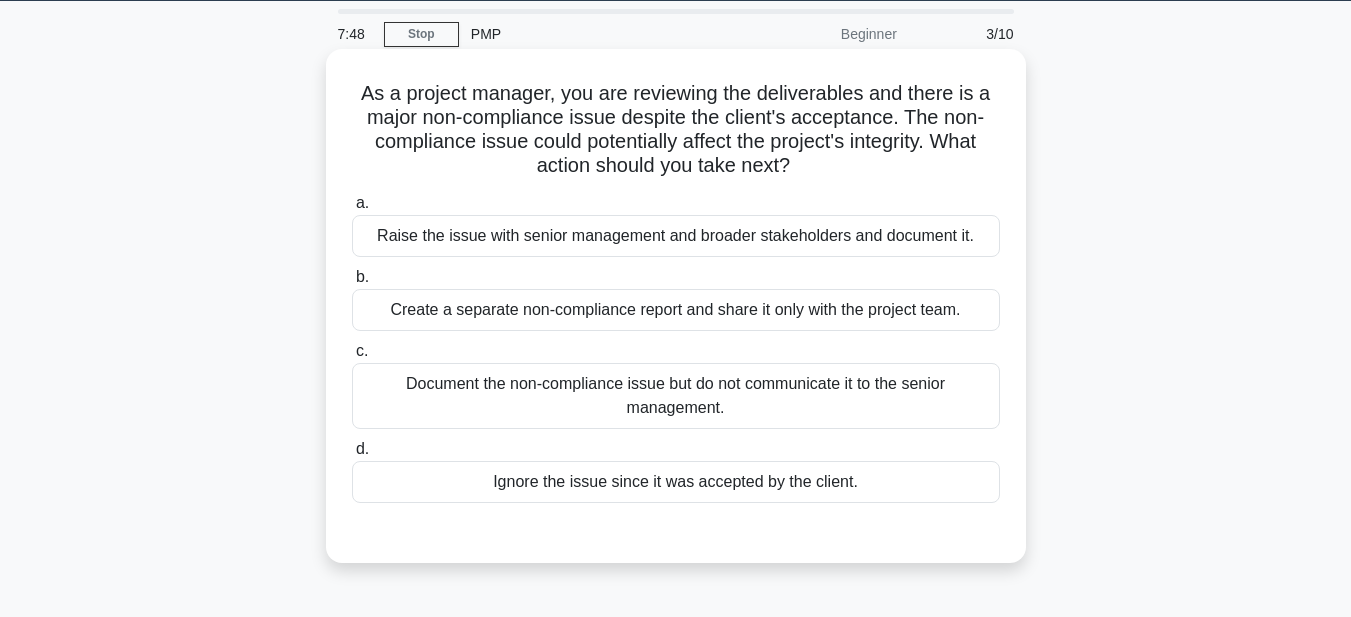 click on "Raise the issue with senior management and broader stakeholders and document it." at bounding box center (676, 236) 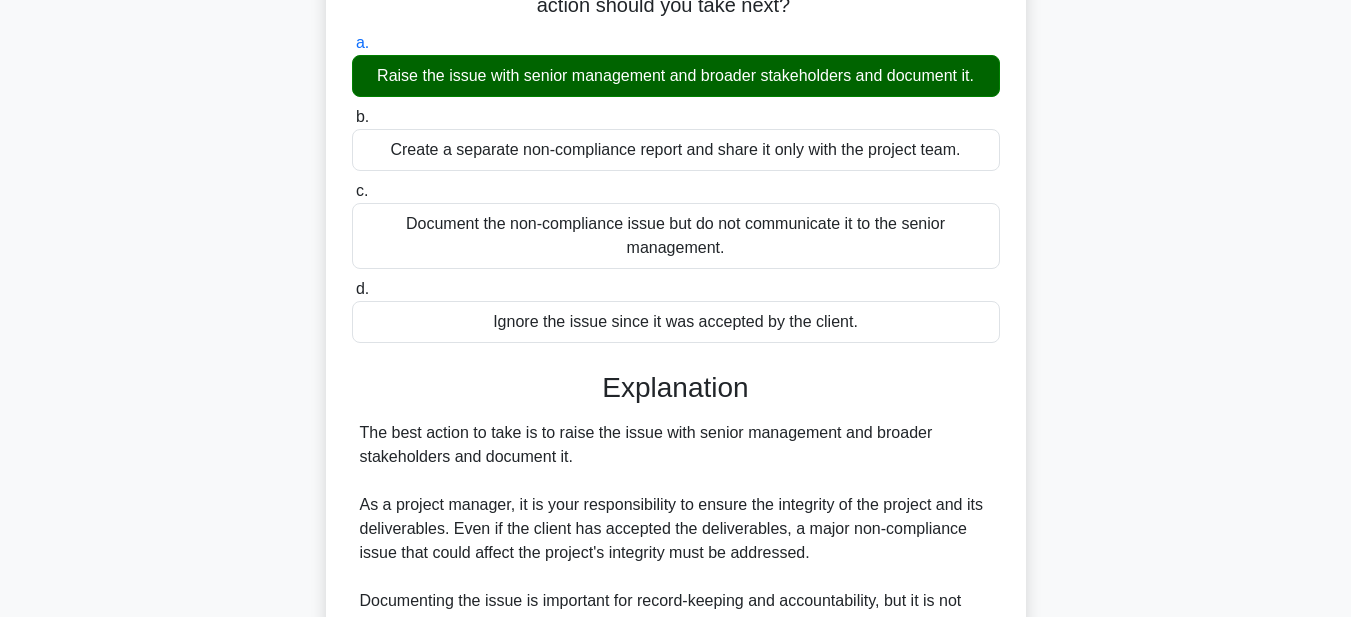 scroll, scrollTop: 563, scrollLeft: 0, axis: vertical 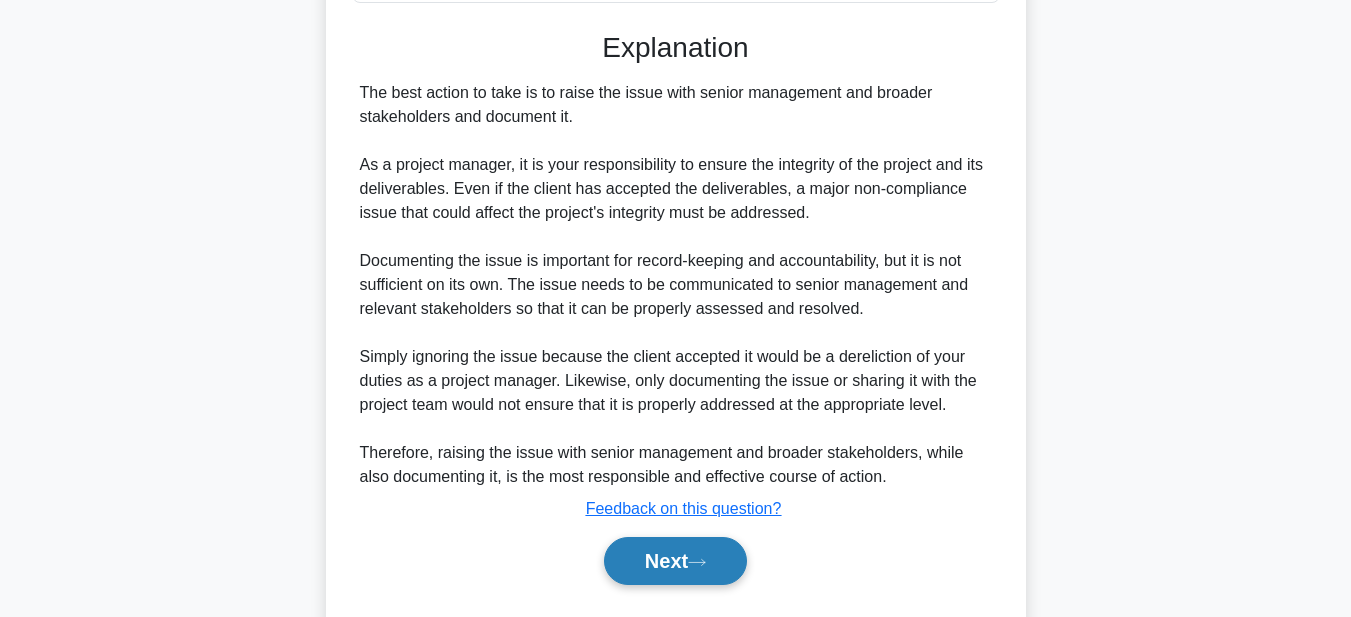 click on "Next" at bounding box center (675, 561) 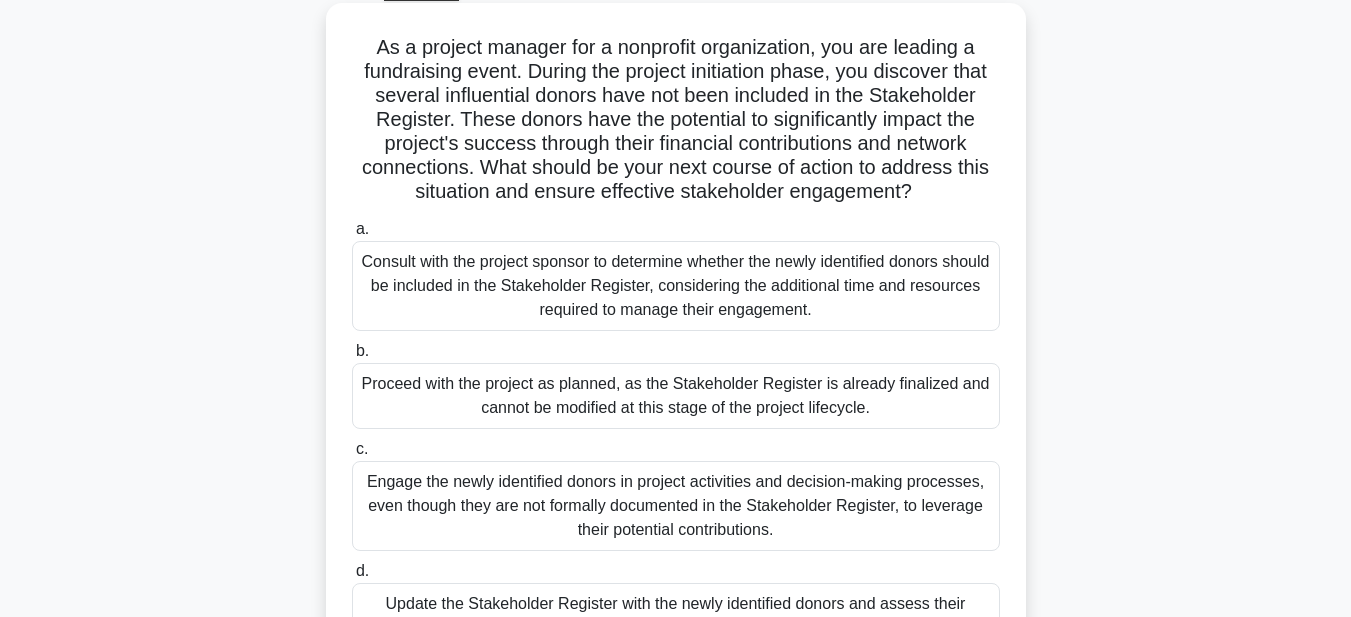 scroll, scrollTop: 63, scrollLeft: 0, axis: vertical 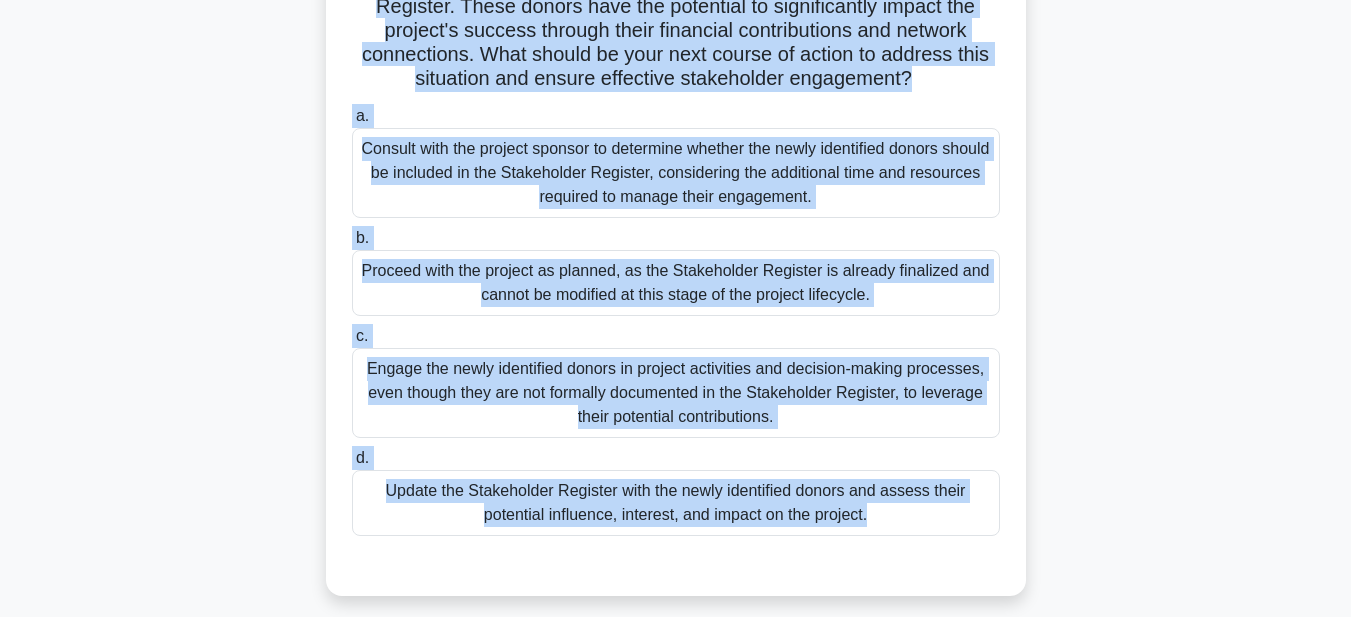 drag, startPoint x: 359, startPoint y: 85, endPoint x: 968, endPoint y: 514, distance: 744.93085 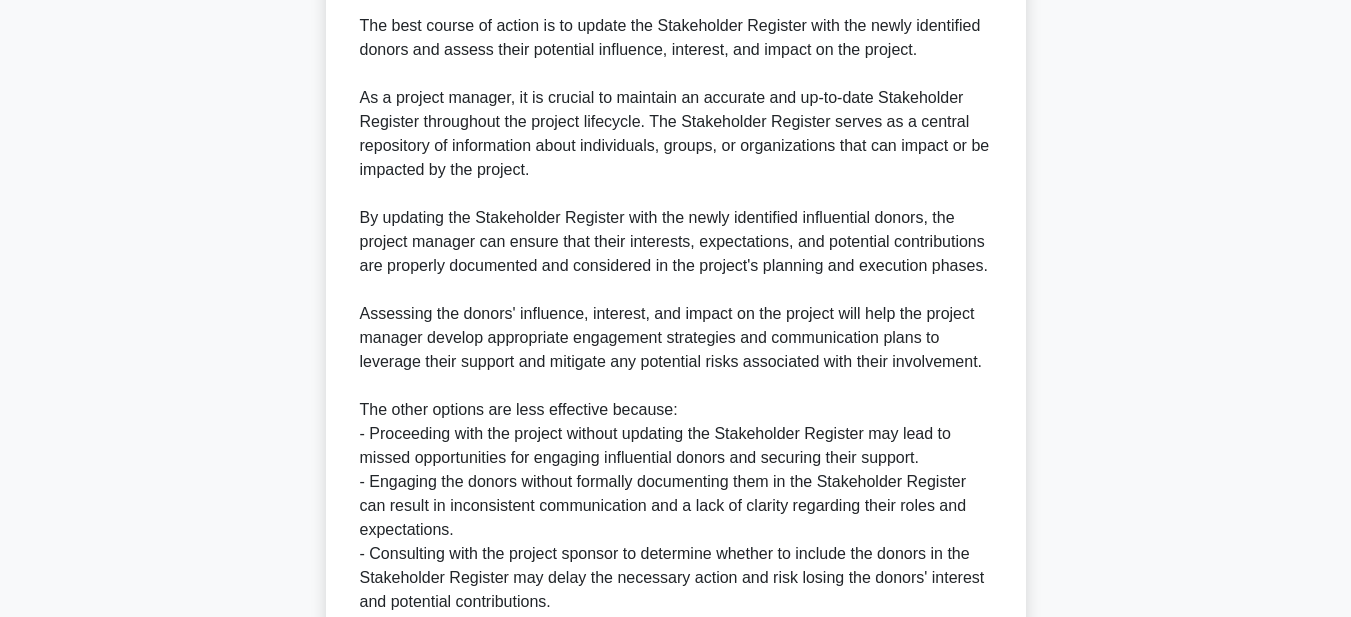 scroll, scrollTop: 1001, scrollLeft: 0, axis: vertical 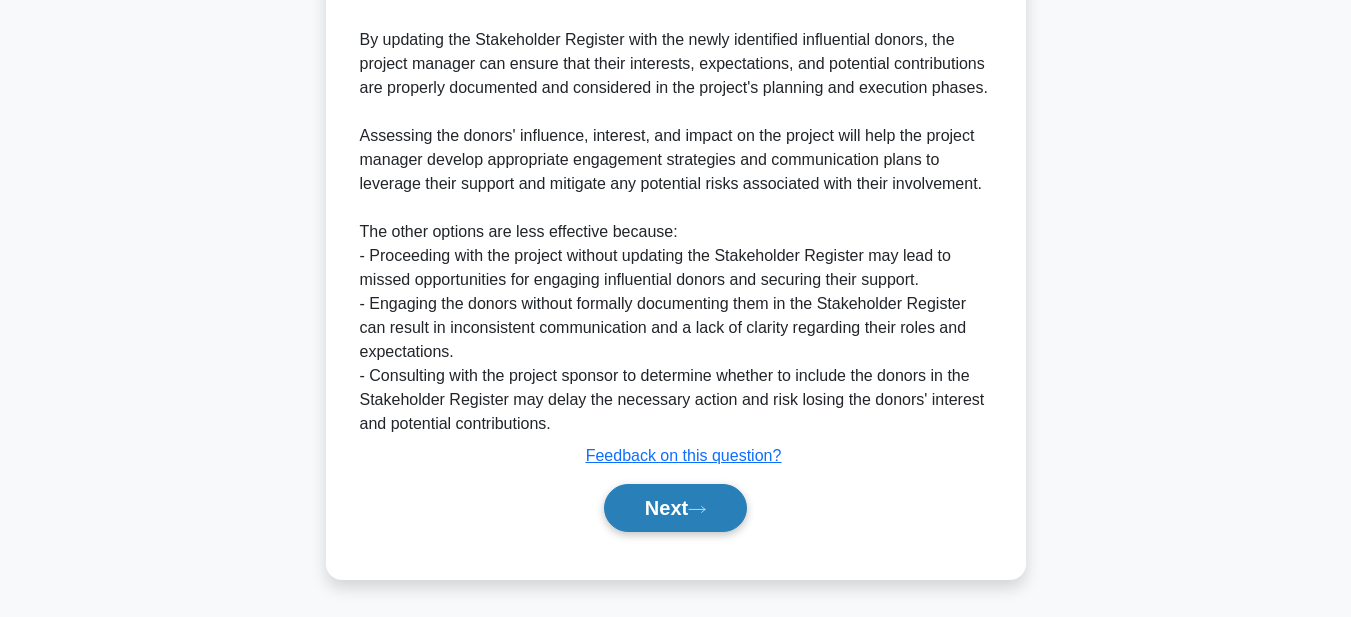 click on "Next" at bounding box center (675, 508) 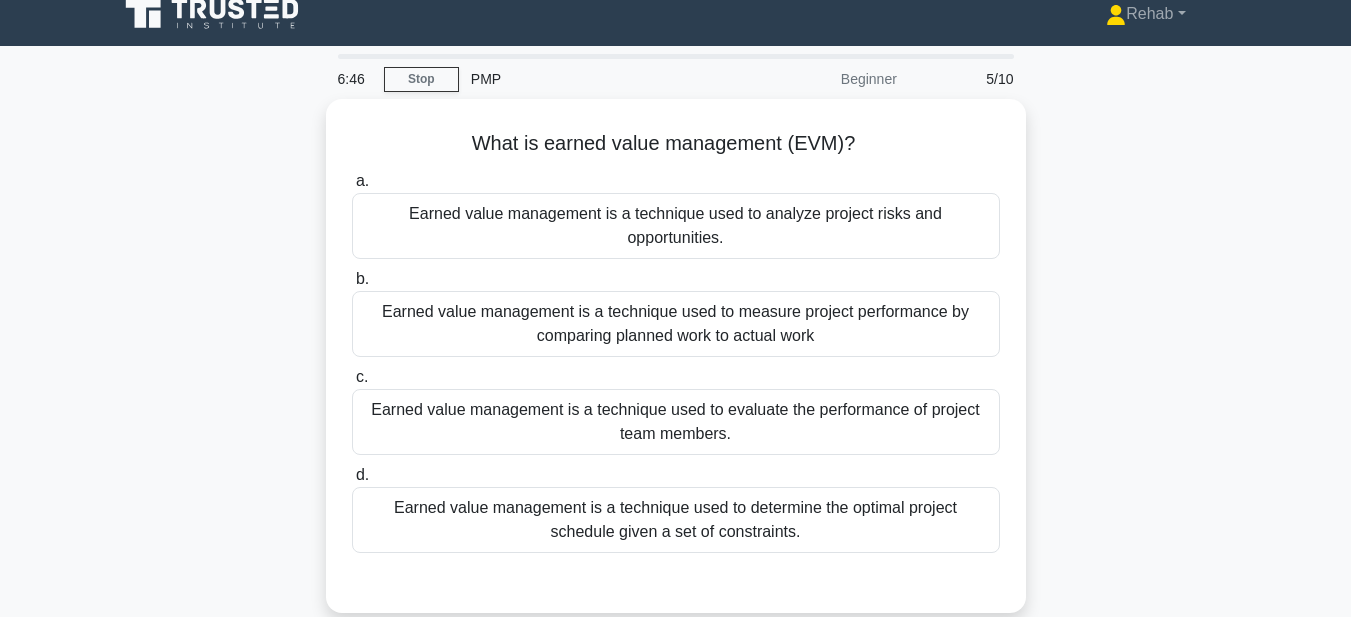 scroll, scrollTop: 0, scrollLeft: 0, axis: both 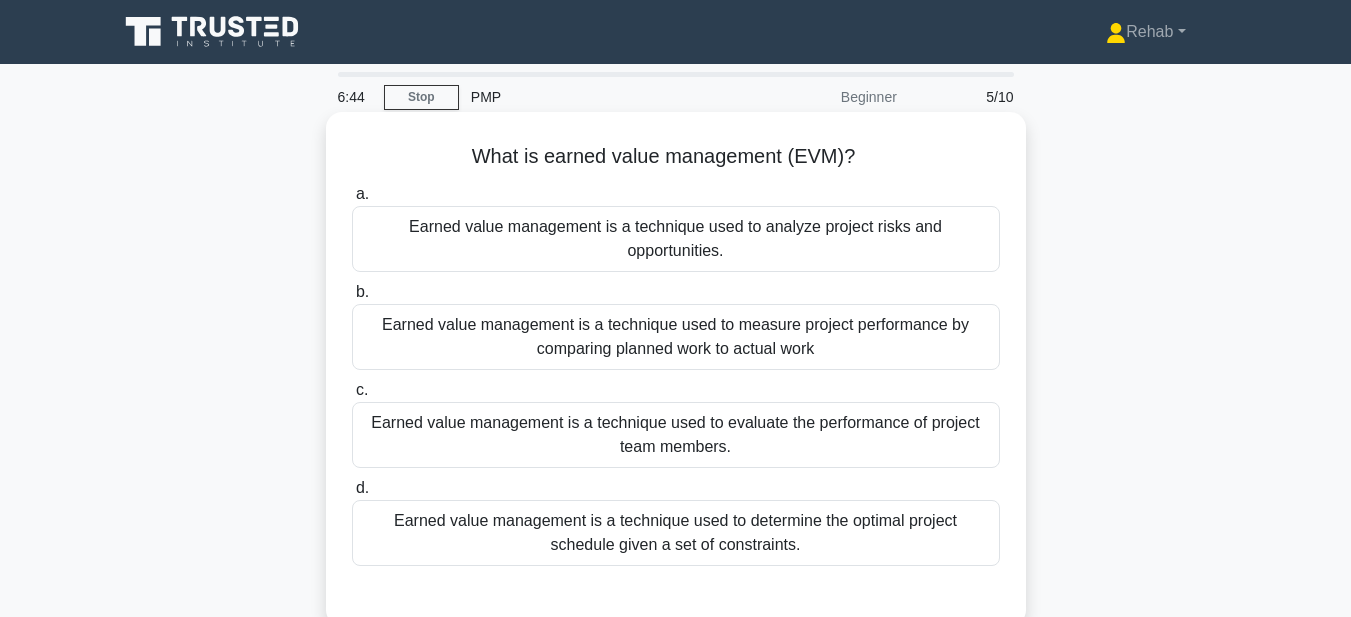 drag, startPoint x: 473, startPoint y: 151, endPoint x: 951, endPoint y: 514, distance: 600.2108 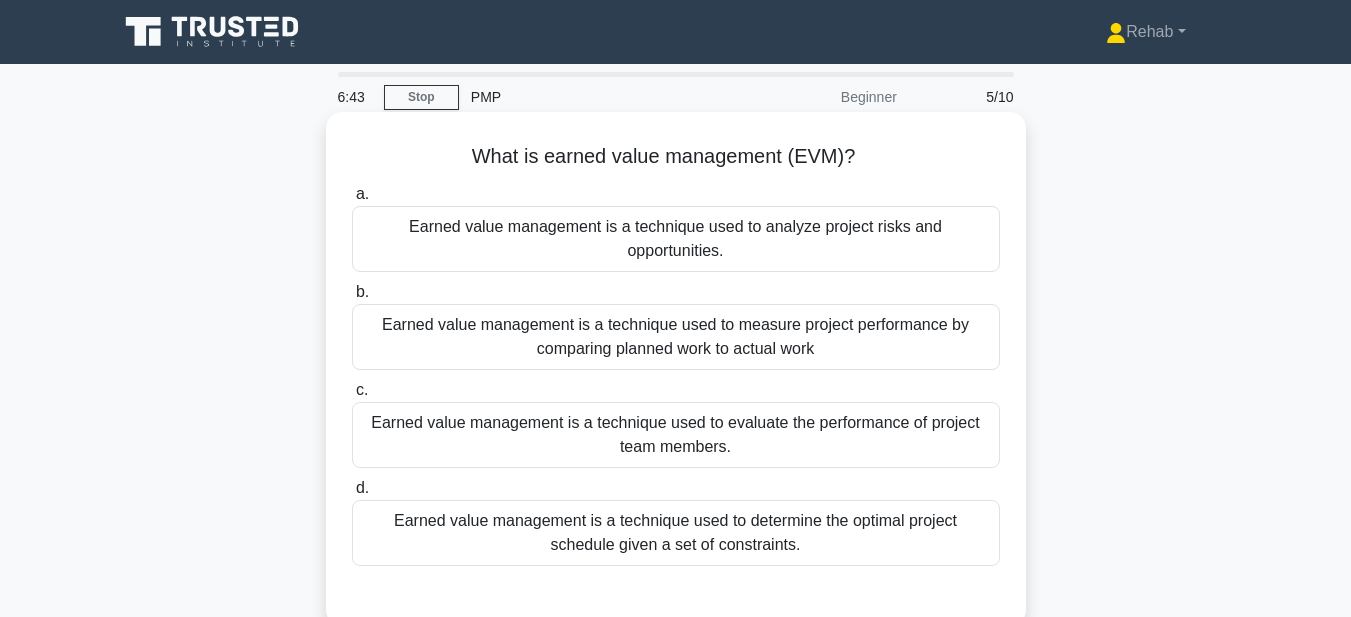 copy on "What is earned value management (EVM)?
.spinner_0XTQ{transform-origin:center;animation:spinner_y6GP .75s linear infinite}@keyframes spinner_y6GP{100%{transform:rotate(360deg)}}
a.
Earned value management is a technique used to analyze project risks and opportunities.
b.
Earned value management is a technique used to measure project performance by comparing planned work to actual work
c.
Earned value management is a technique used to evaluate the performance of project team members.
d.
Earned value management is a technique used to determine the optimal project schedule given a set of constraints." 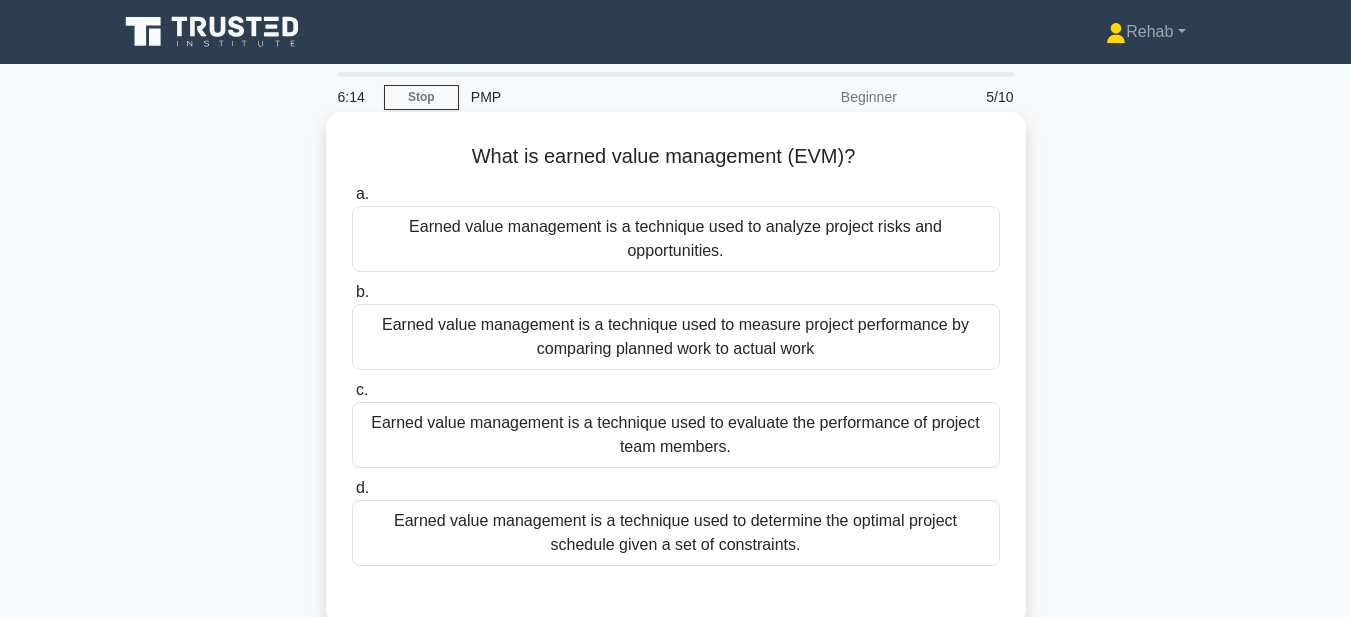 click on "Earned value management is a technique used to measure project performance by comparing planned work to actual work" at bounding box center (676, 337) 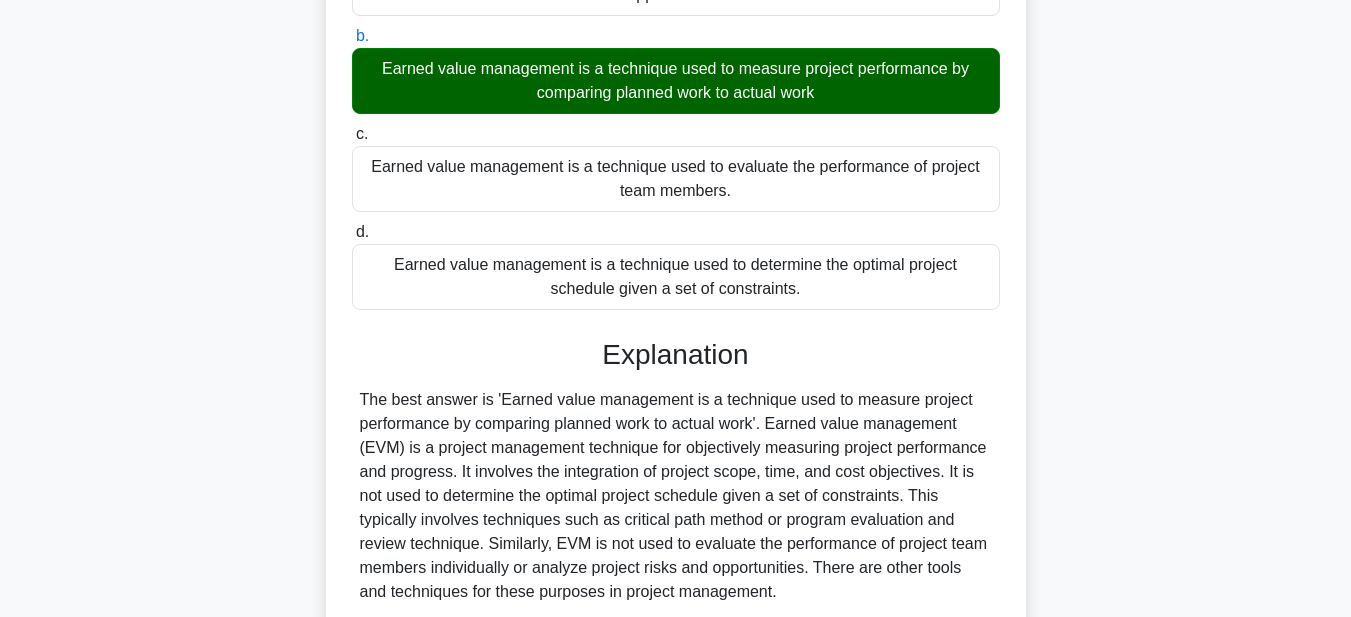 scroll, scrollTop: 463, scrollLeft: 0, axis: vertical 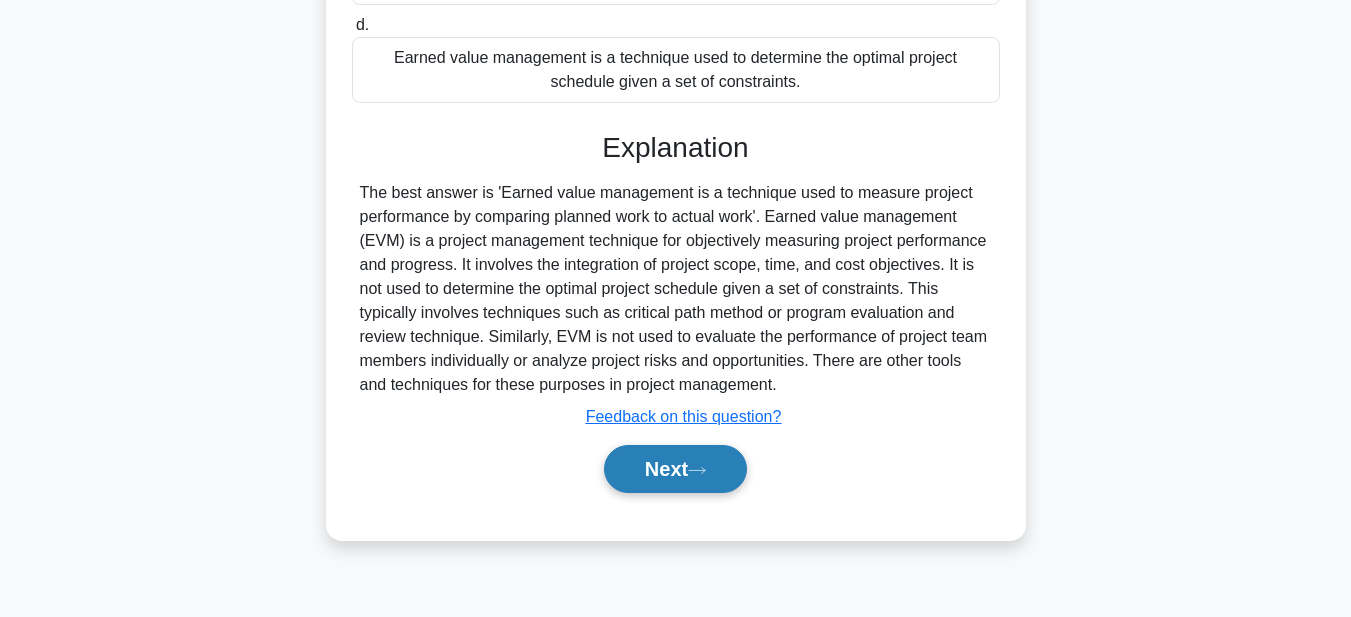 click on "Next" at bounding box center (675, 469) 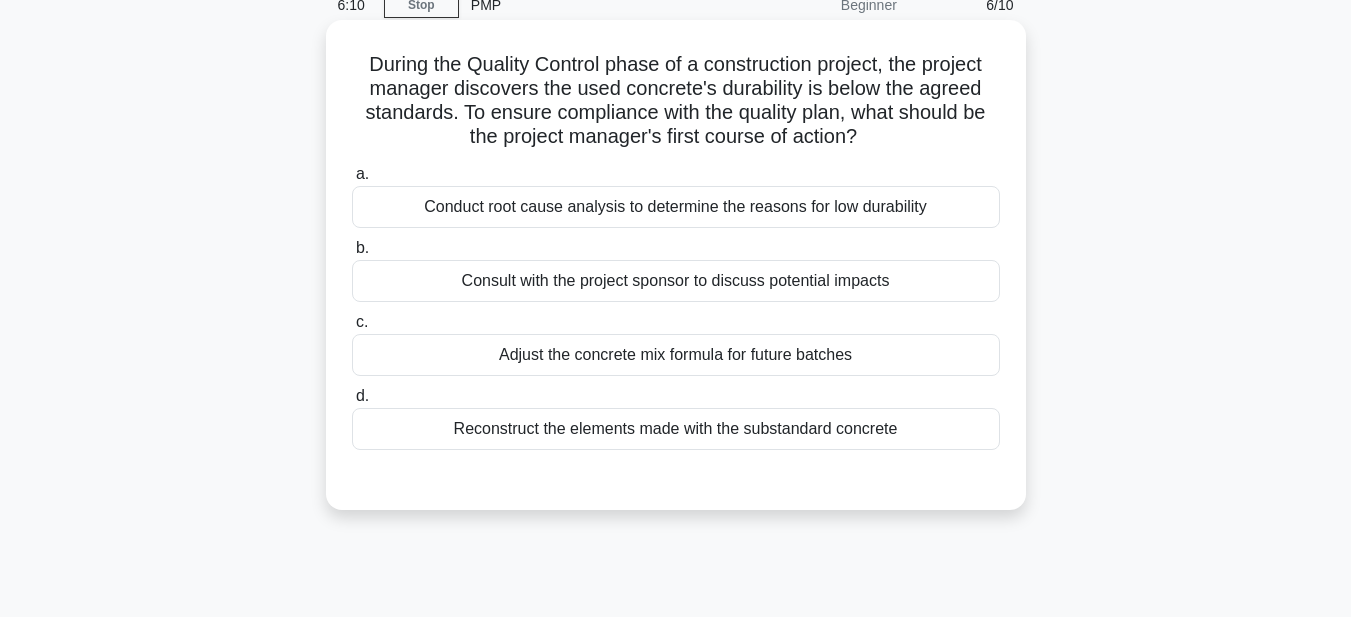 scroll, scrollTop: 63, scrollLeft: 0, axis: vertical 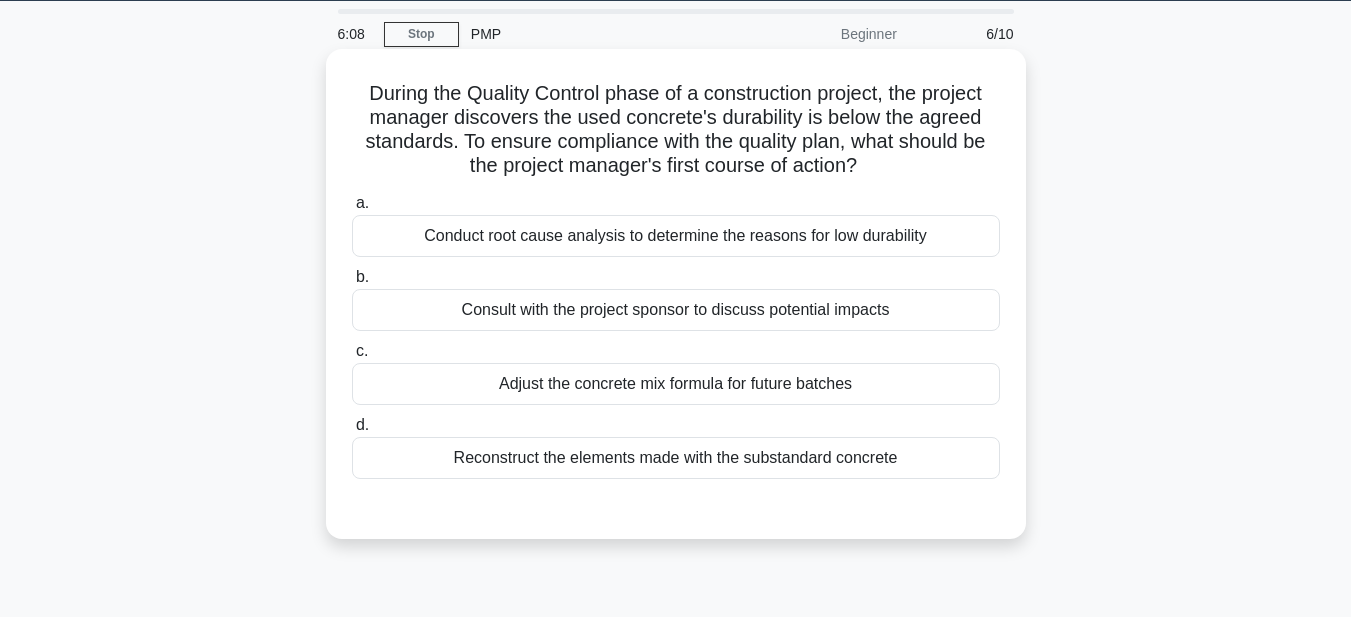 drag, startPoint x: 357, startPoint y: 85, endPoint x: 932, endPoint y: 403, distance: 657.0761 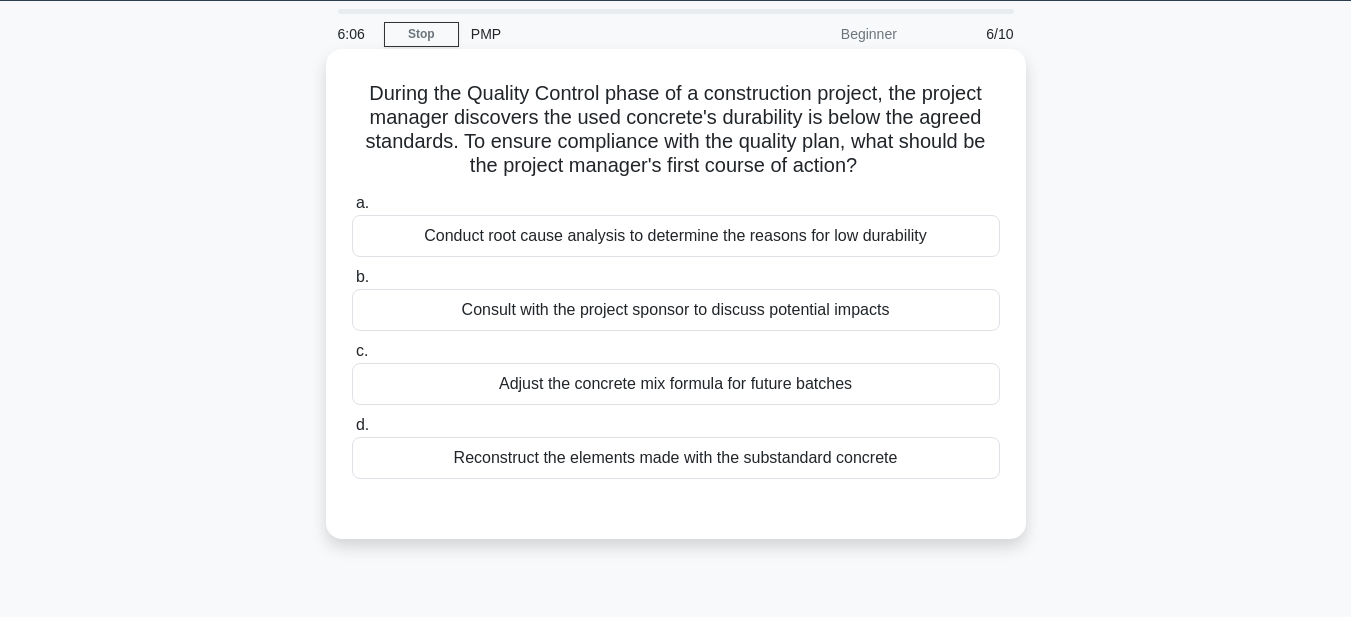 copy on "During the Quality Control phase of a construction project, the project manager discovers the used concrete's durability is below the agreed standards. To ensure compliance with the quality plan, what should be the project manager's first course of action?
.spinner_0XTQ{transform-origin:center;animation:spinner_y6GP .75s linear infinite}@keyframes spinner_y6GP{100%{transform:rotate(360deg)}}
a.
Conduct root cause analysis to determine the reasons for low durability
b.
Consult with the project sponsor to discuss potential impacts
c.
Adjust the concrete mix formula for future batches
d.
Reconstruct the elements made with the substandard concrete" 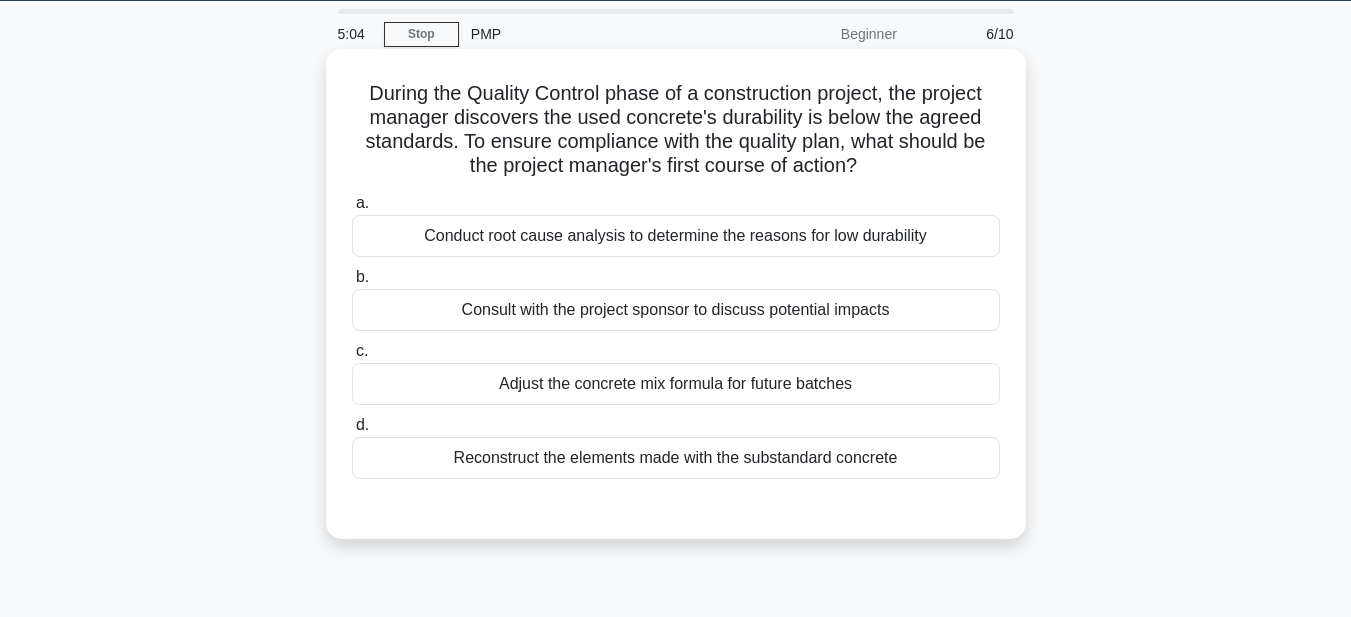 click on "Reconstruct the elements made with the substandard concrete" at bounding box center (676, 458) 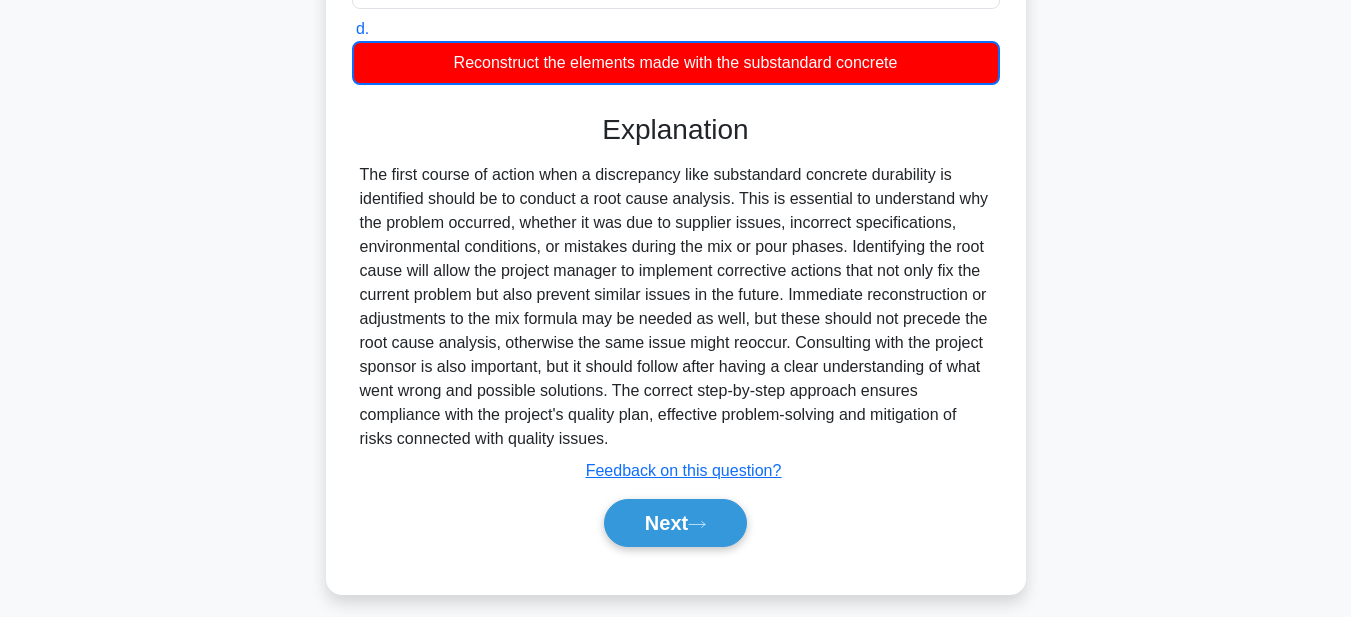 scroll, scrollTop: 463, scrollLeft: 0, axis: vertical 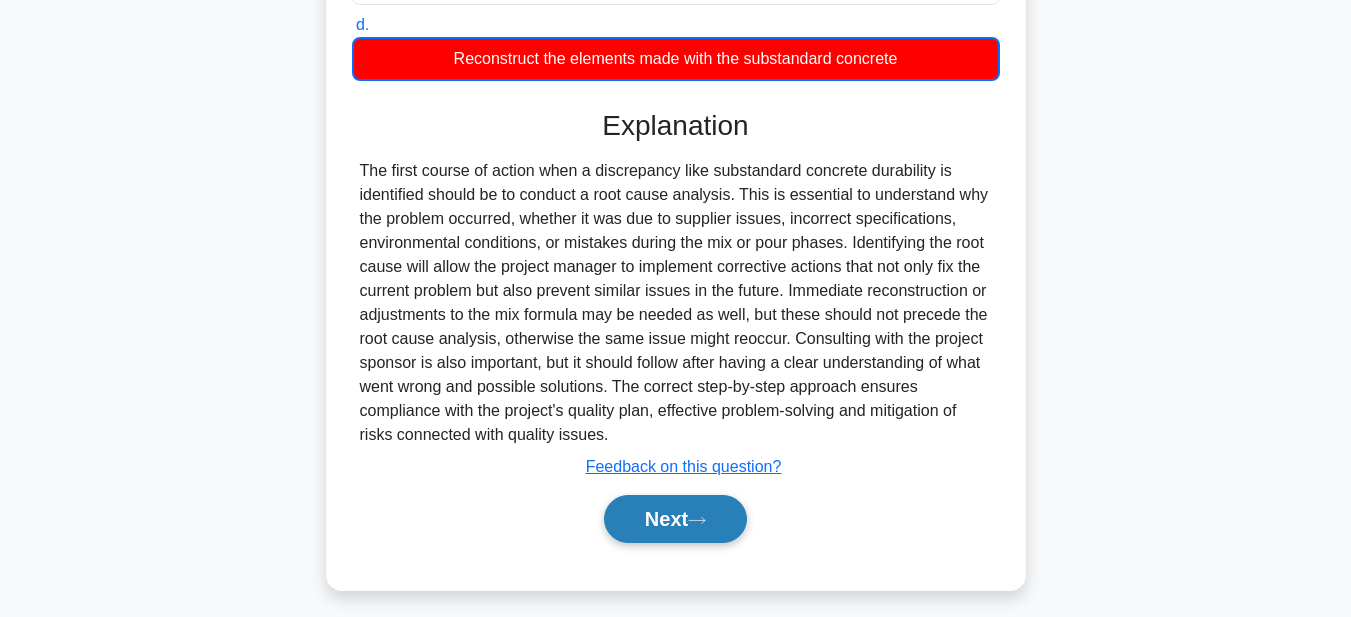 click on "Next" at bounding box center (675, 519) 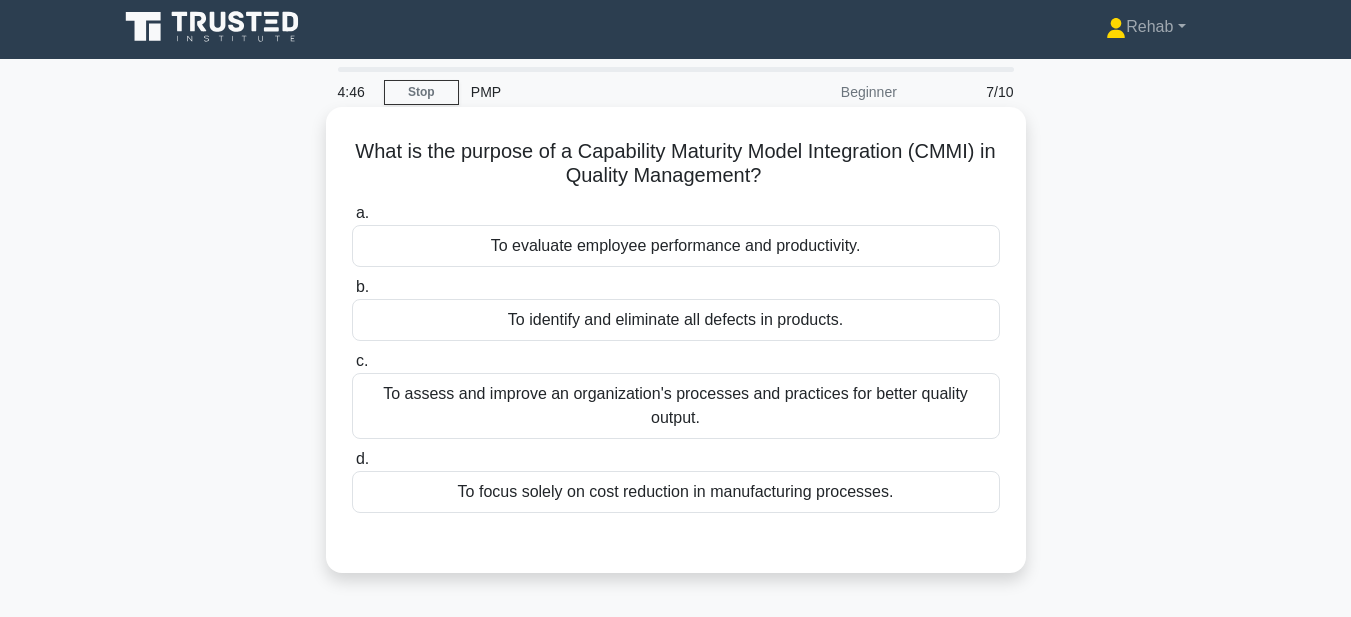 scroll, scrollTop: 0, scrollLeft: 0, axis: both 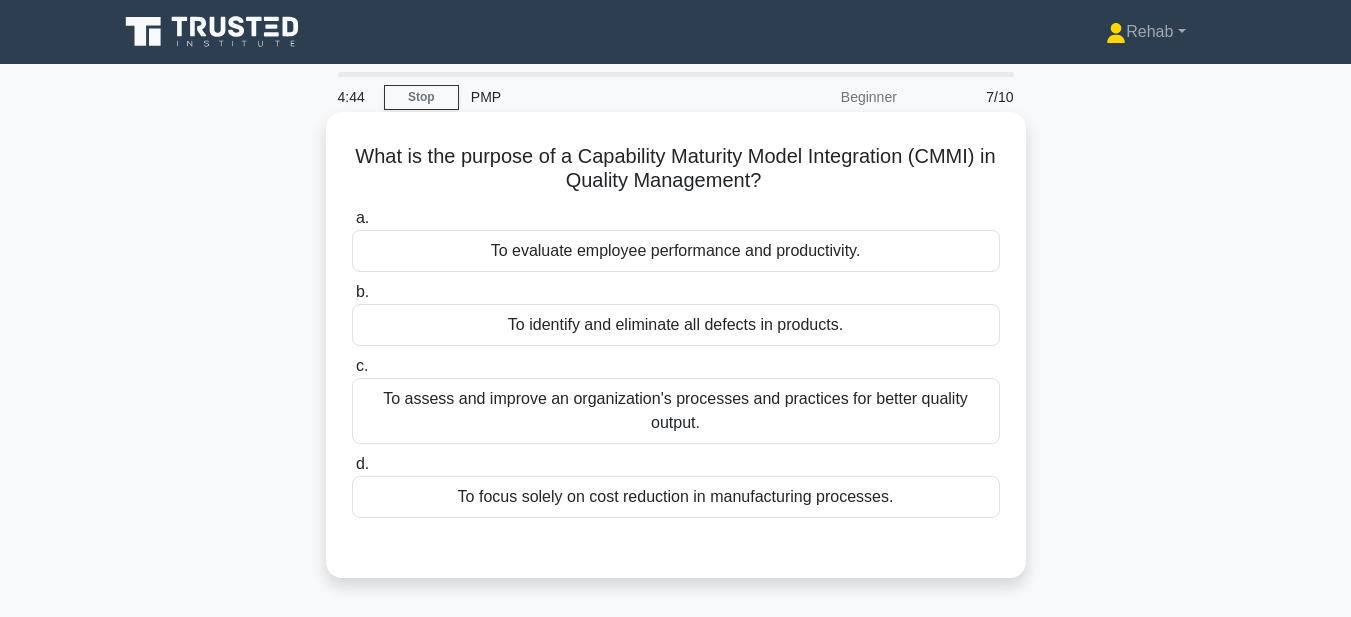 drag, startPoint x: 348, startPoint y: 148, endPoint x: 919, endPoint y: 498, distance: 669.73206 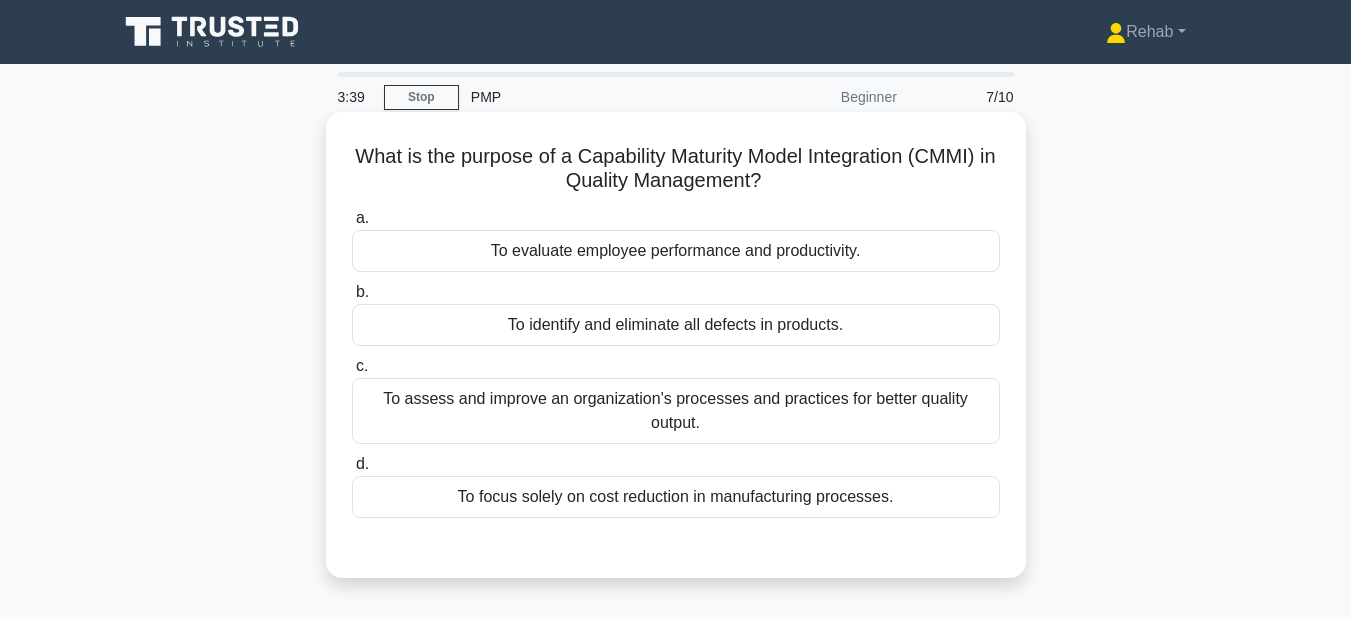 click on "To assess and improve an organization's processes and practices for better quality output." at bounding box center [676, 411] 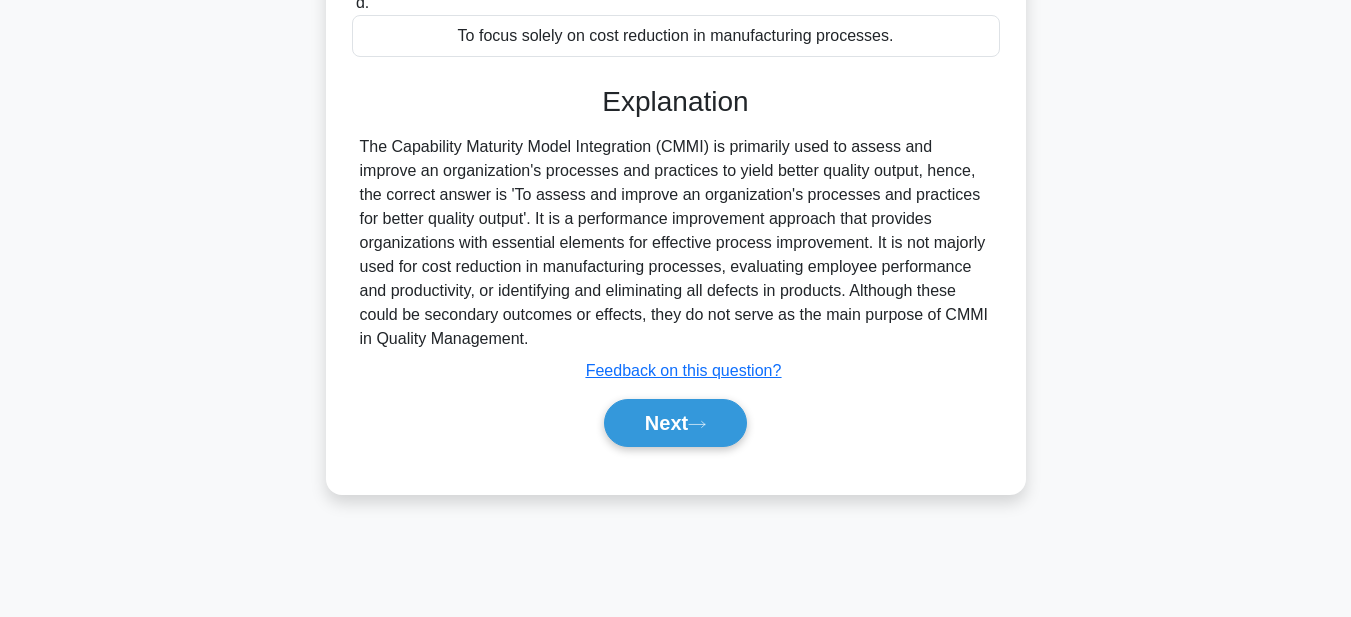 scroll, scrollTop: 463, scrollLeft: 0, axis: vertical 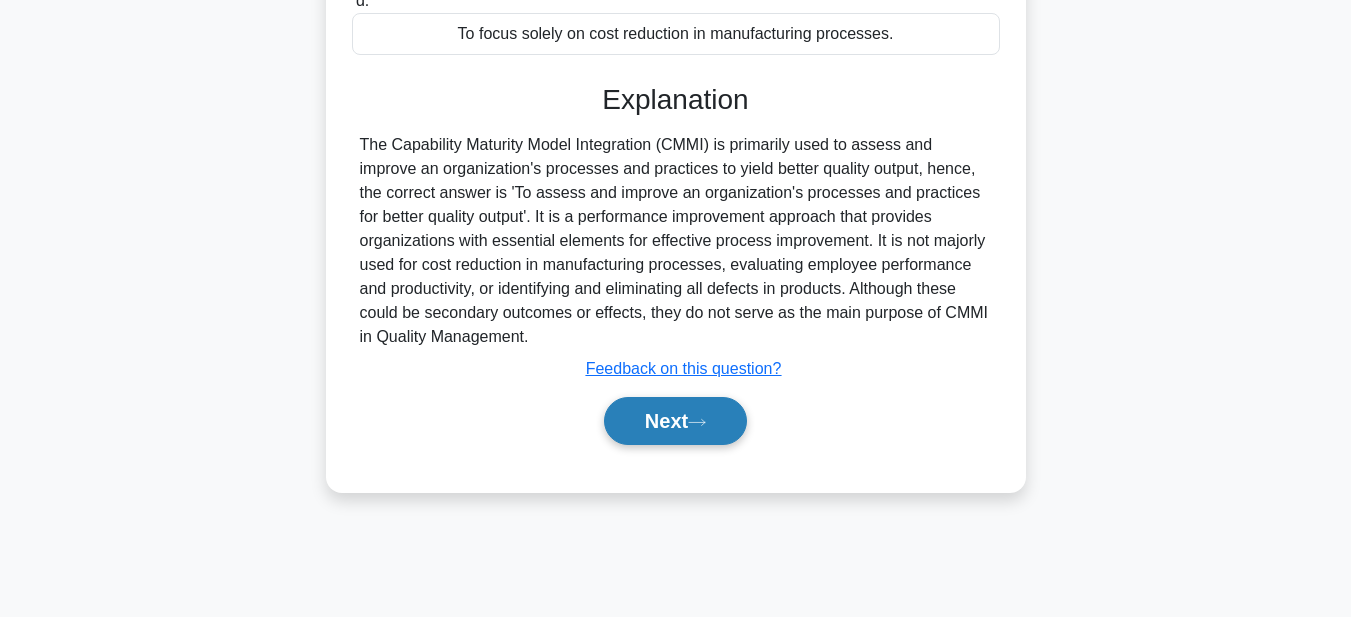 click on "Next" at bounding box center (675, 421) 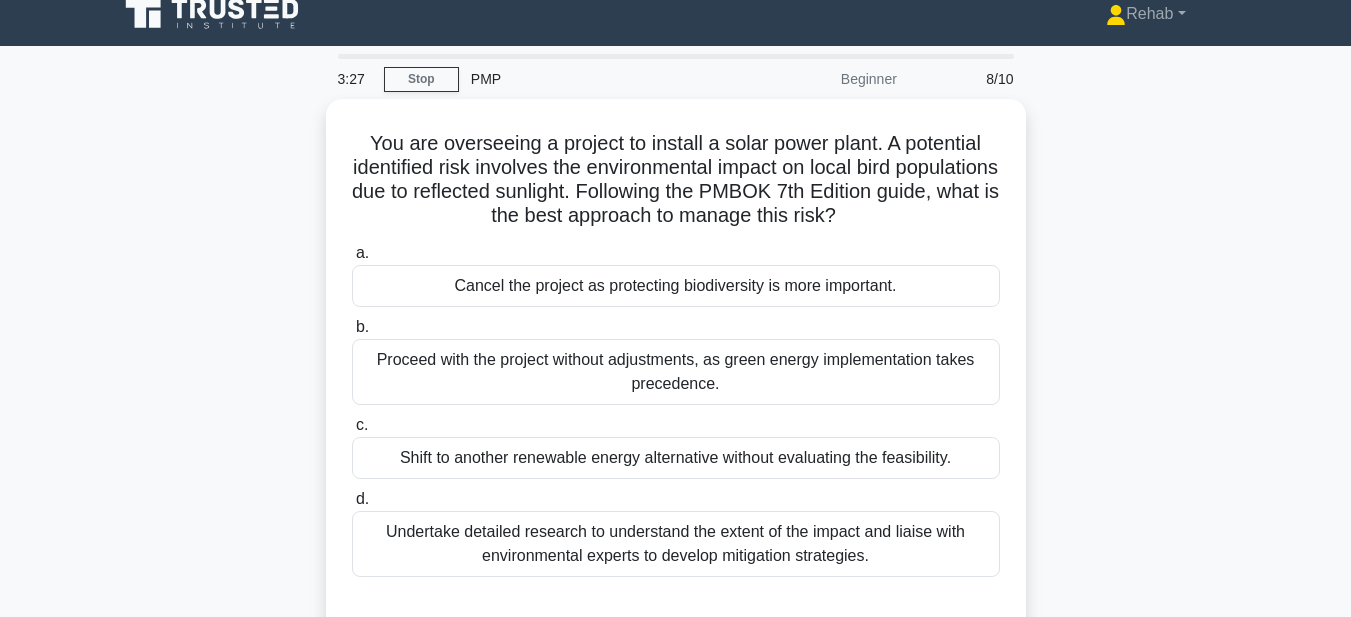 scroll, scrollTop: 0, scrollLeft: 0, axis: both 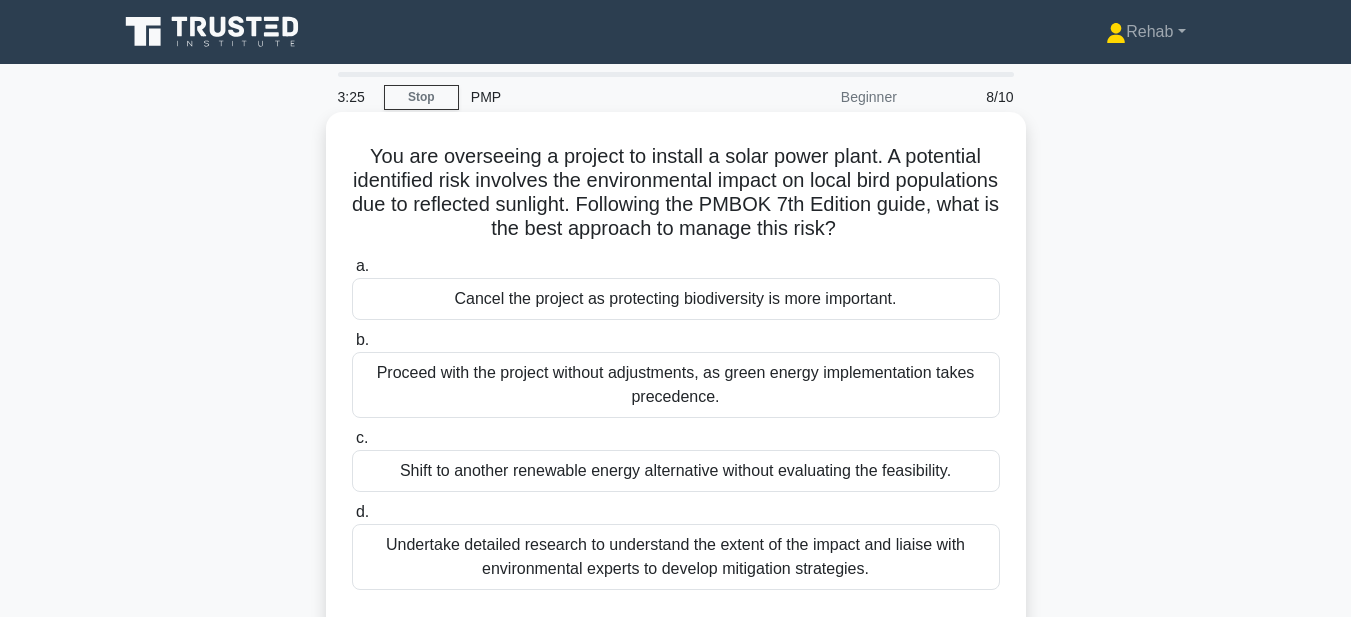 drag, startPoint x: 441, startPoint y: 178, endPoint x: 927, endPoint y: 568, distance: 623.13403 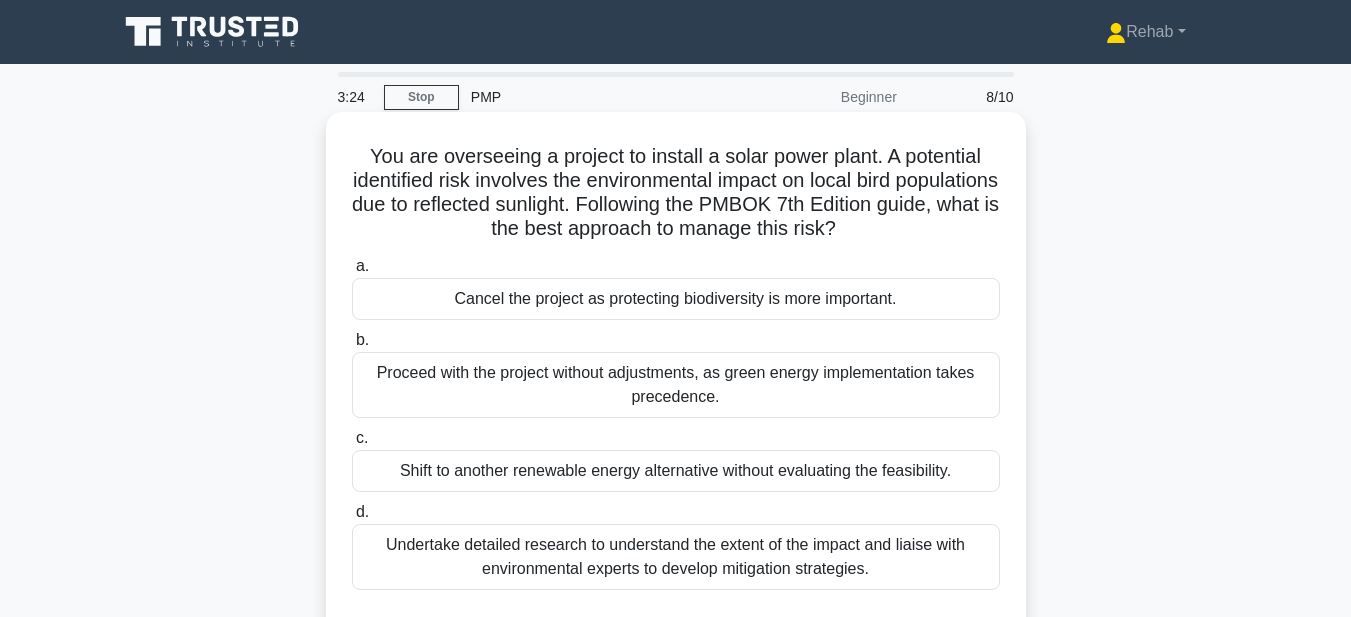 copy on "You are overseeing a project to install a solar power plant. A potential identified risk involves the environmental impact on local bird populations due to reflected sunlight. Following the PMBOK 7th Edition guide, what is the best approach to manage this risk?
.spinner_0XTQ{transform-origin:center;animation:spinner_y6GP .75s linear infinite}@keyframes spinner_y6GP{100%{transform:rotate(360deg)}}
a.
Cancel the project as protecting biodiversity is more important.
b.
Proceed with the project without adjustments, as green energy implementation takes precedence.
c.
Shift to another renewable energy alternative without evaluating the feasibility.
d.
Undertake detailed research to understand the extent of the i..." 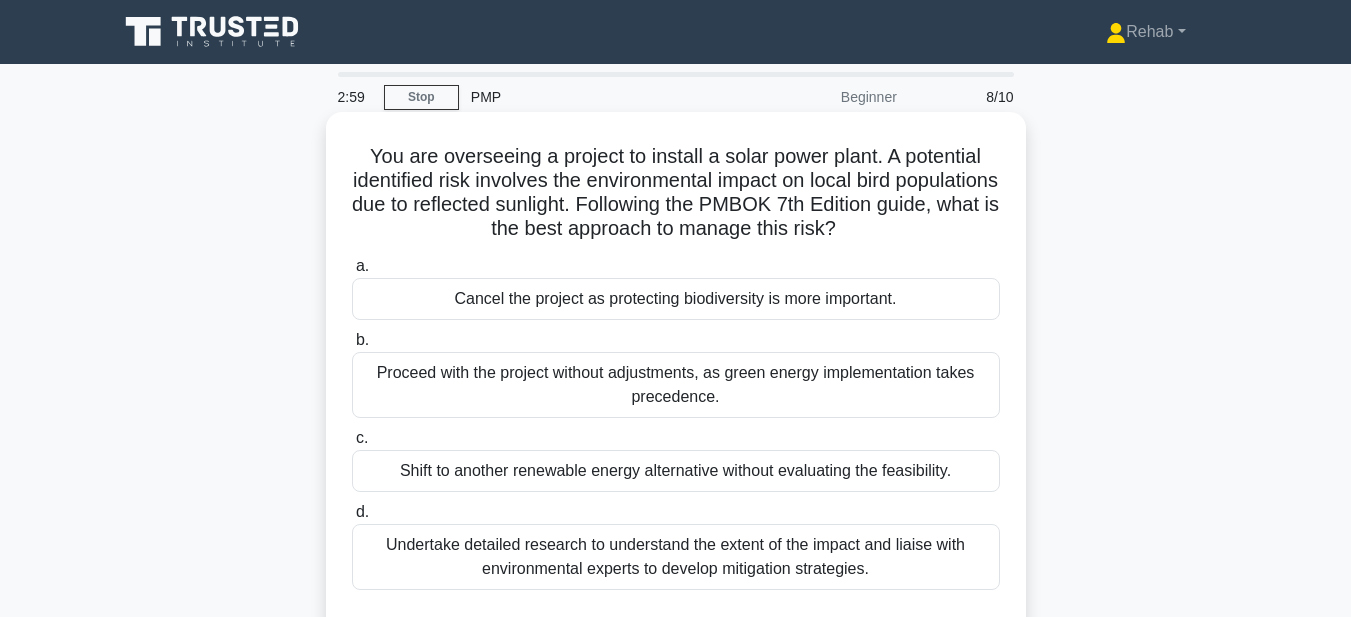 click on "Undertake detailed research to understand the extent of the impact and liaise with environmental experts to develop mitigation strategies." at bounding box center (676, 557) 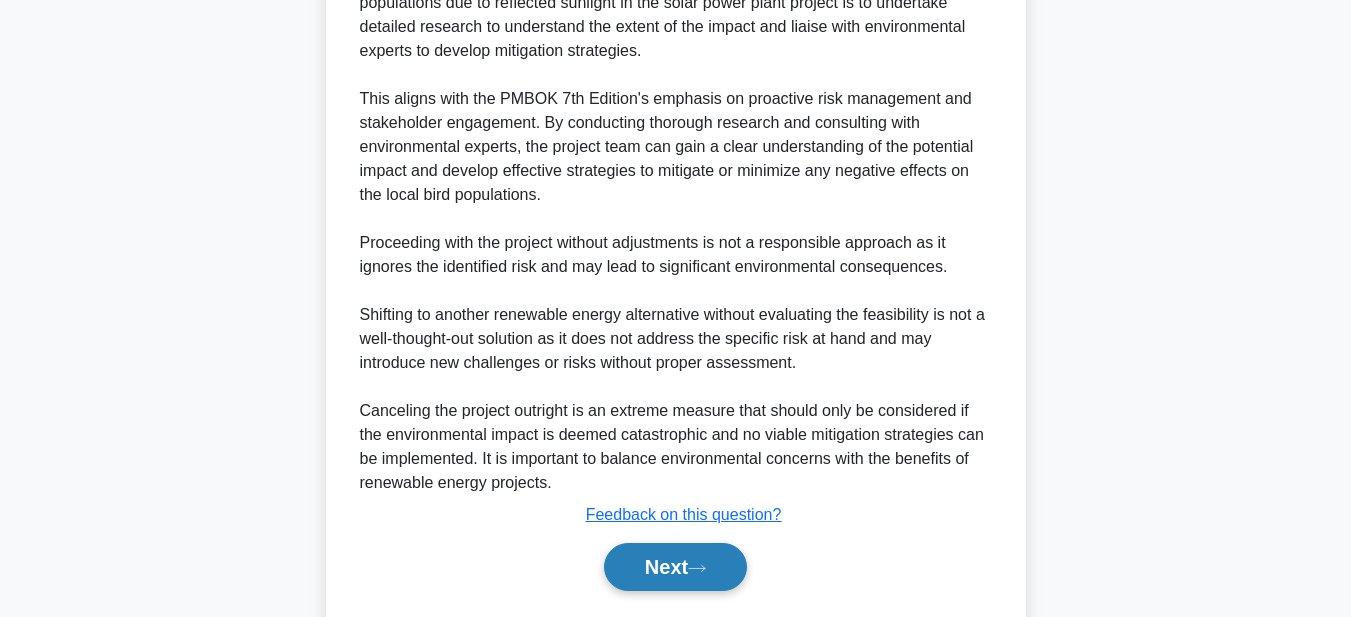 scroll, scrollTop: 761, scrollLeft: 0, axis: vertical 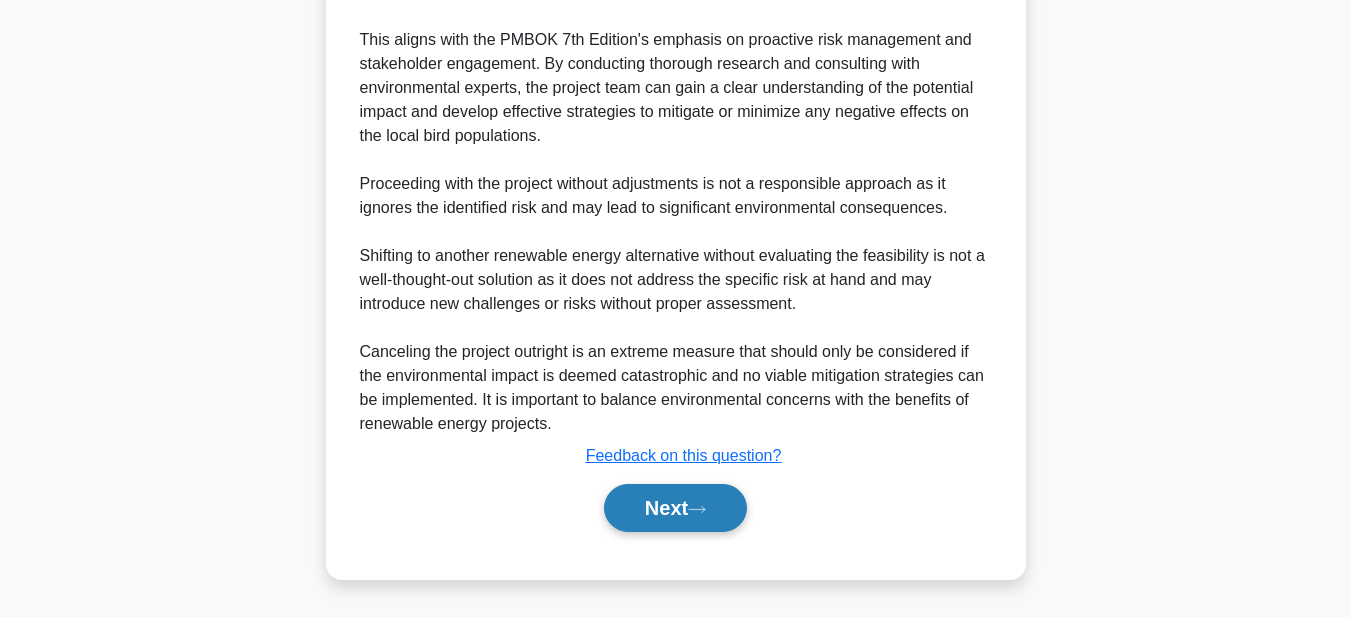 click on "Next" at bounding box center (675, 508) 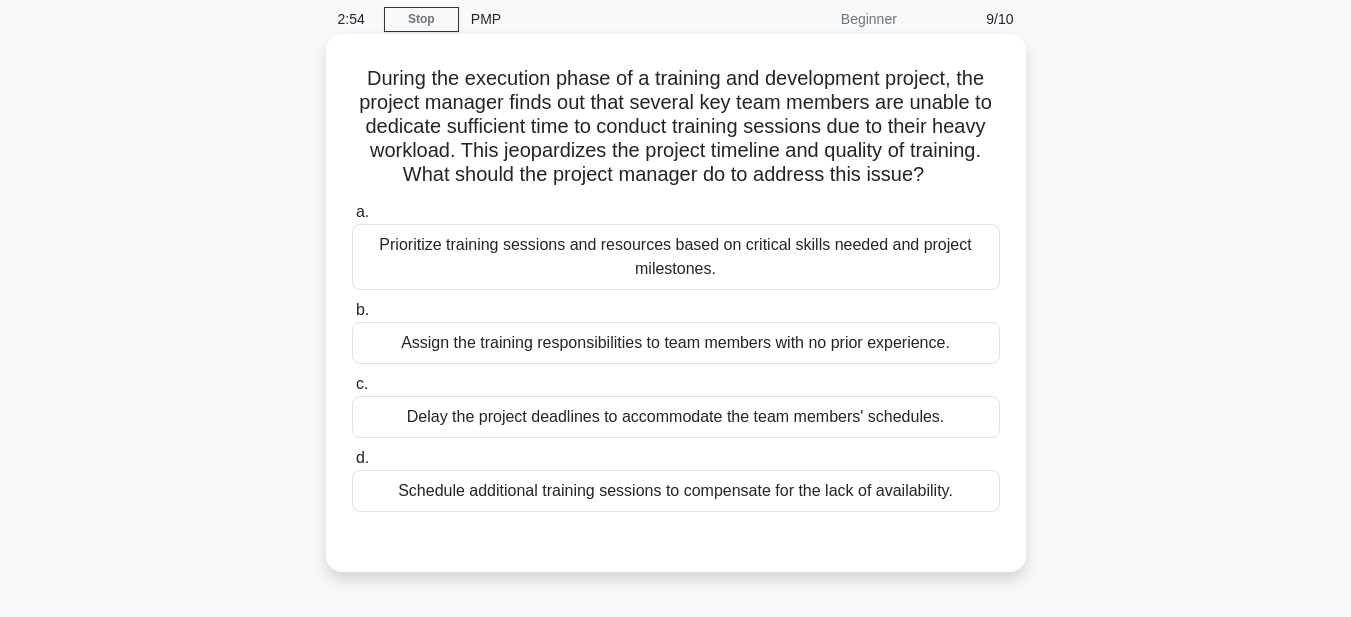 scroll, scrollTop: 0, scrollLeft: 0, axis: both 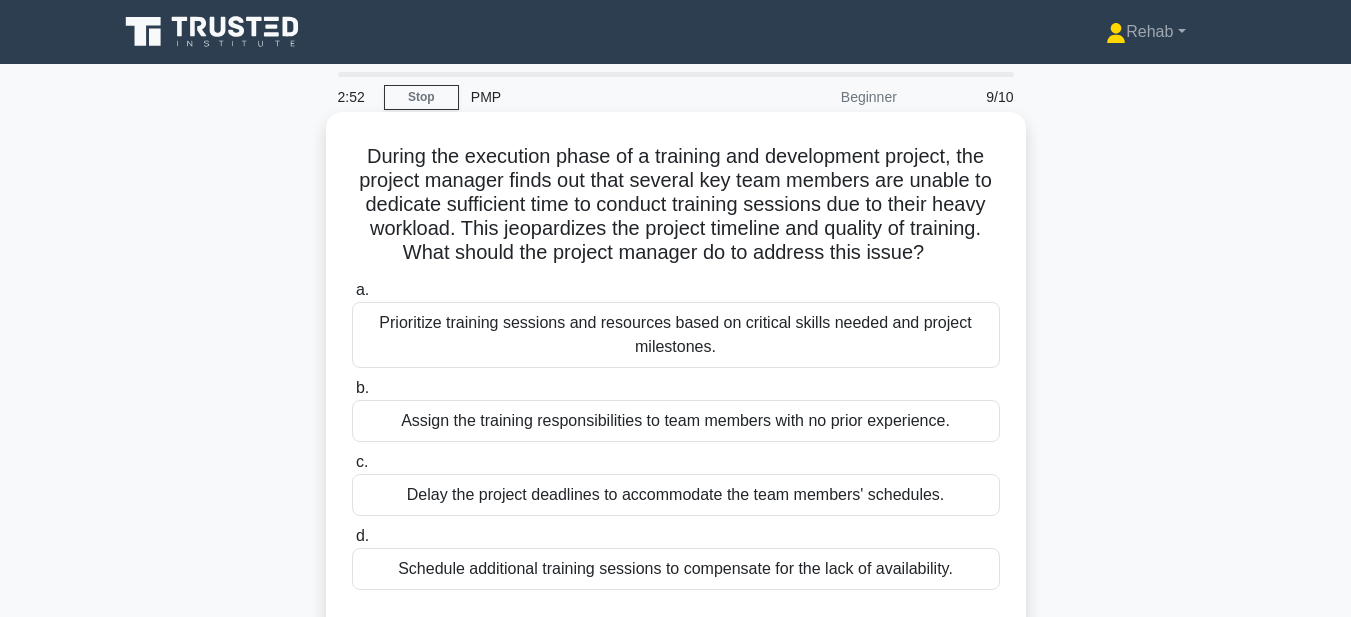 drag, startPoint x: 351, startPoint y: 149, endPoint x: 988, endPoint y: 590, distance: 774.75806 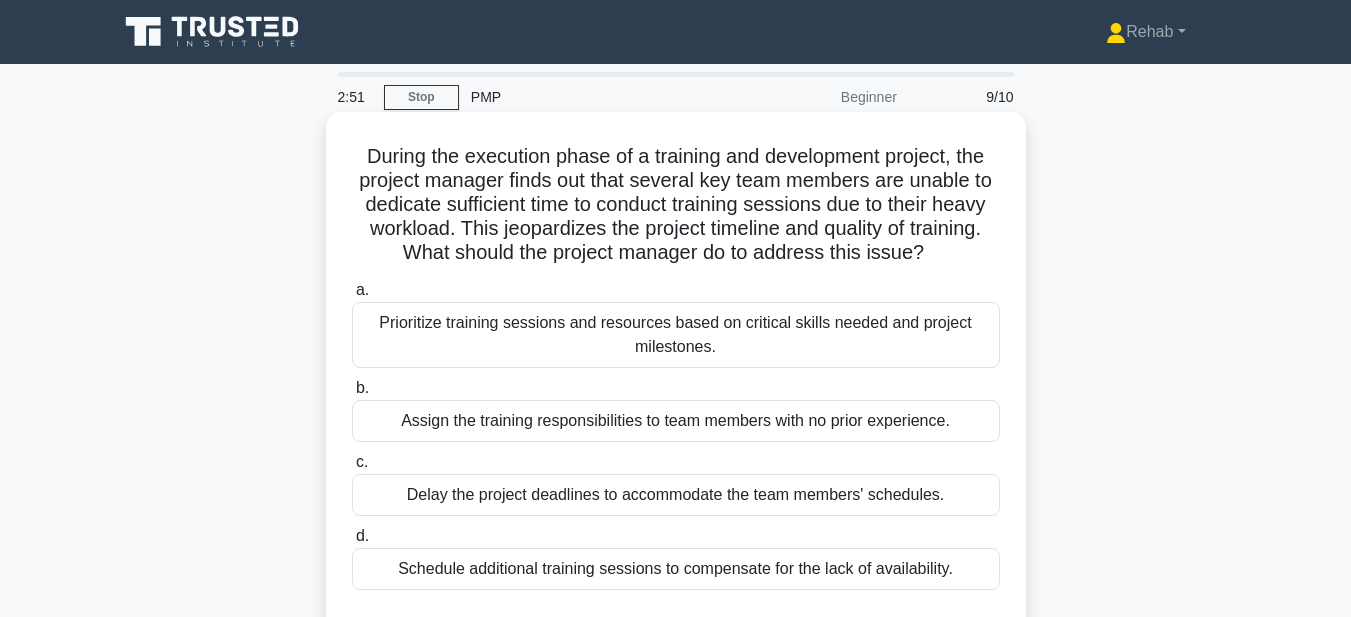 copy on "During the execution phase of a training and development project, the project manager finds out that several key team members are unable to dedicate sufficient time to conduct training sessions due to their heavy workload. This jeopardizes the project timeline and quality of training. What should the project manager do to address this issue?
.spinner_0XTQ{transform-origin:center;animation:spinner_y6GP .75s linear infinite}@keyframes spinner_y6GP{100%{transform:rotate(360deg)}}
a.
Prioritize training sessions and resources based on critical skills needed and project milestones.
b.
Assign the training responsibilities to team members with no prior experience.
c.
Delay the project deadlines to accommodate the team members' schedules.
d.
..." 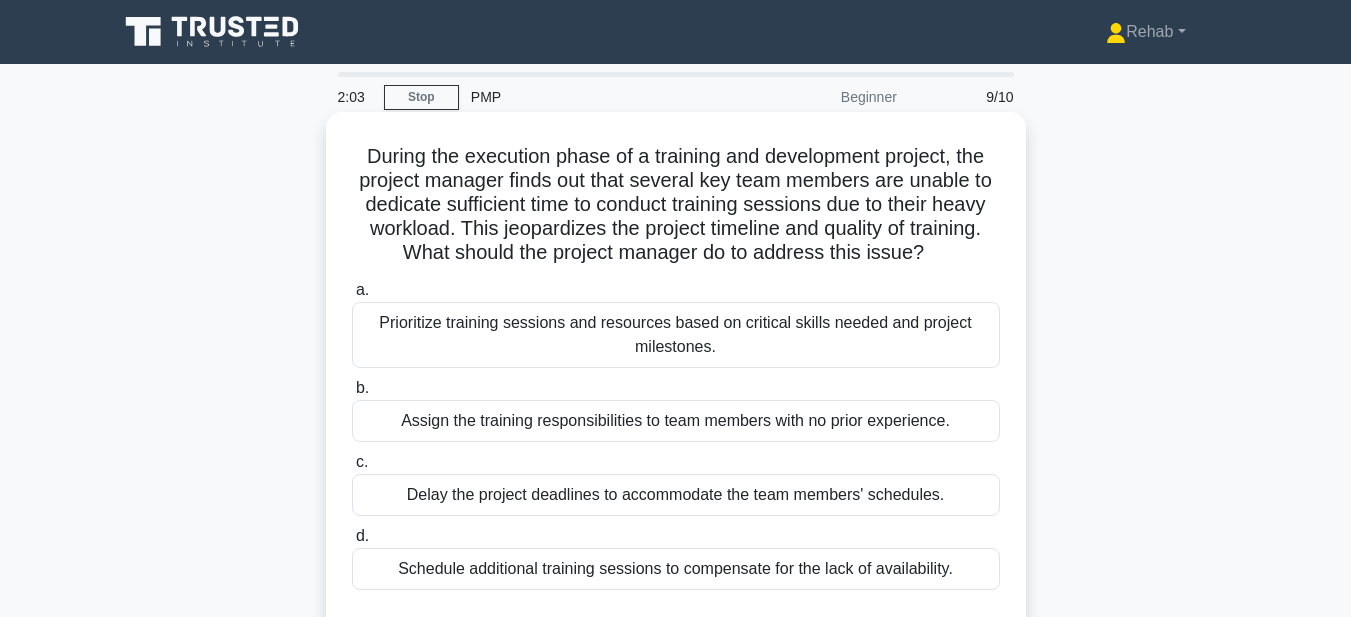 click on "Prioritize training sessions and resources based on critical skills needed and project milestones." at bounding box center [676, 335] 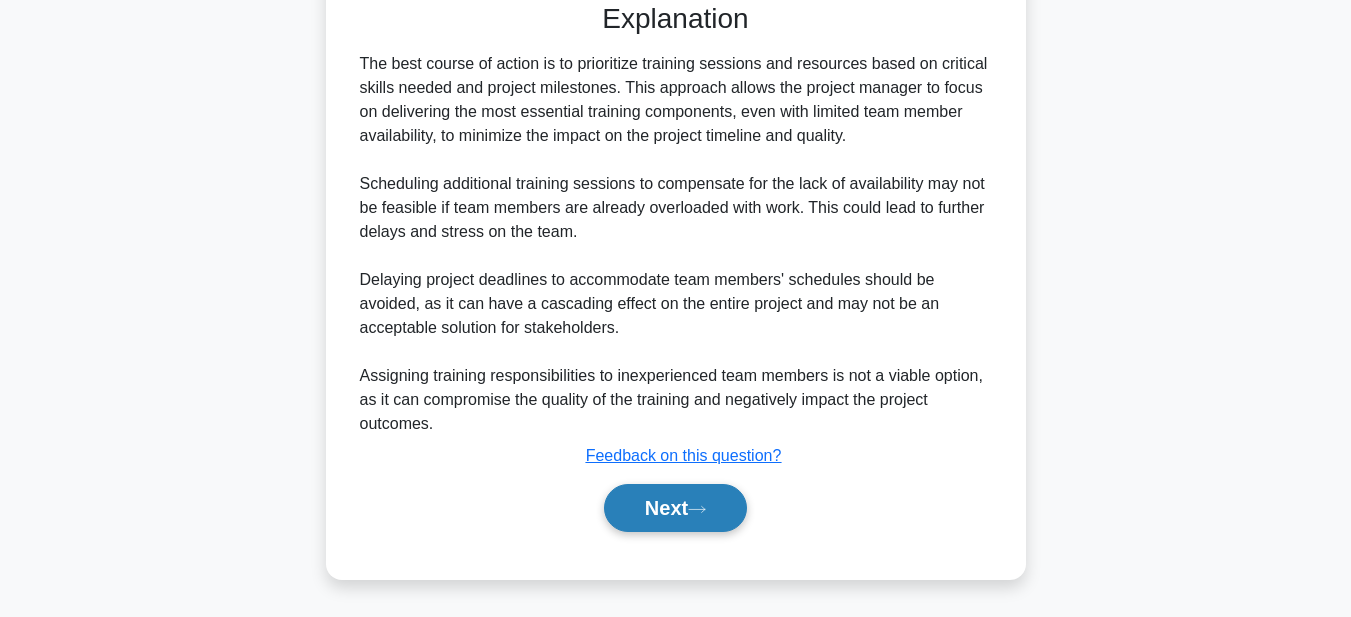 click on "Next" at bounding box center (675, 508) 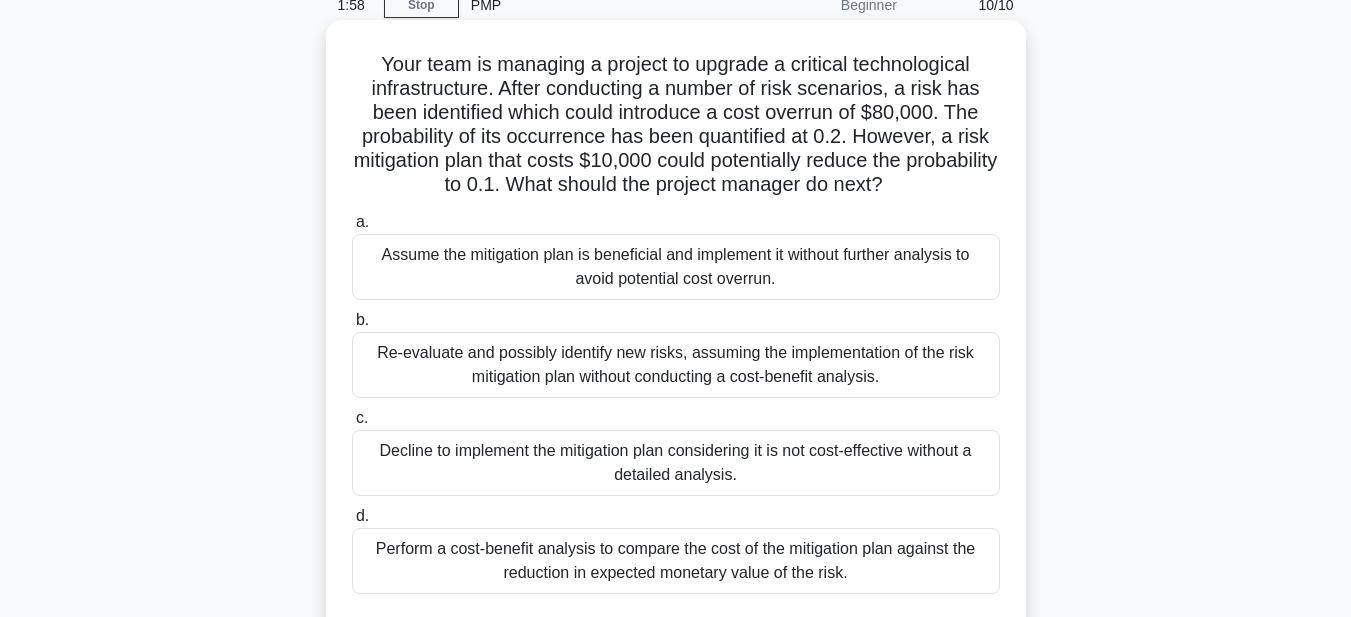 scroll, scrollTop: 63, scrollLeft: 0, axis: vertical 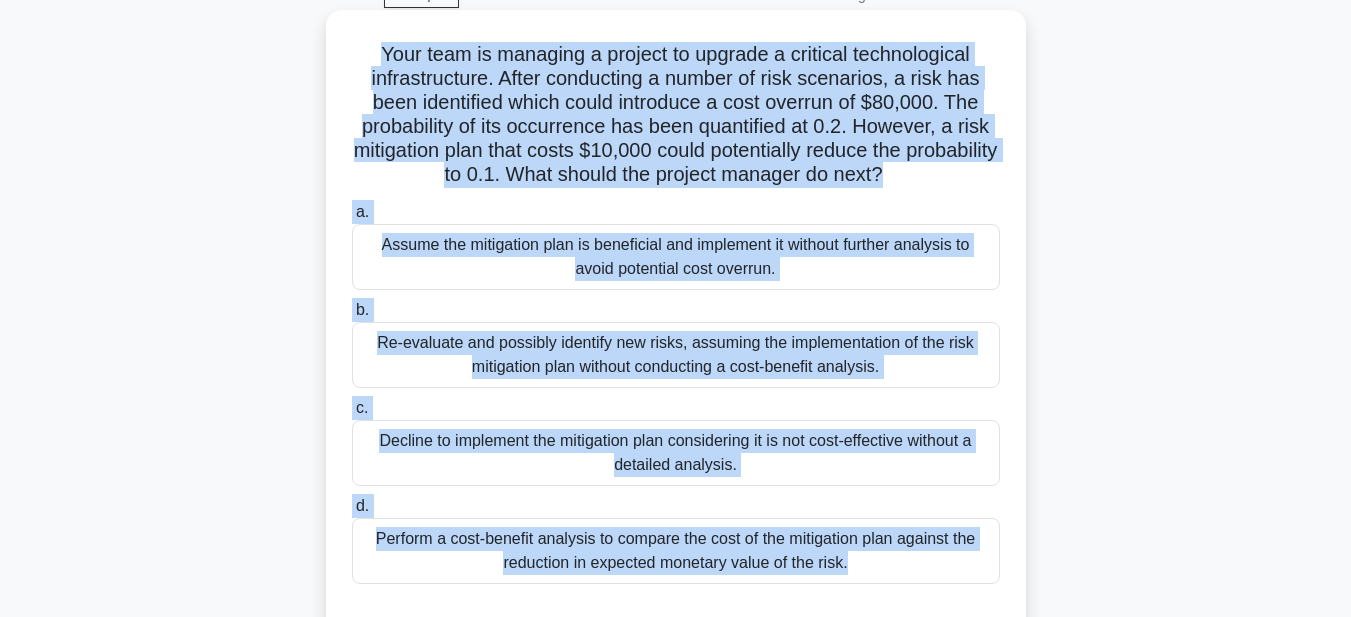 drag, startPoint x: 367, startPoint y: 83, endPoint x: 939, endPoint y: 521, distance: 720.436 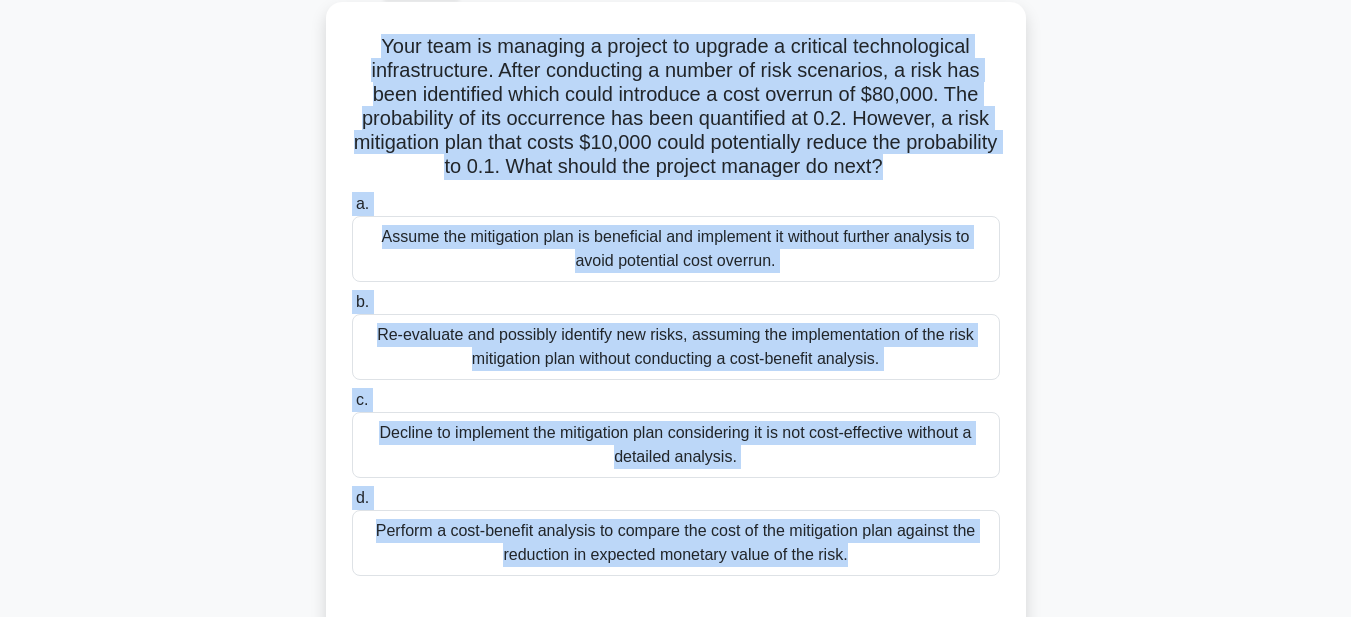 copy on "Your team is managing a project to upgrade a critical technological infrastructure. After conducting a number of risk scenarios, a risk has been identified which could introduce a cost overrun of $80,000. The probability of its occurrence has been quantified at 0.2. However, a risk mitigation plan that costs $10,000 could potentially reduce the probability to 0.1. What should the project manager do next?
.spinner_0XTQ{transform-origin:center;animation:spinner_y6GP .75s linear infinite}@keyframes spinner_y6GP{100%{transform:rotate(360deg)}}
a.
Assume the mitigation plan is beneficial and implement it without further analysis to avoid potential cost overrun.
b.
Re-evaluate and possibly identify new risks, assuming the implementation of the risk mitigation plan without conducting a cost-benefit analysis.
c.
..." 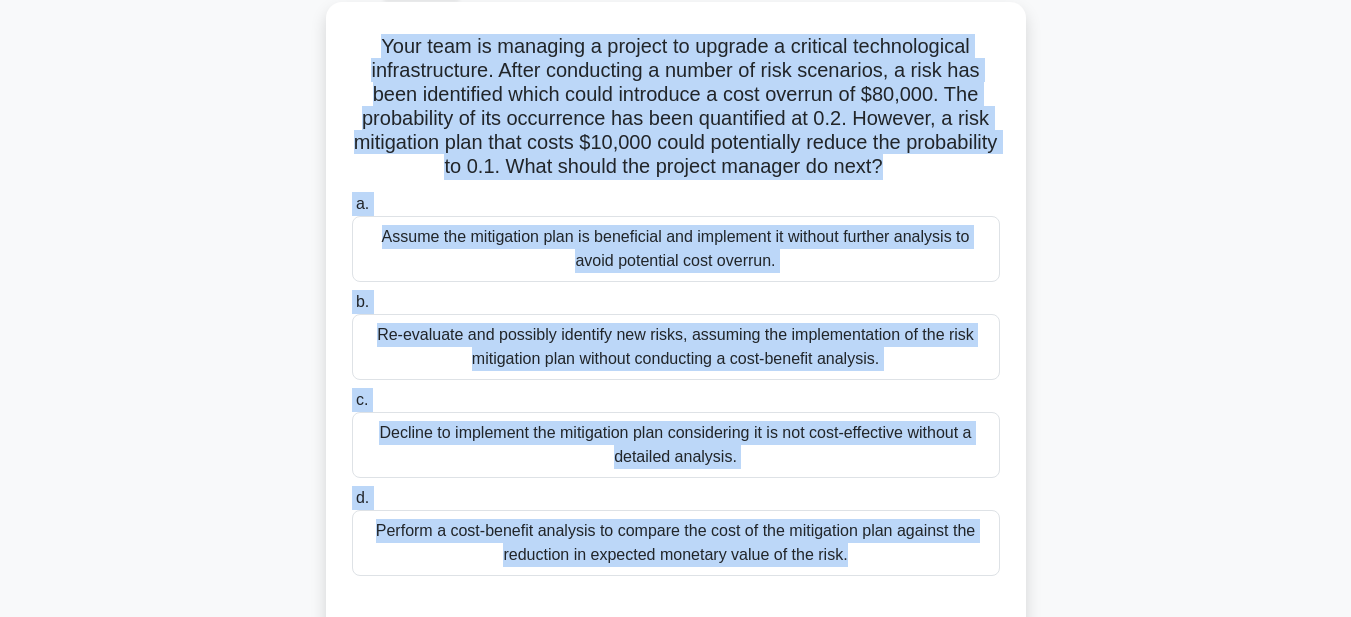 click on "Perform a cost-benefit analysis to compare the cost of the mitigation plan against the reduction in expected monetary value of the risk." at bounding box center [676, 543] 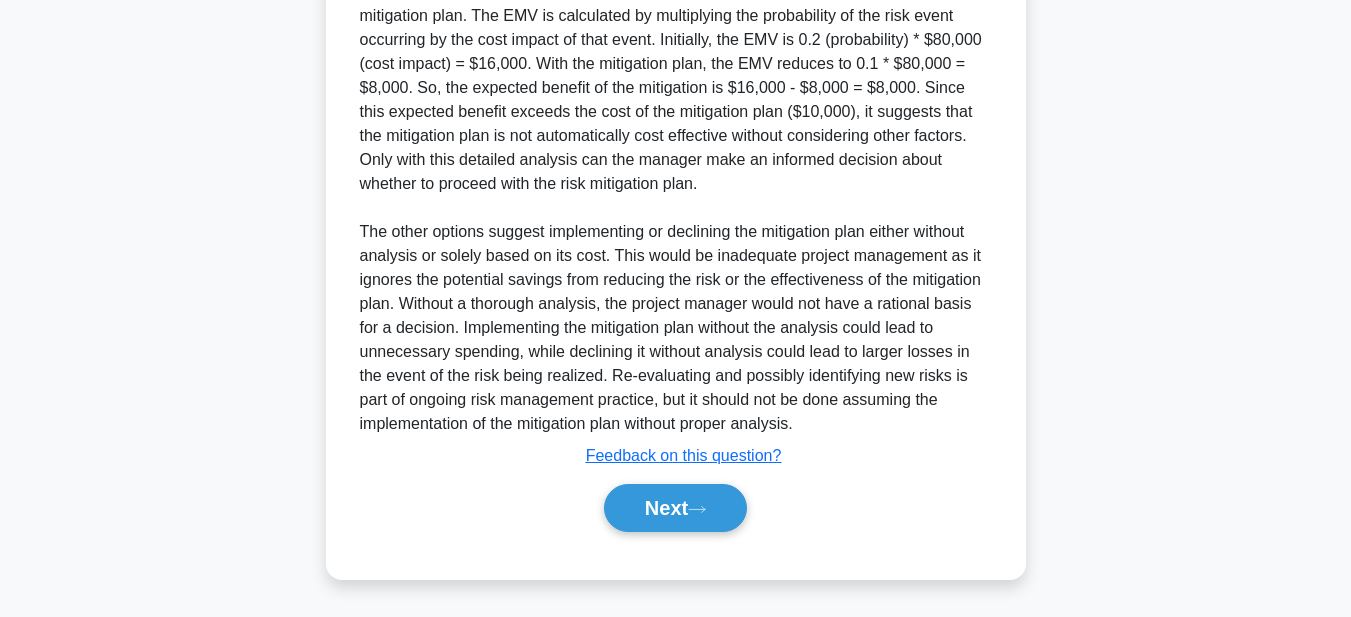 scroll, scrollTop: 857, scrollLeft: 0, axis: vertical 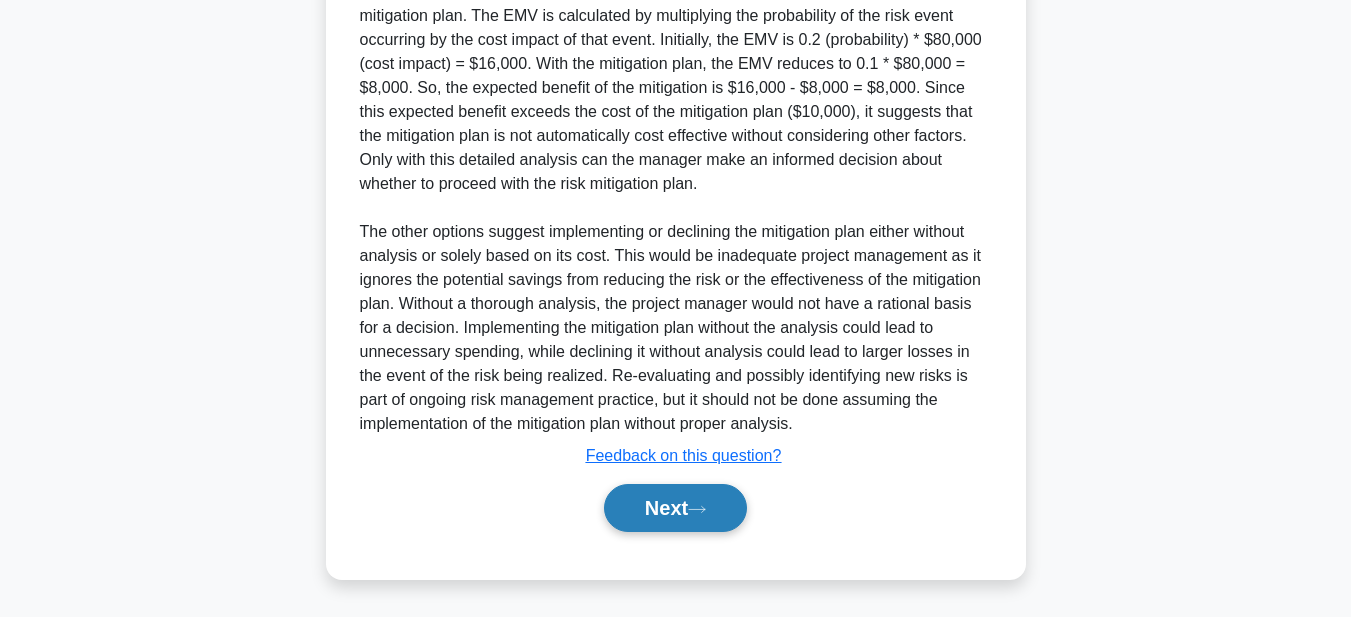 click on "Next" at bounding box center (675, 508) 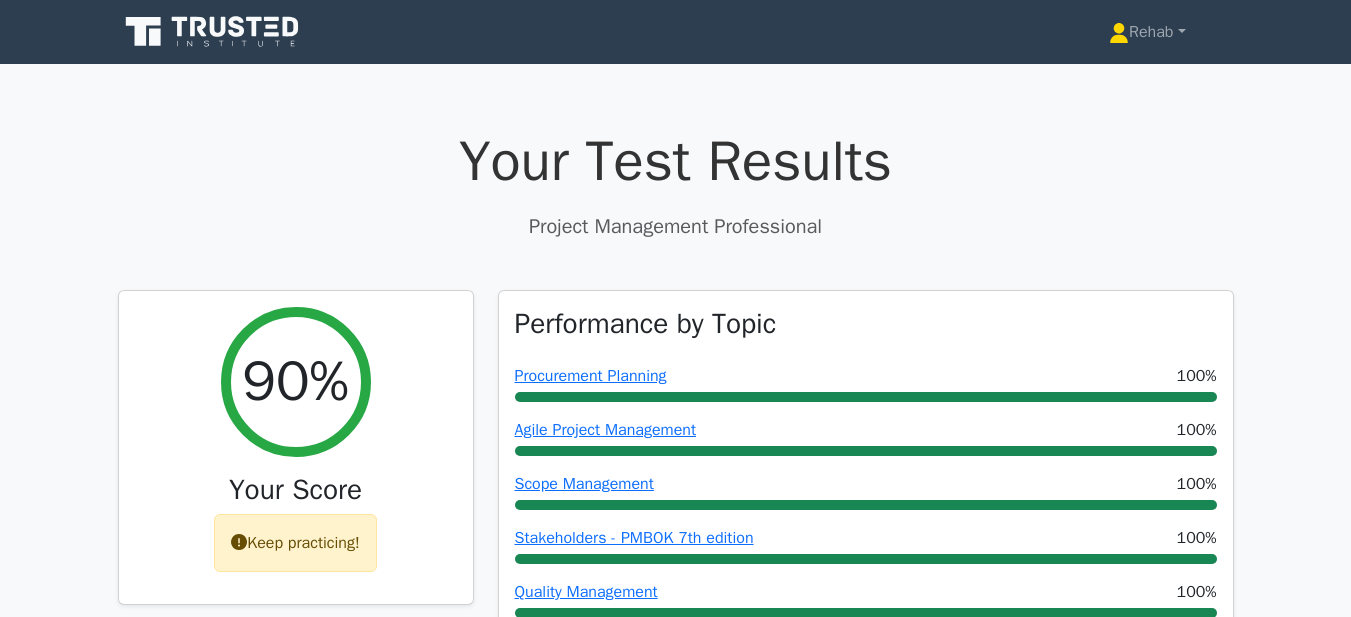 scroll, scrollTop: 0, scrollLeft: 0, axis: both 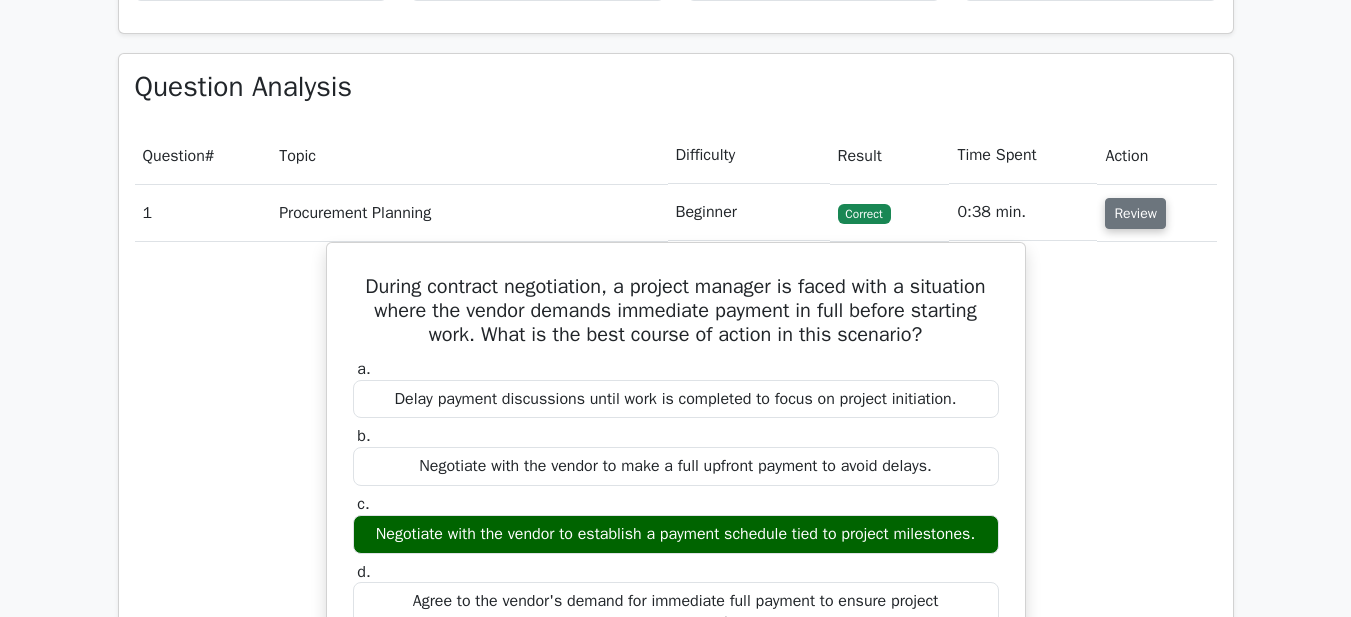 click on "Review" at bounding box center (1135, 213) 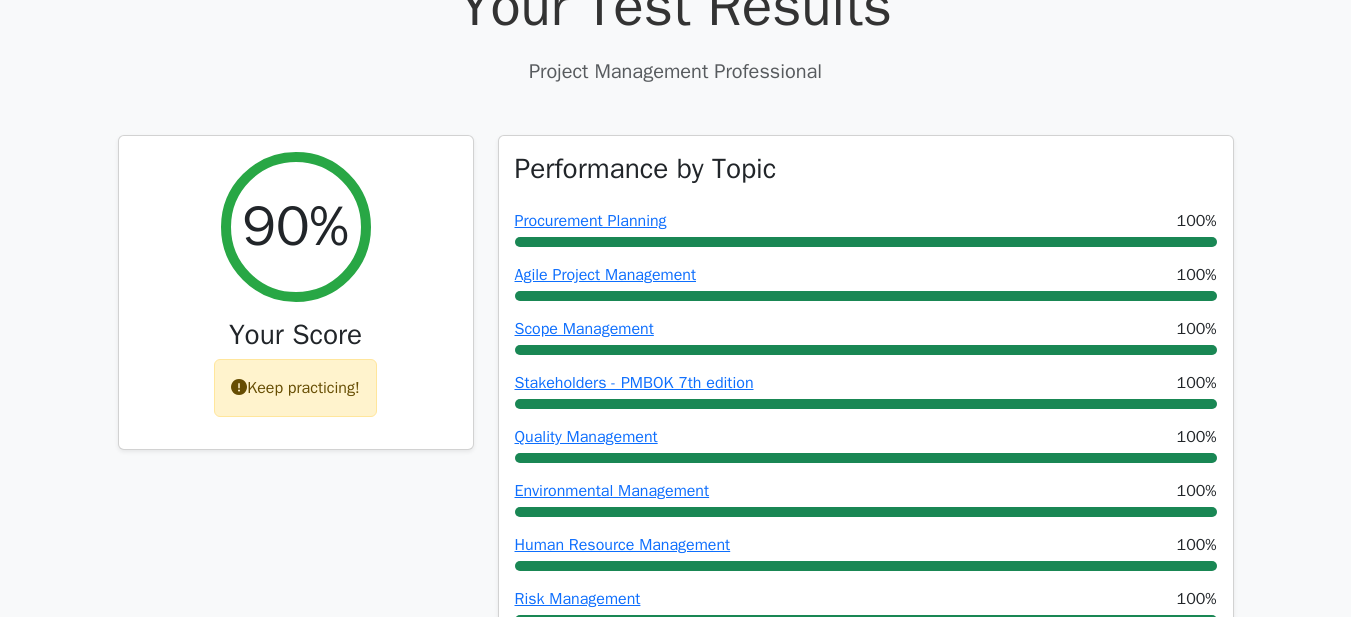 scroll, scrollTop: 0, scrollLeft: 0, axis: both 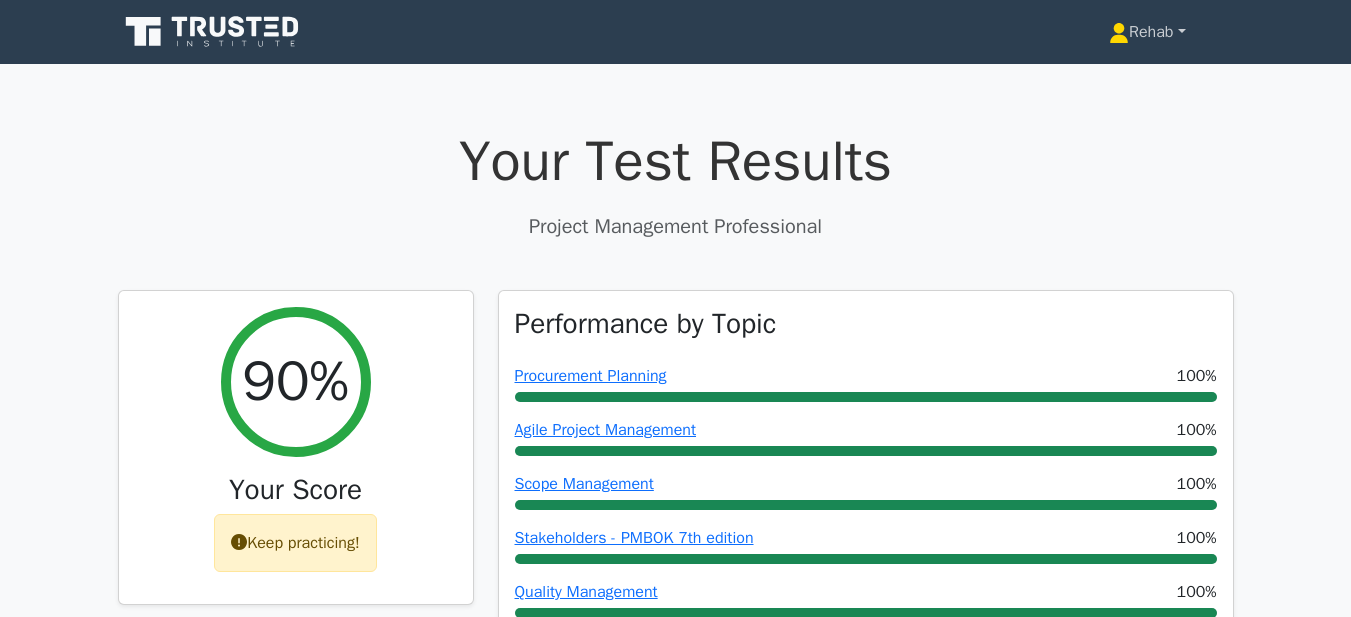 click on "Rehab" at bounding box center (1147, 32) 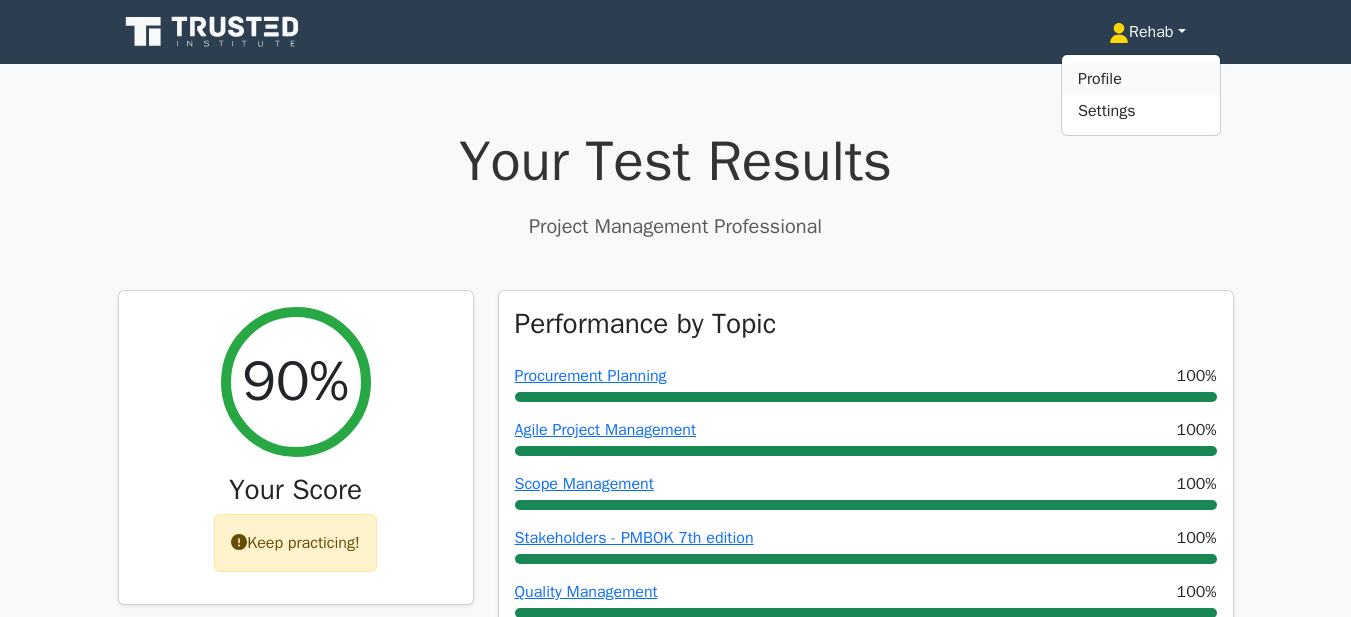 click on "Profile" at bounding box center (1141, 79) 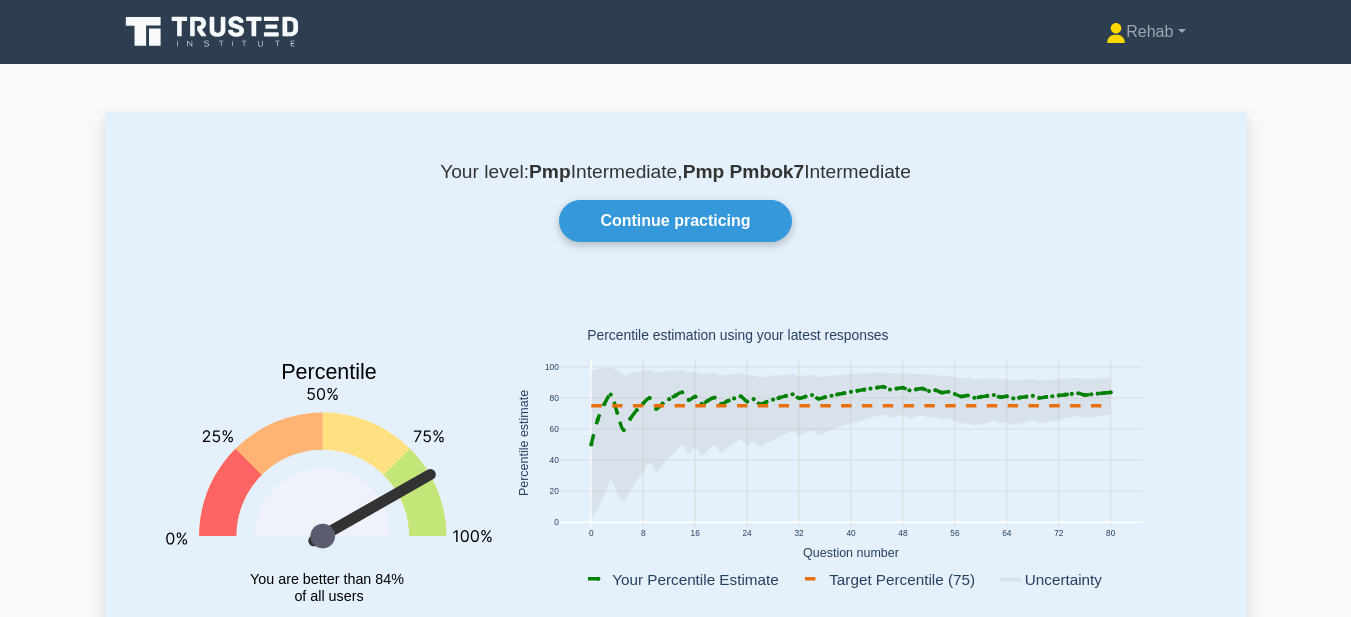 scroll, scrollTop: 0, scrollLeft: 0, axis: both 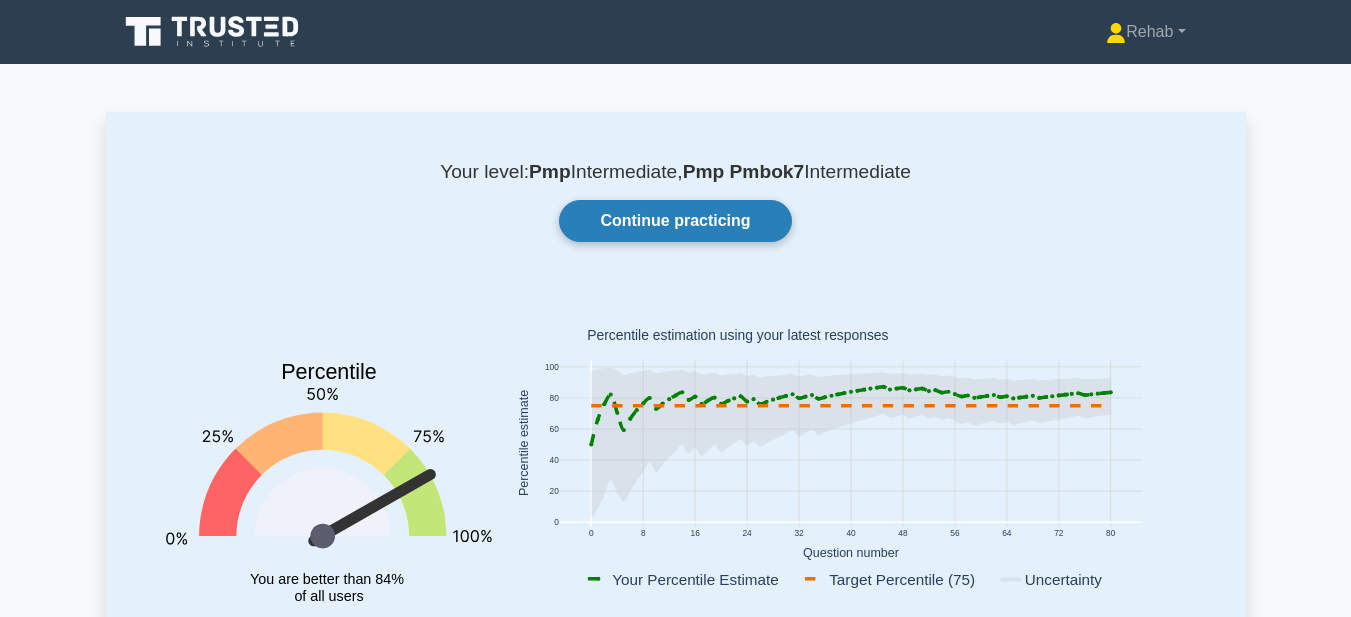click on "Continue practicing" at bounding box center [675, 221] 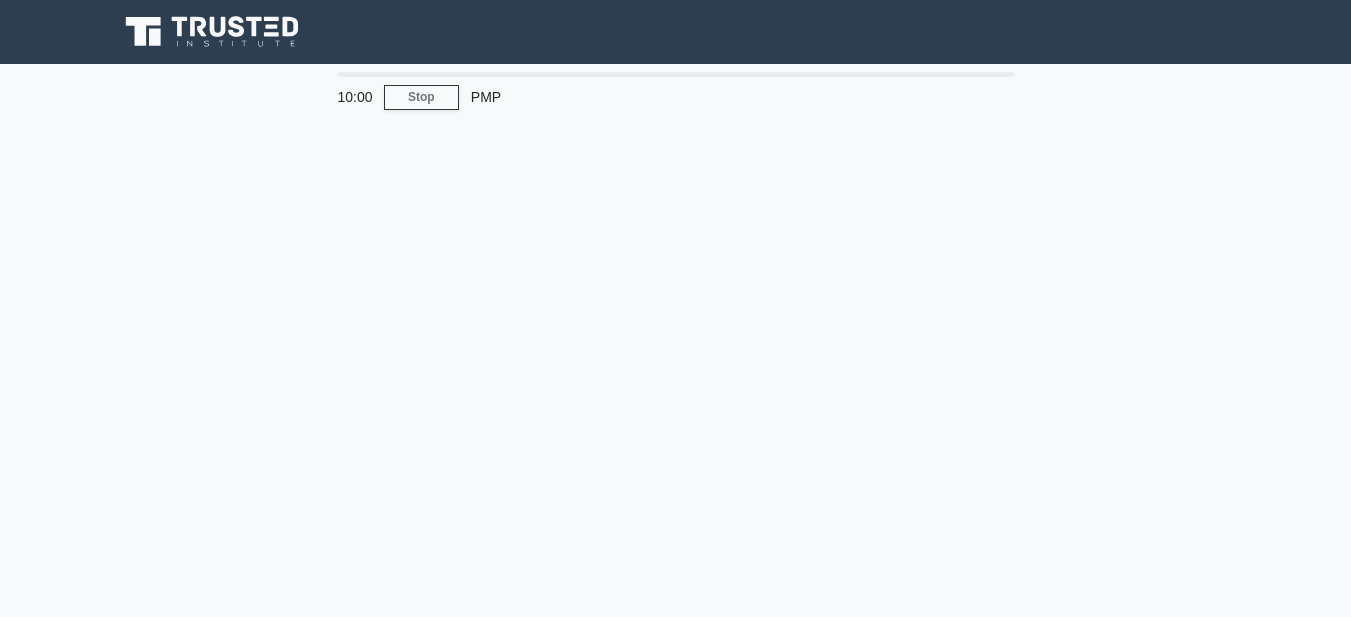 scroll, scrollTop: 0, scrollLeft: 0, axis: both 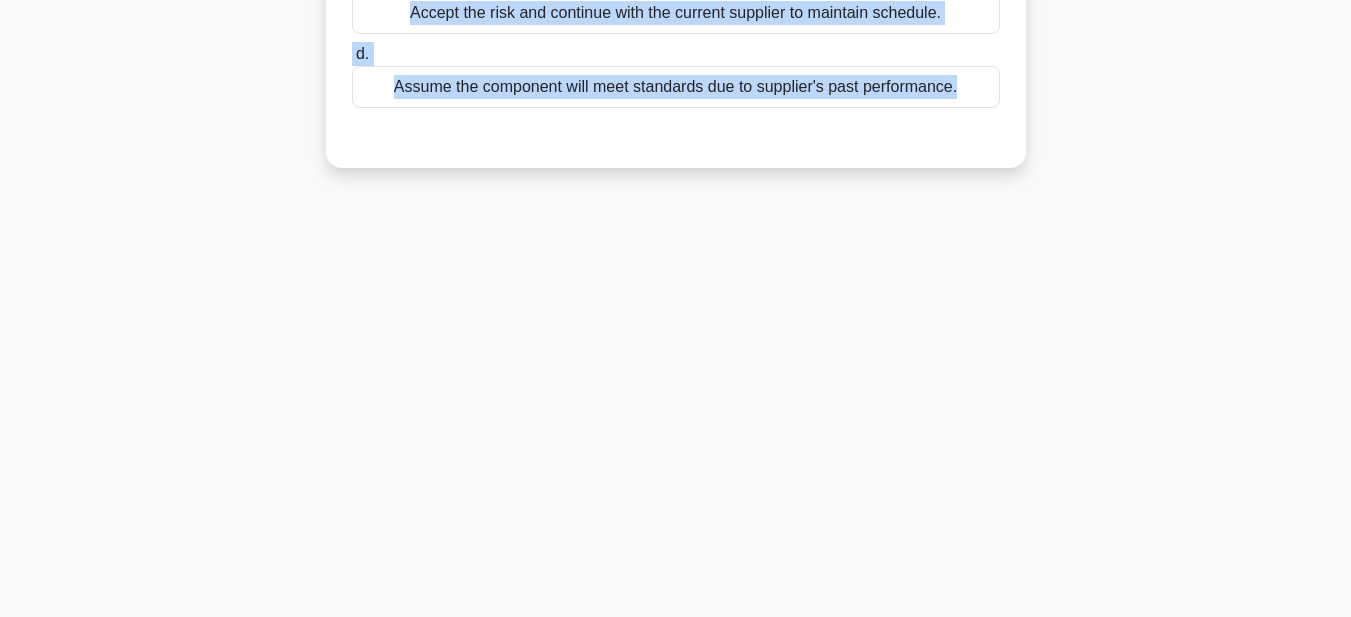 drag, startPoint x: 354, startPoint y: 145, endPoint x: 969, endPoint y: 337, distance: 644.274 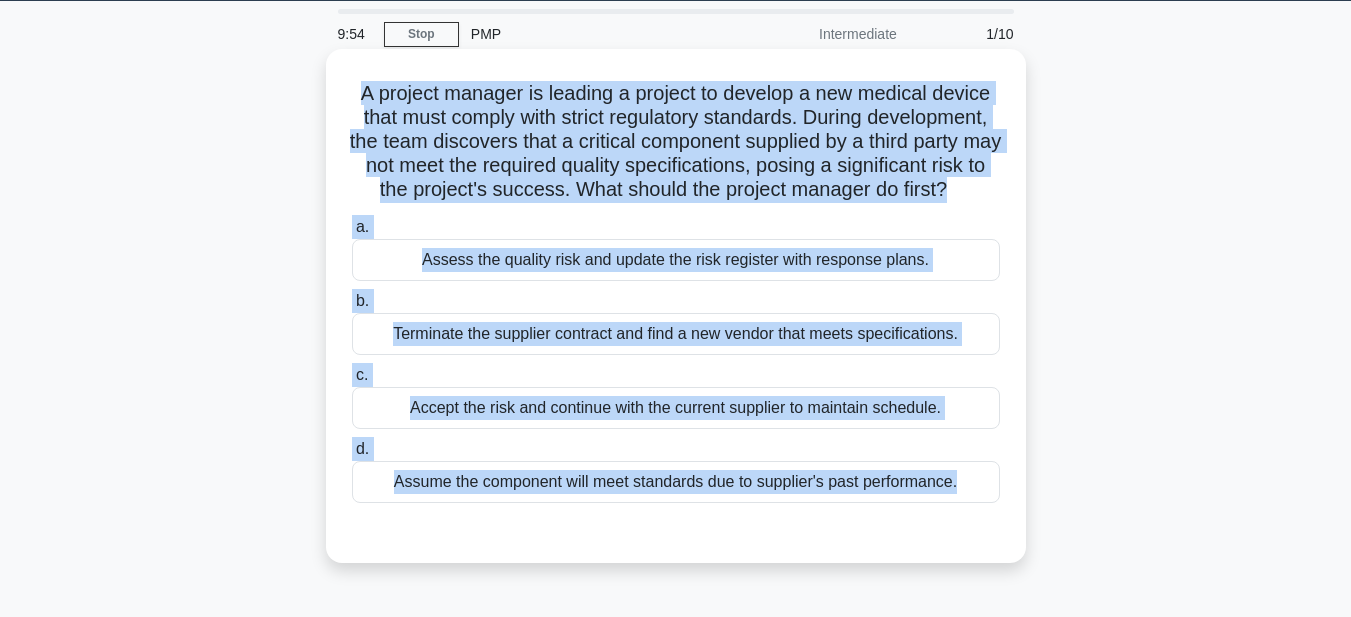 scroll, scrollTop: 0, scrollLeft: 0, axis: both 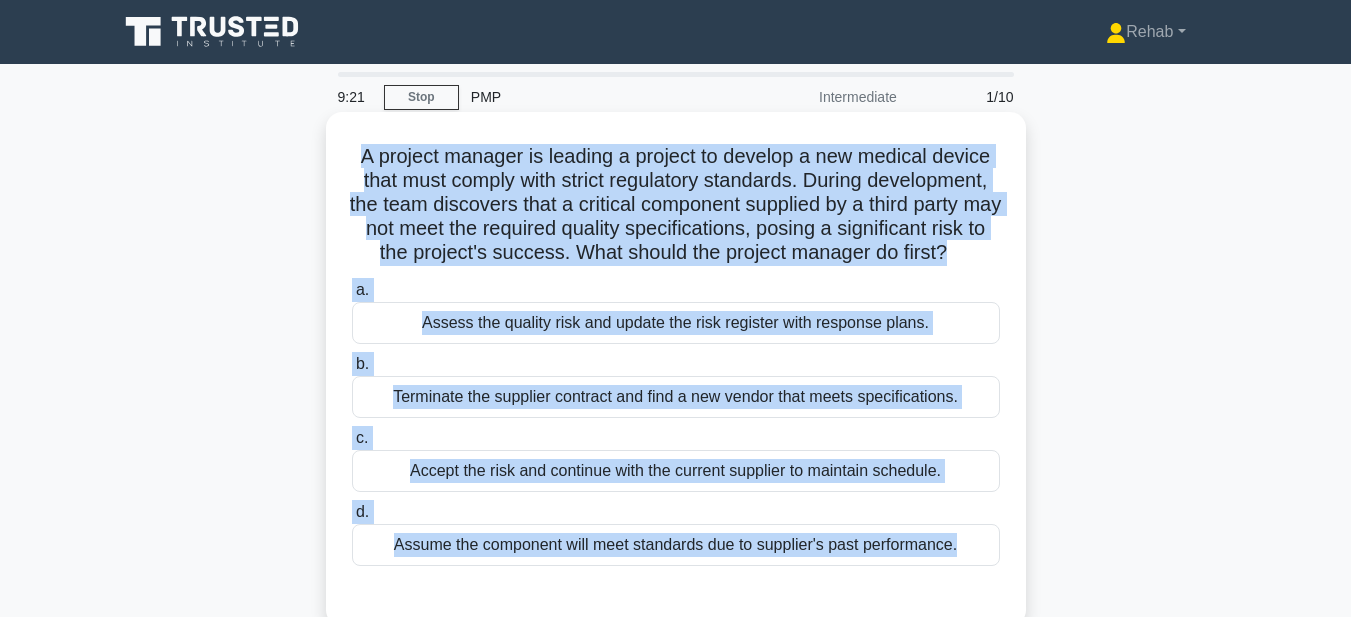 click on "Assess the quality risk and update the risk register with response plans." at bounding box center [676, 323] 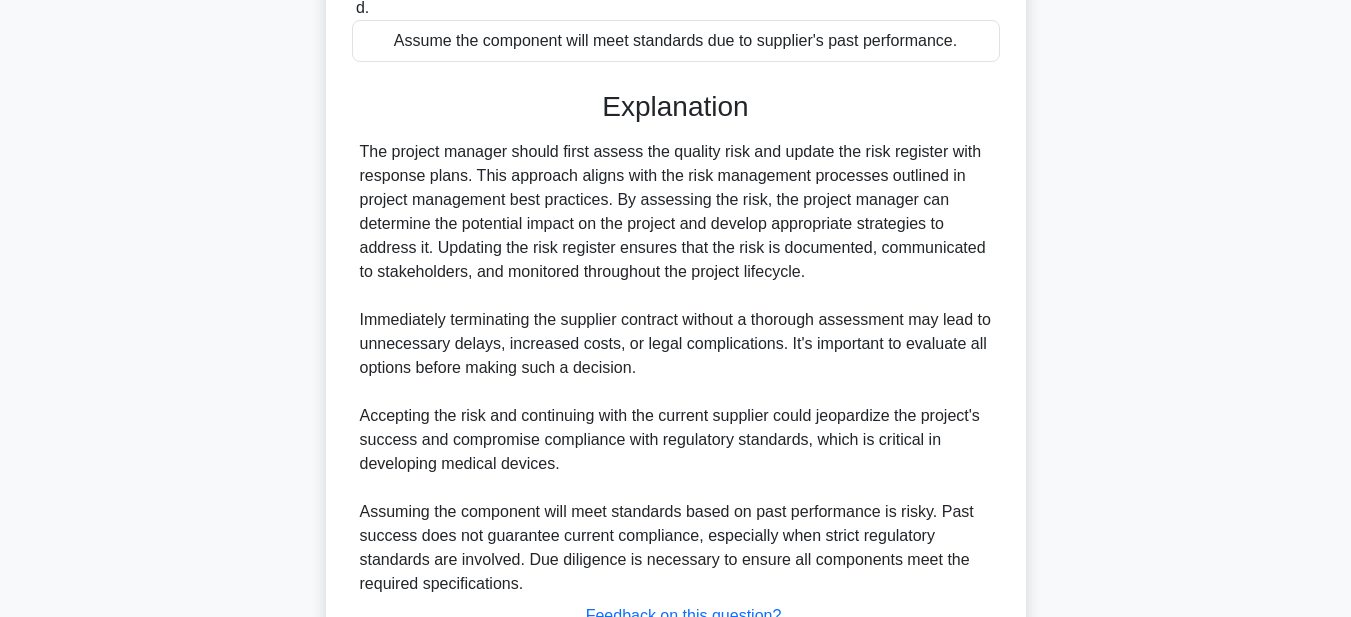 scroll, scrollTop: 689, scrollLeft: 0, axis: vertical 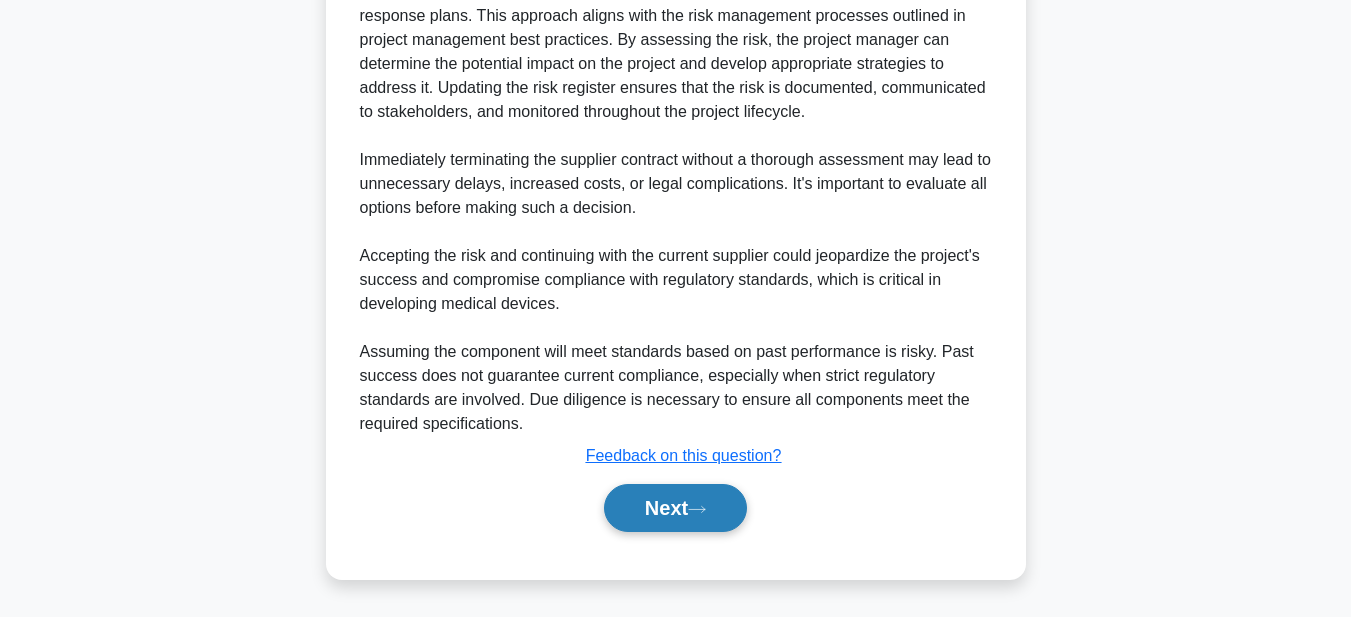 click on "Next" at bounding box center [675, 508] 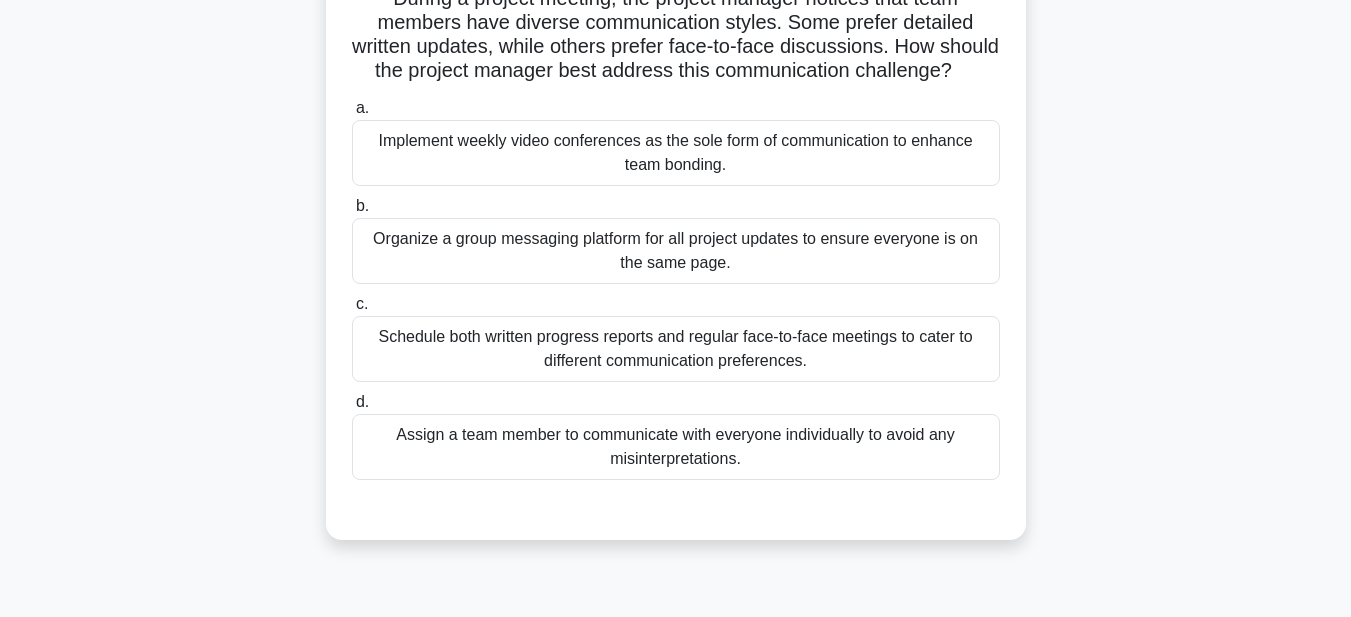 scroll, scrollTop: 63, scrollLeft: 0, axis: vertical 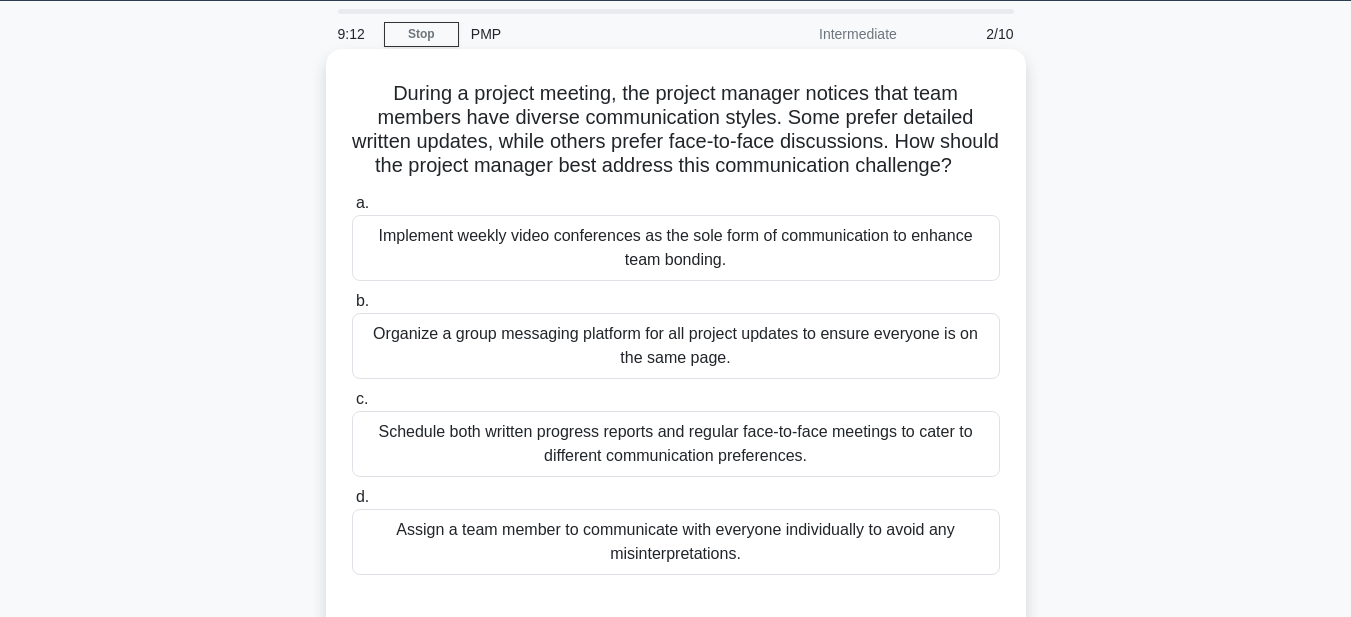 drag, startPoint x: 465, startPoint y: 128, endPoint x: 914, endPoint y: 574, distance: 632.86414 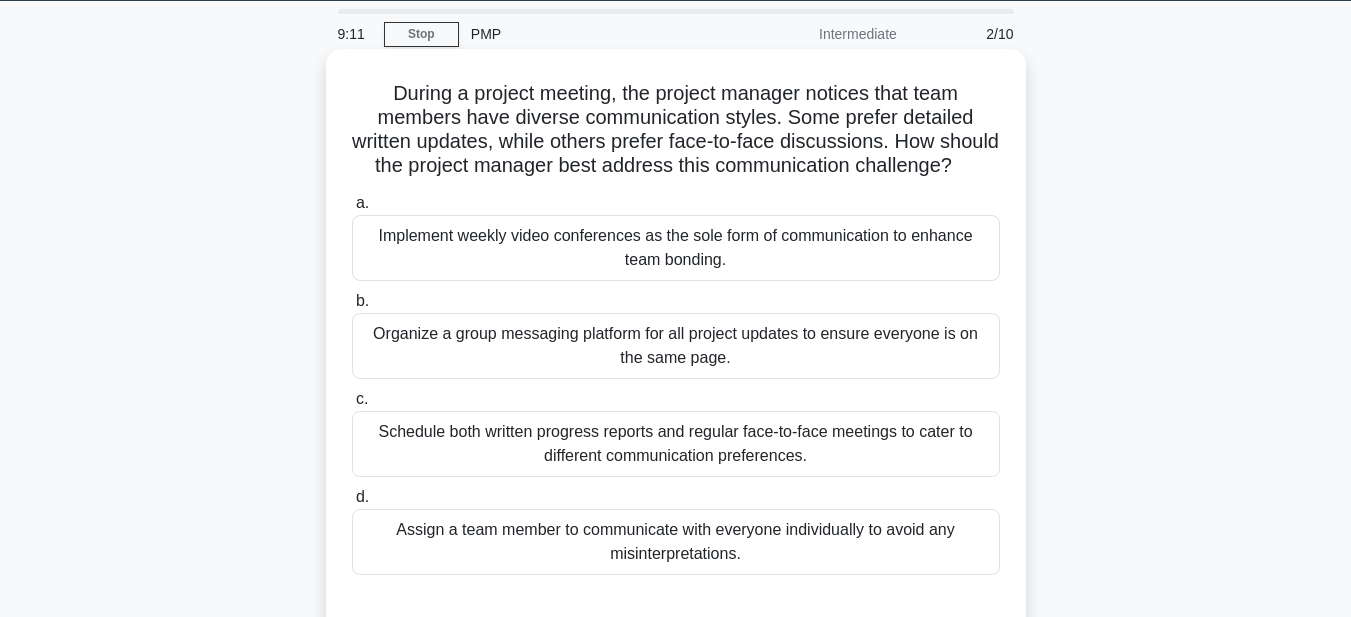 copy on "During a project meeting, the project manager notices that team members have diverse communication styles. Some prefer detailed written updates, while others prefer face-to-face discussions. How should the project manager best address this communication challenge?
.spinner_0XTQ{transform-origin:center;animation:spinner_y6GP .75s linear infinite}@keyframes spinner_y6GP{100%{transform:rotate(360deg)}}
a.
Implement weekly video conferences as the sole form of communication to enhance team bonding.
b.
Organize a group messaging platform for all project updates to ensure everyone is on the same page.
c.
Schedule both written progress reports and regular face-to-face meetings to cater to different communication preferences.
d.
..." 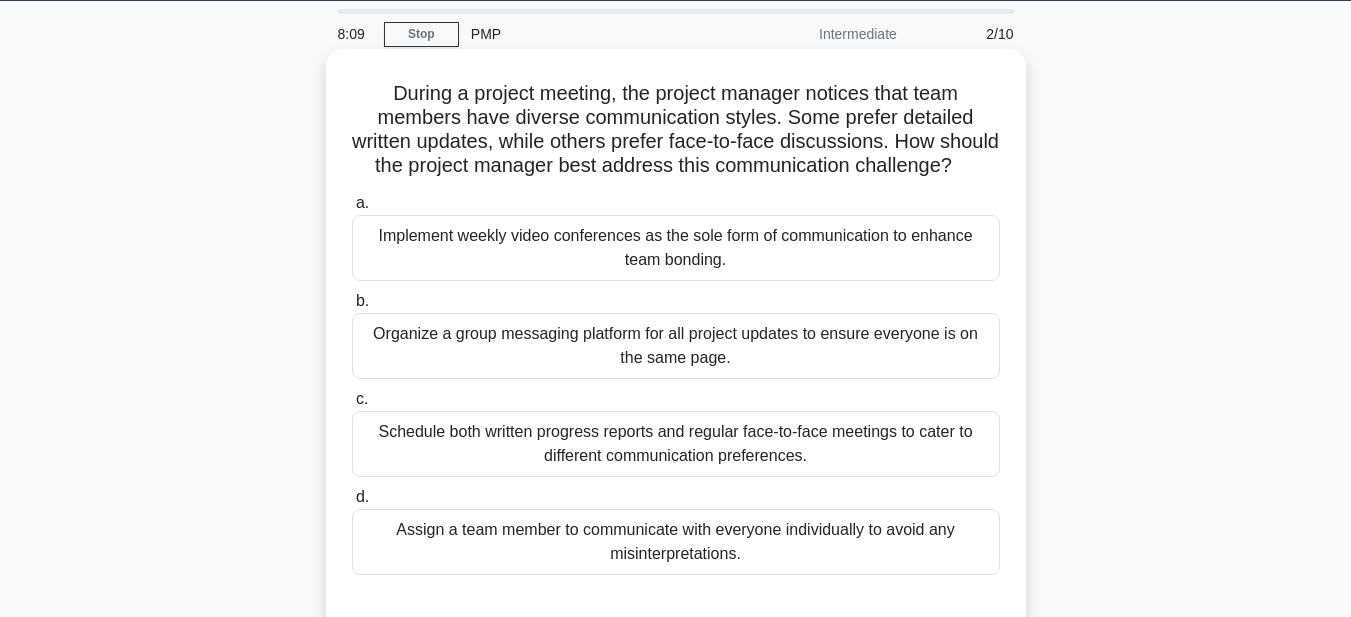 click on "Schedule both written progress reports and regular face-to-face meetings to cater to different communication preferences." at bounding box center [676, 444] 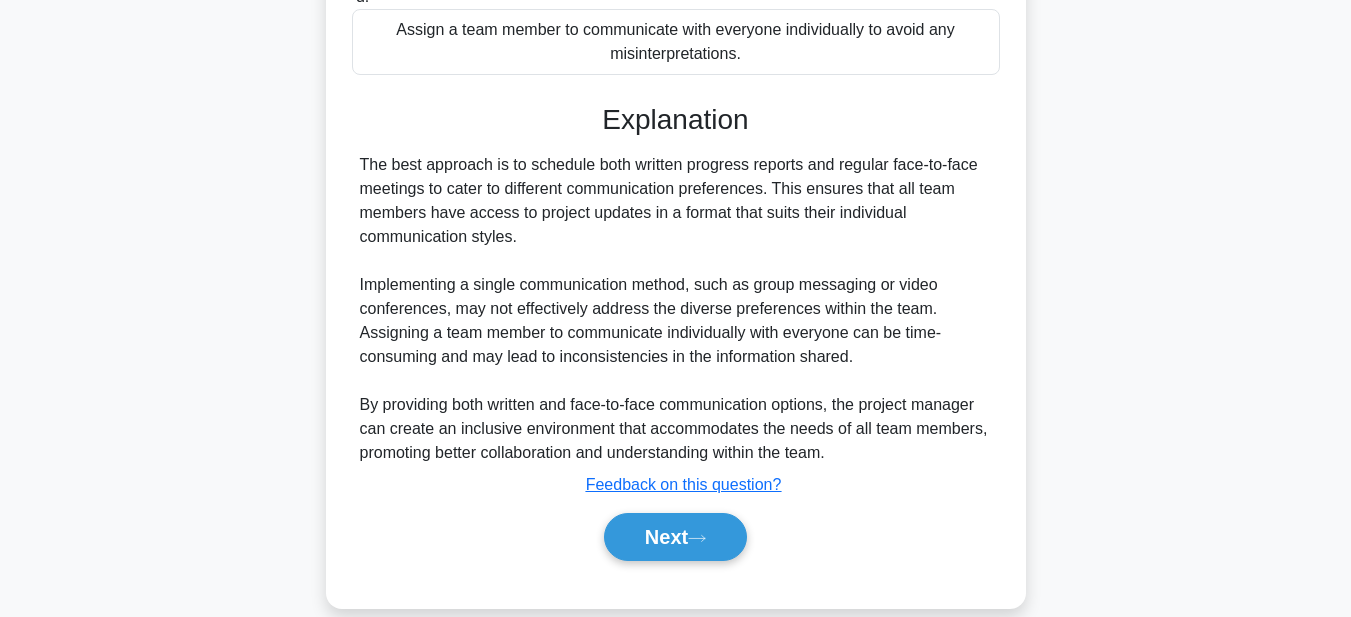 scroll, scrollTop: 617, scrollLeft: 0, axis: vertical 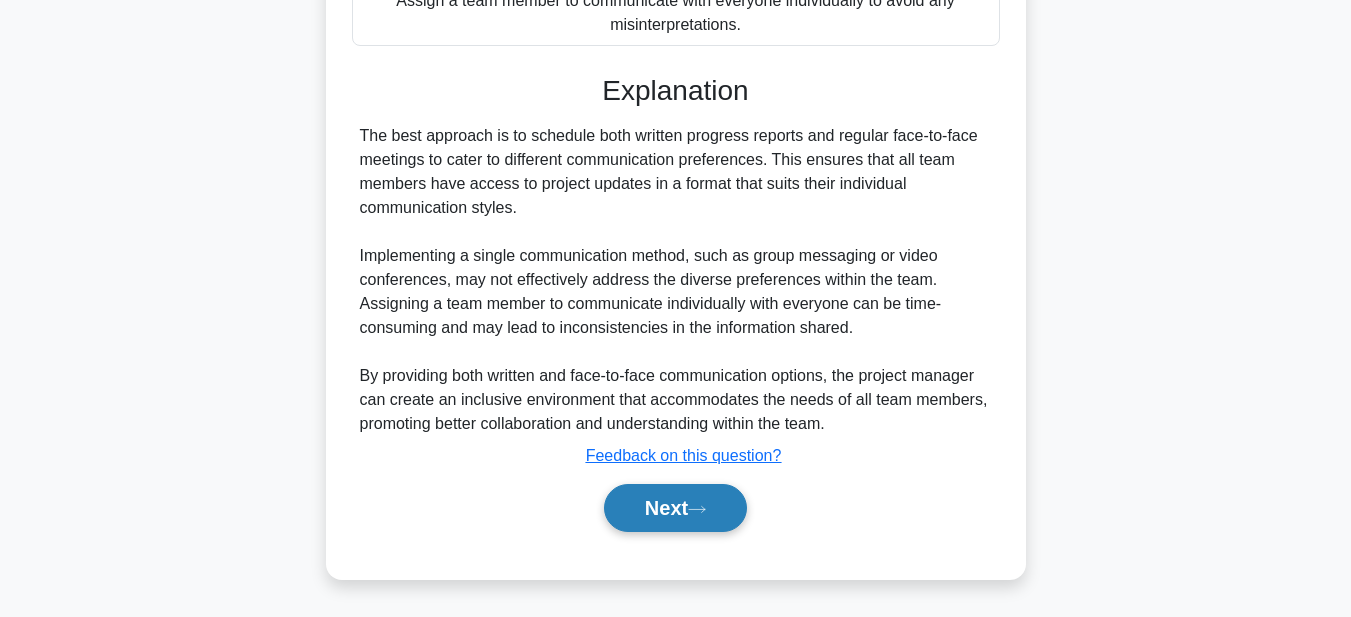 click on "Next" at bounding box center (675, 508) 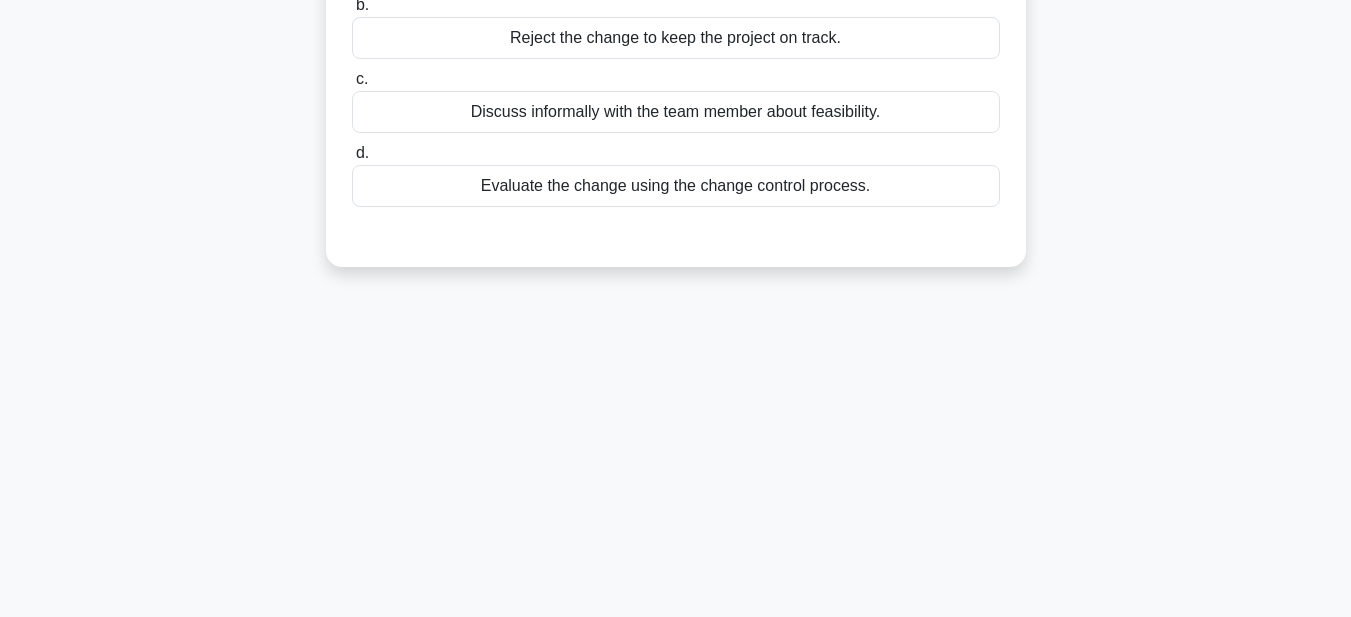 scroll, scrollTop: 63, scrollLeft: 0, axis: vertical 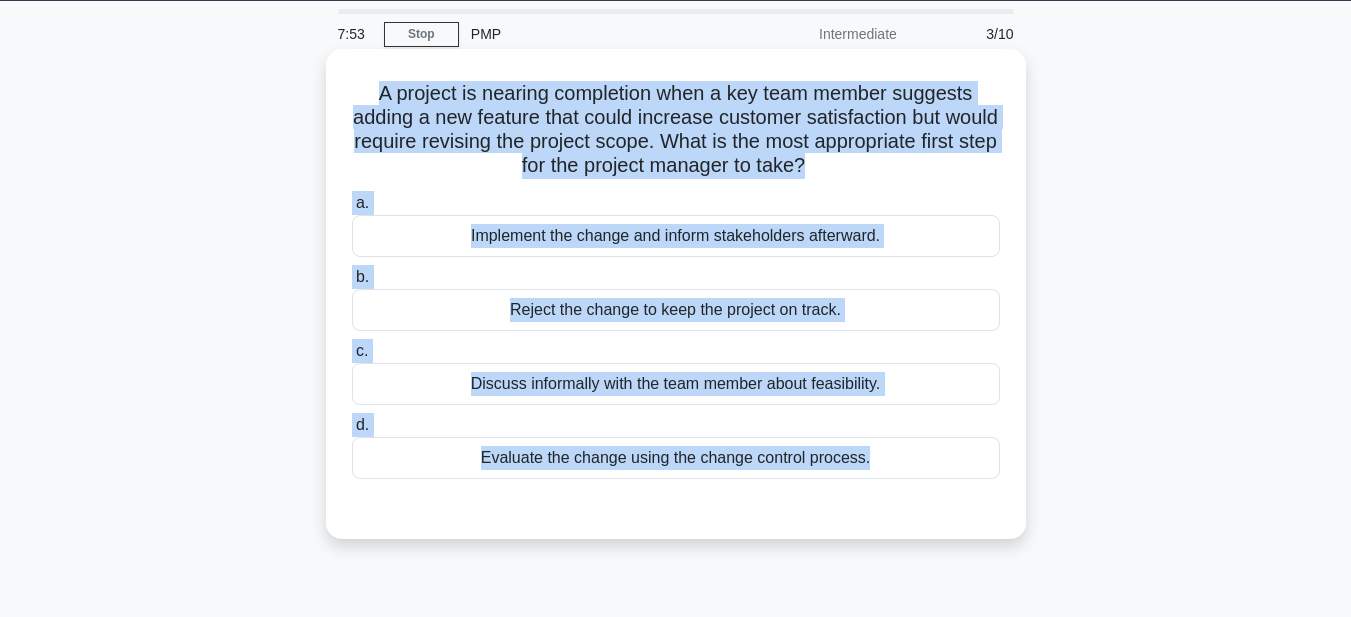 drag, startPoint x: 367, startPoint y: 84, endPoint x: 933, endPoint y: 493, distance: 698.3101 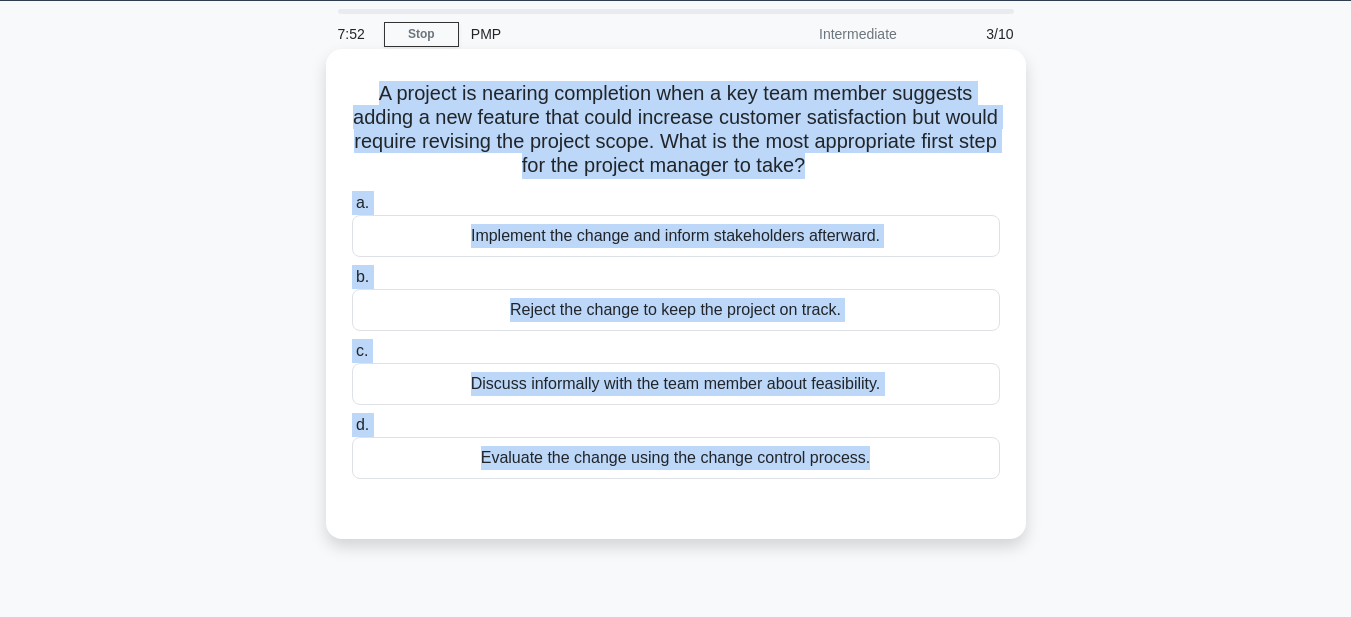 copy on "A project is nearing completion when a key team member suggests adding a new feature that could increase customer satisfaction but would require revising the project scope. What is the most appropriate first step for the project manager to take?
.spinner_0XTQ{transform-origin:center;animation:spinner_y6GP .75s linear infinite}@keyframes spinner_y6GP{100%{transform:rotate(360deg)}}
a.
Implement the change and inform stakeholders afterward.
b.
Reject the change to keep the project on track.
c.
Discuss informally with the team member about feasibility.
d.
Evaluate the change using the change control process." 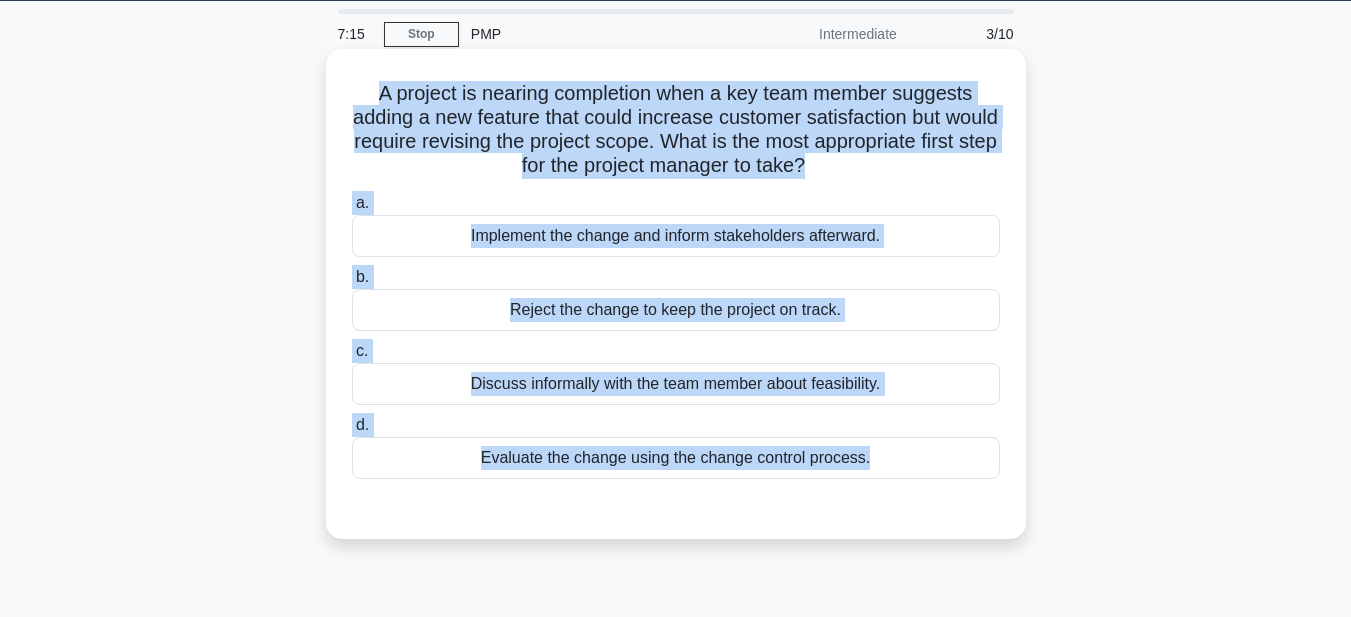 click on "Evaluate the change using the change control process." at bounding box center [676, 458] 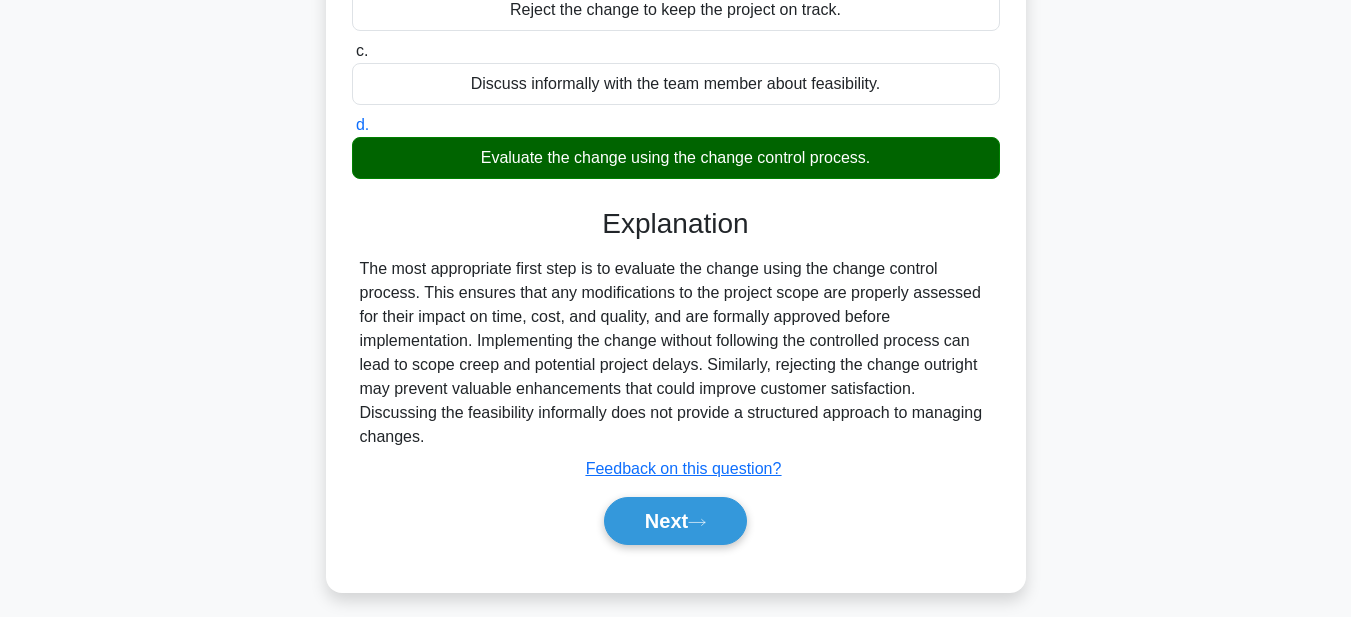 scroll, scrollTop: 463, scrollLeft: 0, axis: vertical 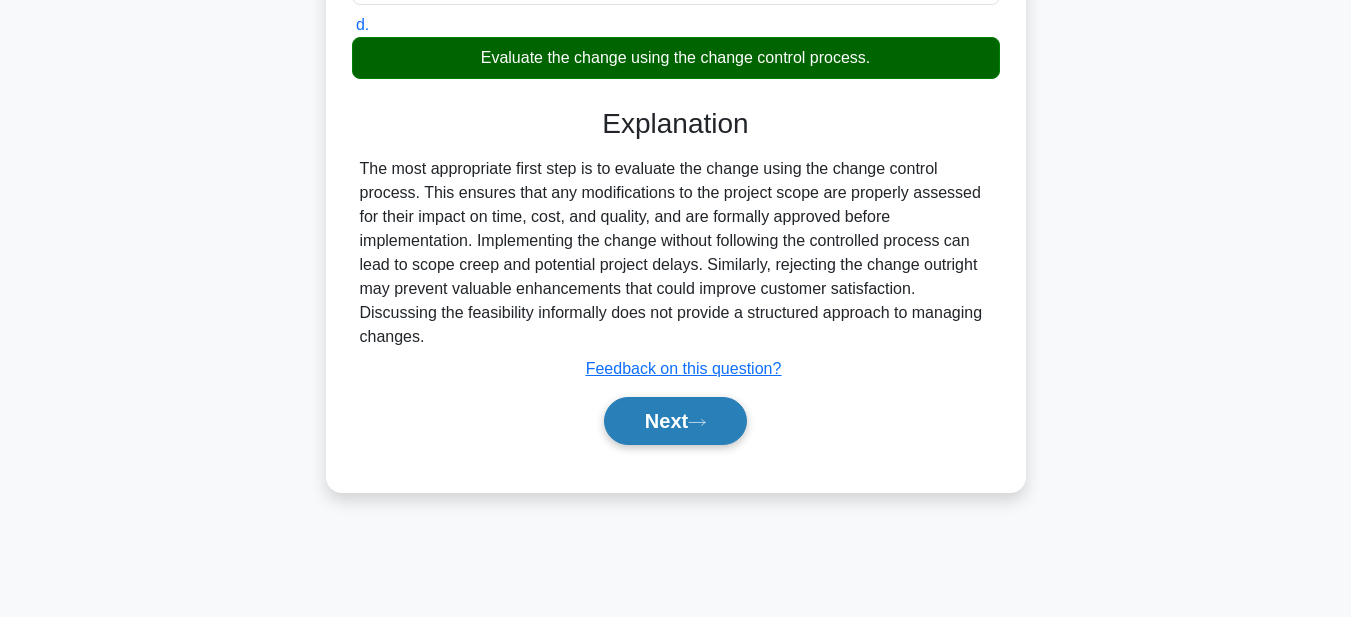 click on "Next" at bounding box center [675, 421] 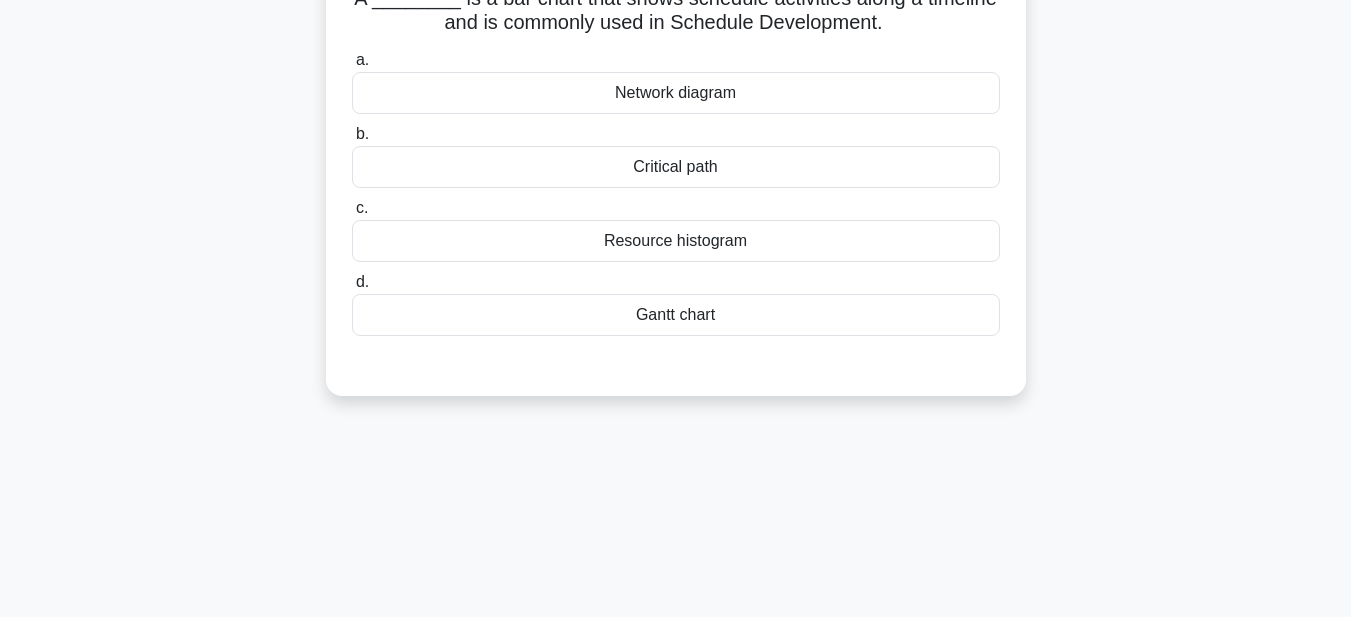 scroll, scrollTop: 63, scrollLeft: 0, axis: vertical 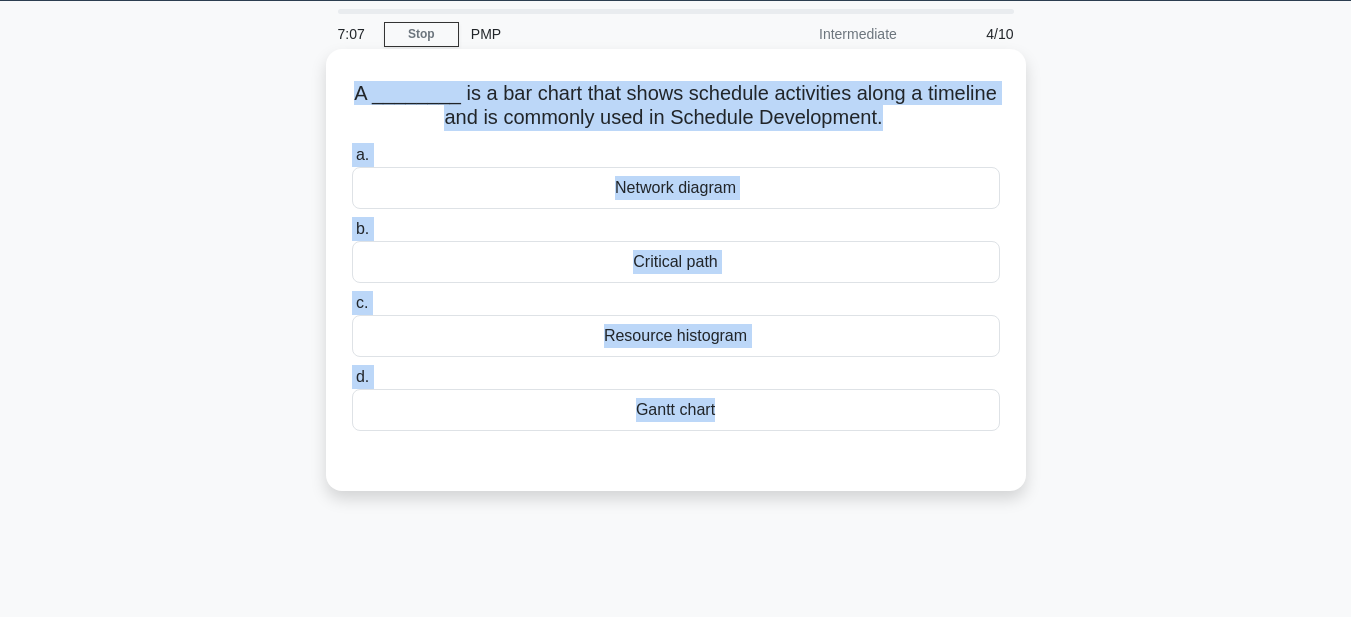 drag, startPoint x: 373, startPoint y: 81, endPoint x: 812, endPoint y: 443, distance: 569.00354 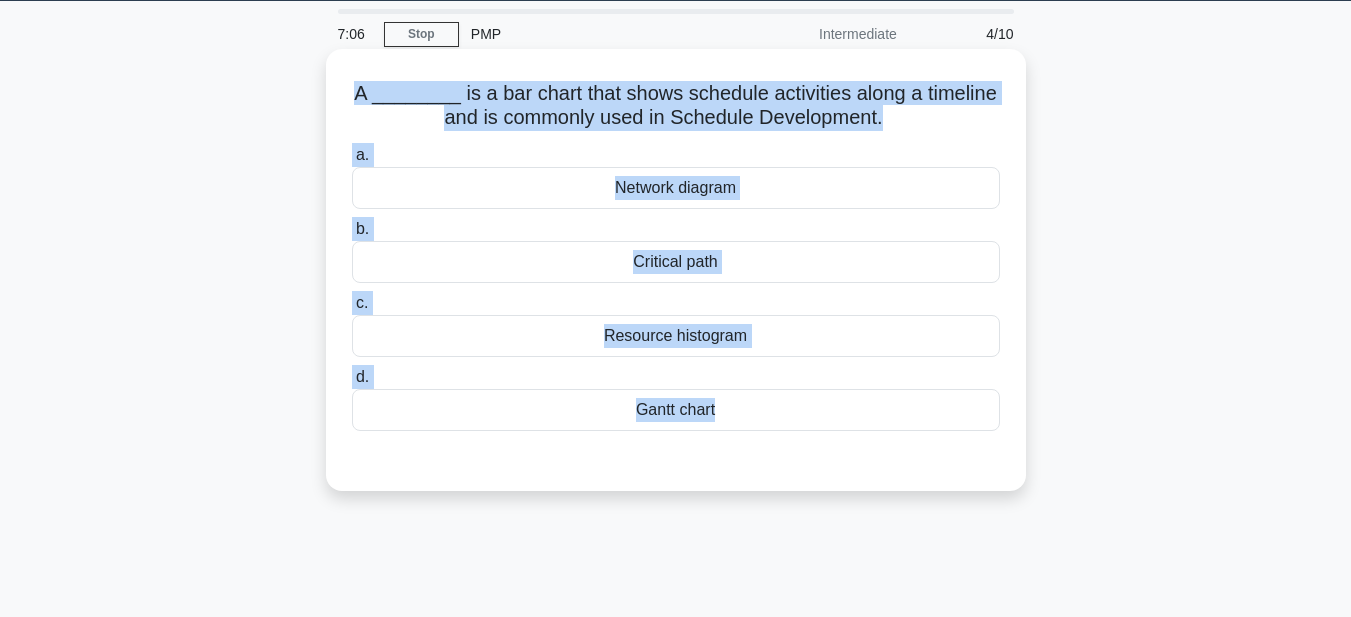 copy on "A ________ is a bar chart that shows schedule activities along a timeline and is commonly used in Schedule Development.
.spinner_0XTQ{transform-origin:center;animation:spinner_y6GP .75s linear infinite}@keyframes spinner_y6GP{100%{transform:rotate(360deg)}}
a.
Network diagram
b.
Critical path
c.
Resource histogram
d.
Gantt chart" 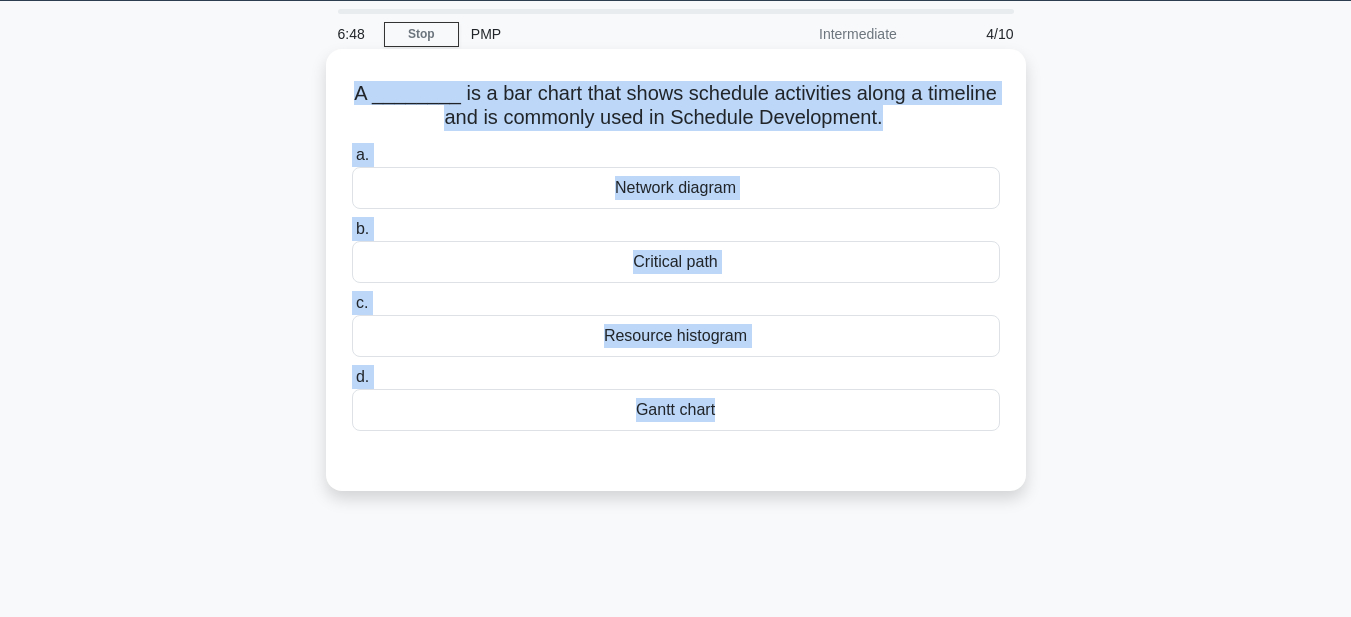 click on "Gantt chart" at bounding box center (676, 410) 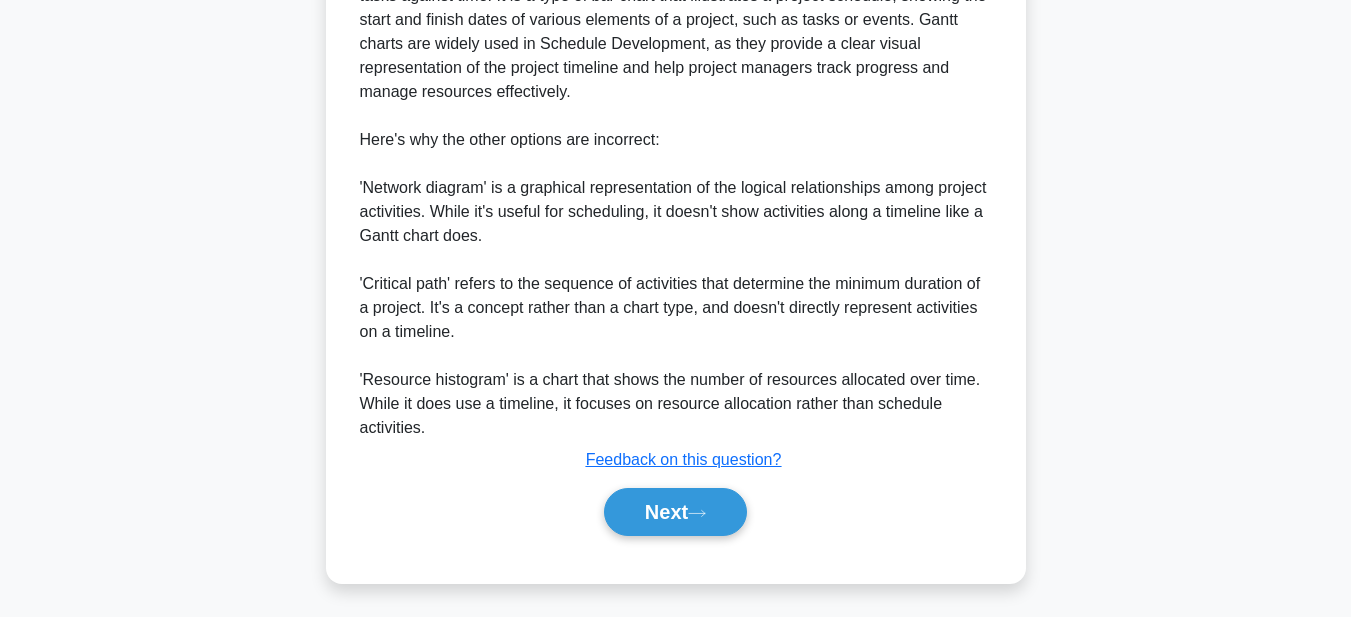 scroll, scrollTop: 665, scrollLeft: 0, axis: vertical 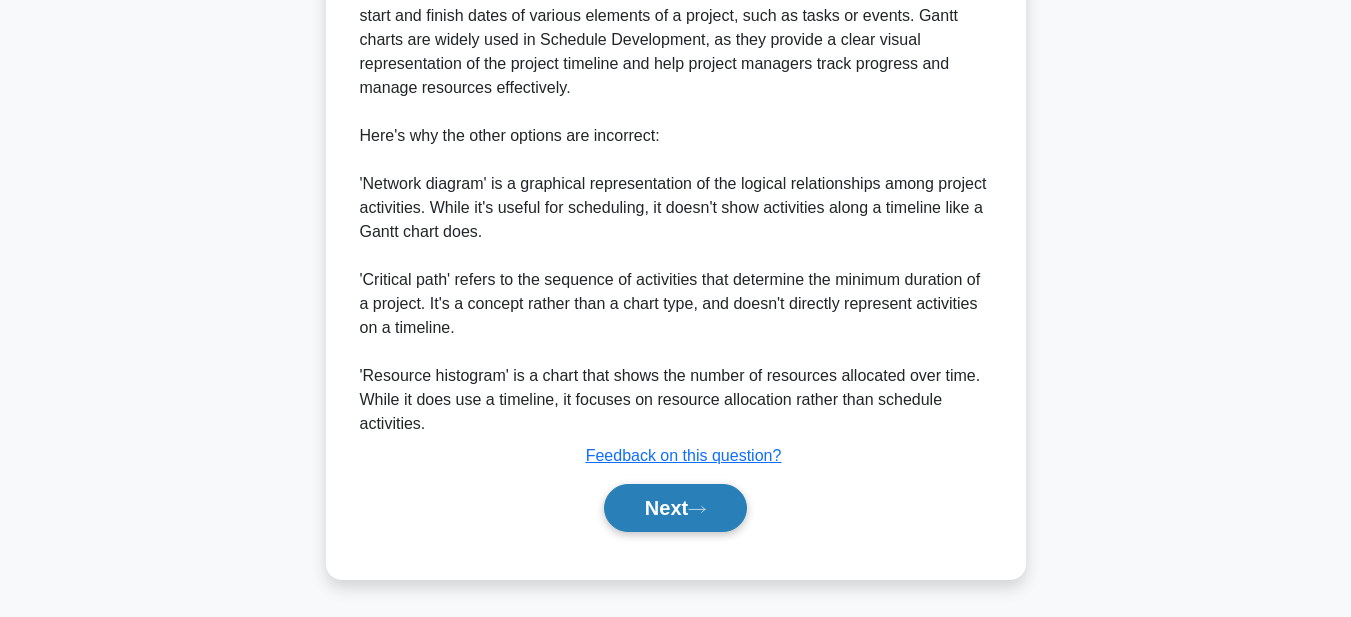click on "Next" at bounding box center [675, 508] 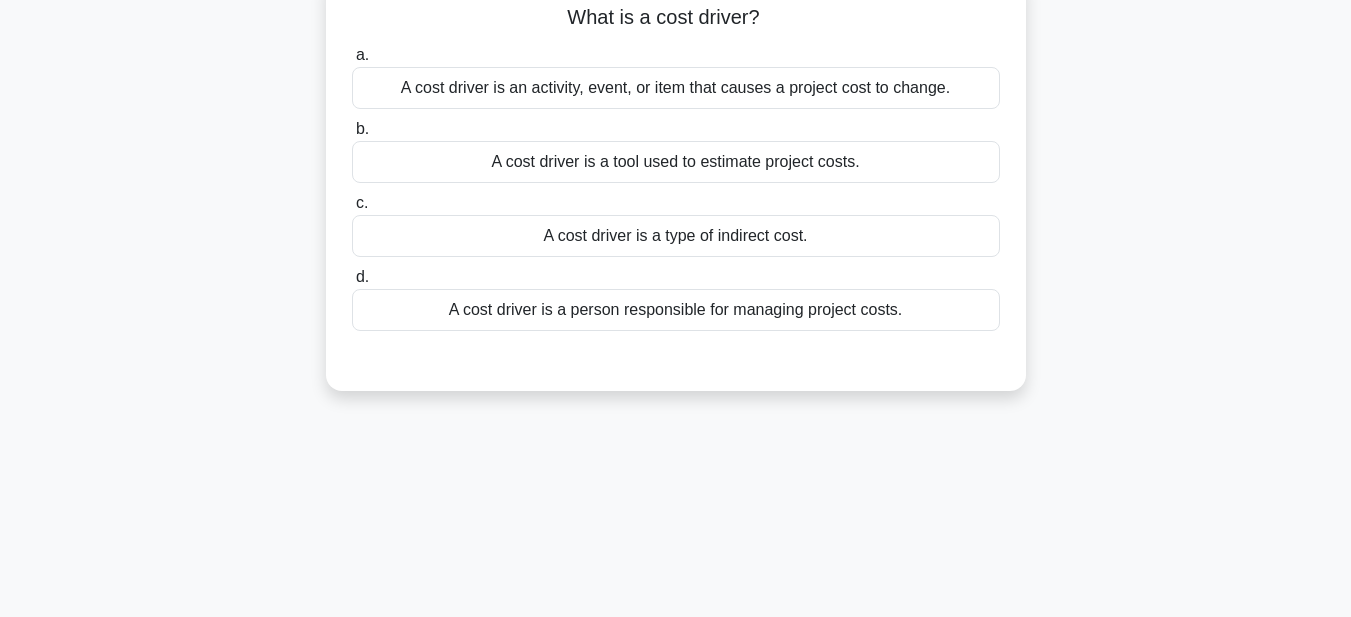scroll, scrollTop: 63, scrollLeft: 0, axis: vertical 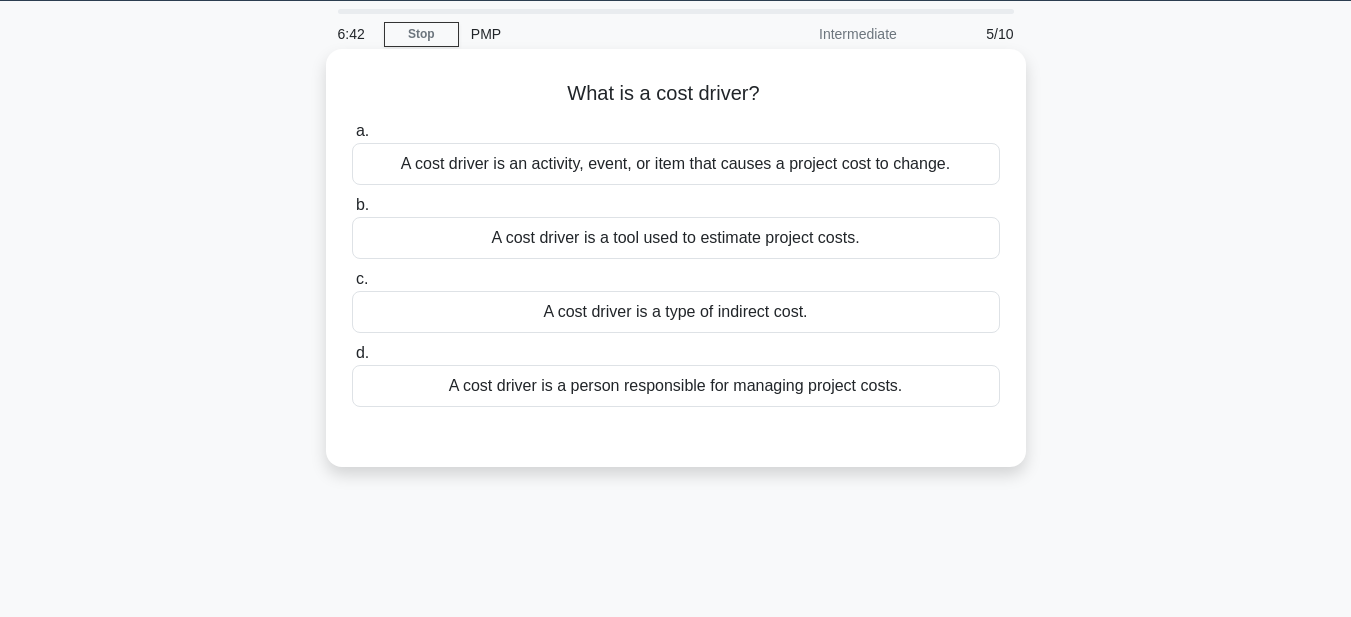 drag, startPoint x: 546, startPoint y: 84, endPoint x: 1011, endPoint y: 377, distance: 549.6126 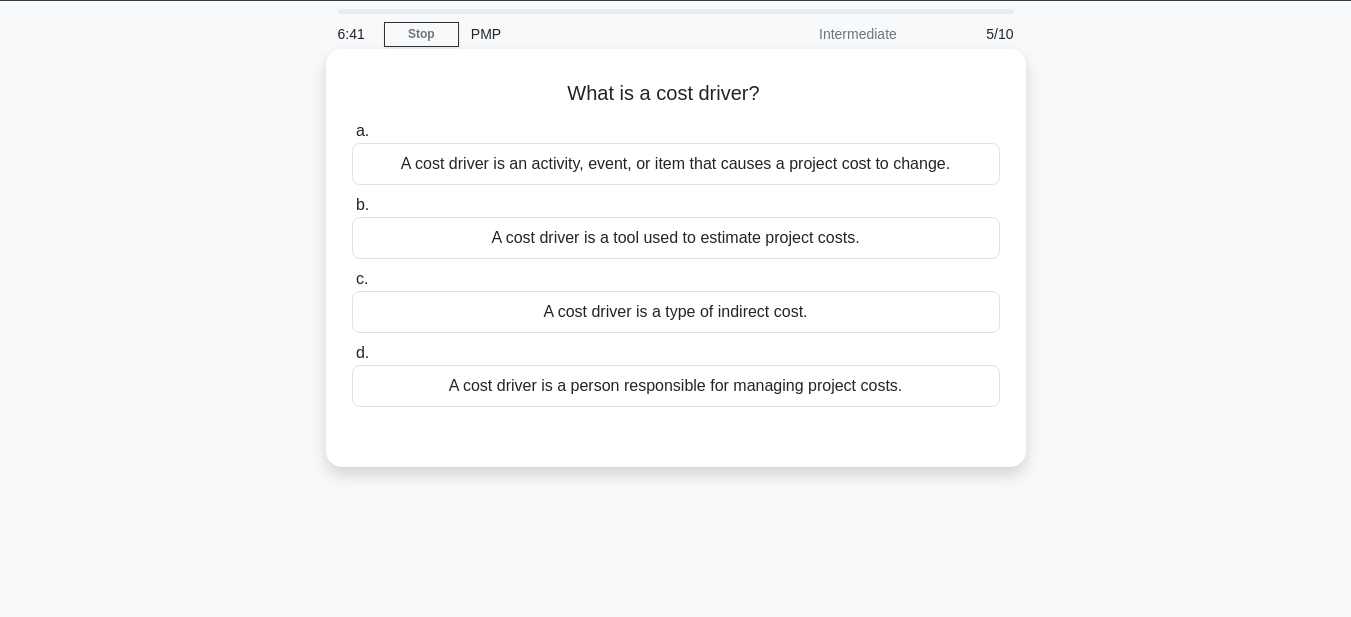copy on "What is a cost driver?
.spinner_0XTQ{transform-origin:center;animation:spinner_y6GP .75s linear infinite}@keyframes spinner_y6GP{100%{transform:rotate(360deg)}}
a.
A cost driver is an activity, event, or item that causes a project cost to change.
b.
A cost driver is a tool used to estimate project costs.
c.
A cost driver is a type of indirect cost.
d.
A cost driver is a person responsible for managing project costs." 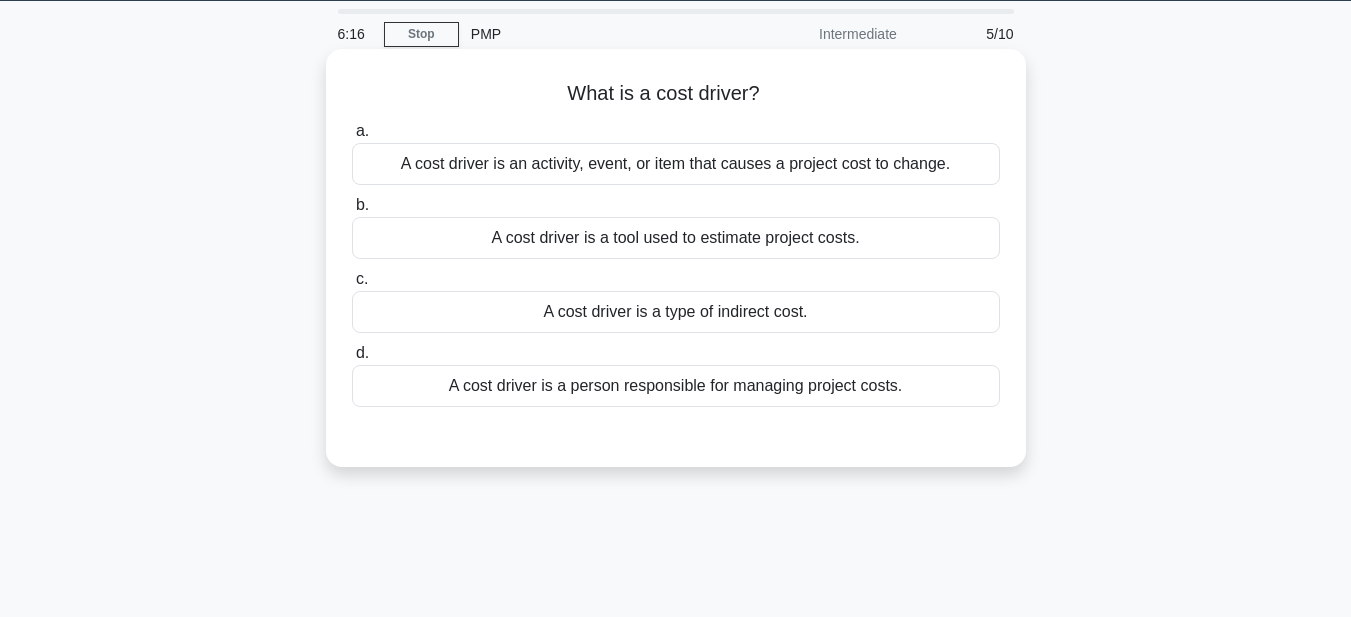 click on "A cost driver is an activity, event, or item that causes a project cost to change." at bounding box center (676, 164) 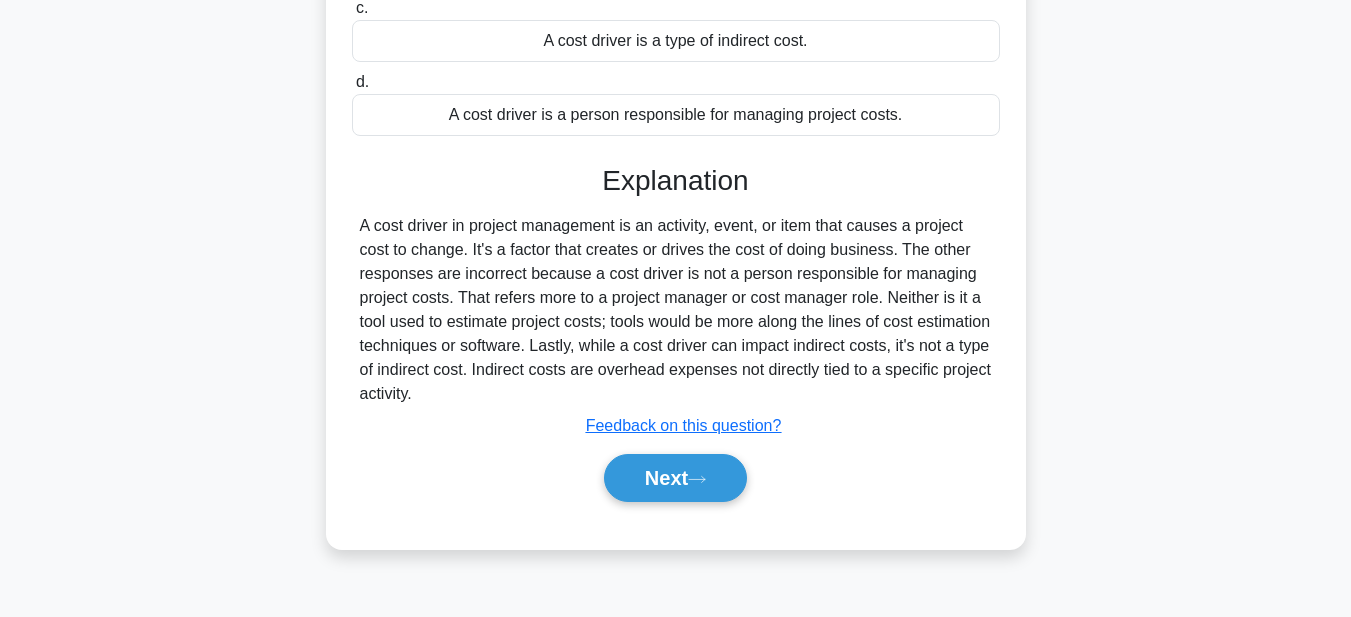 scroll, scrollTop: 463, scrollLeft: 0, axis: vertical 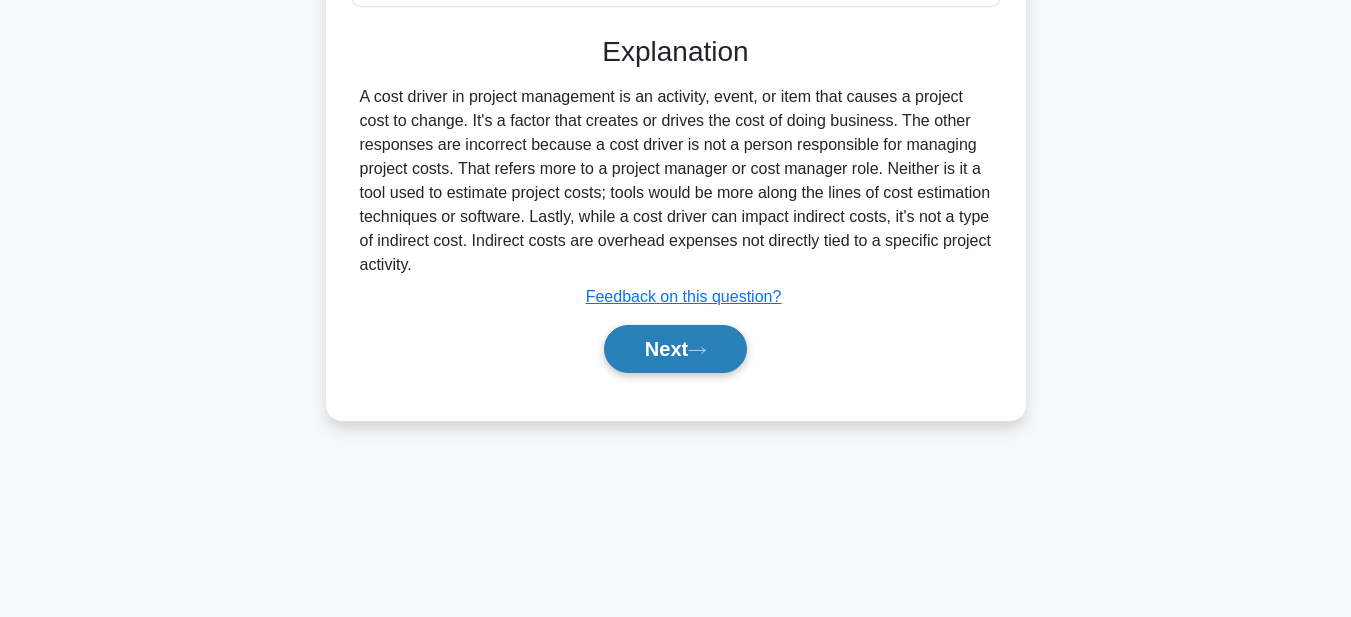 click on "Next" at bounding box center (675, 349) 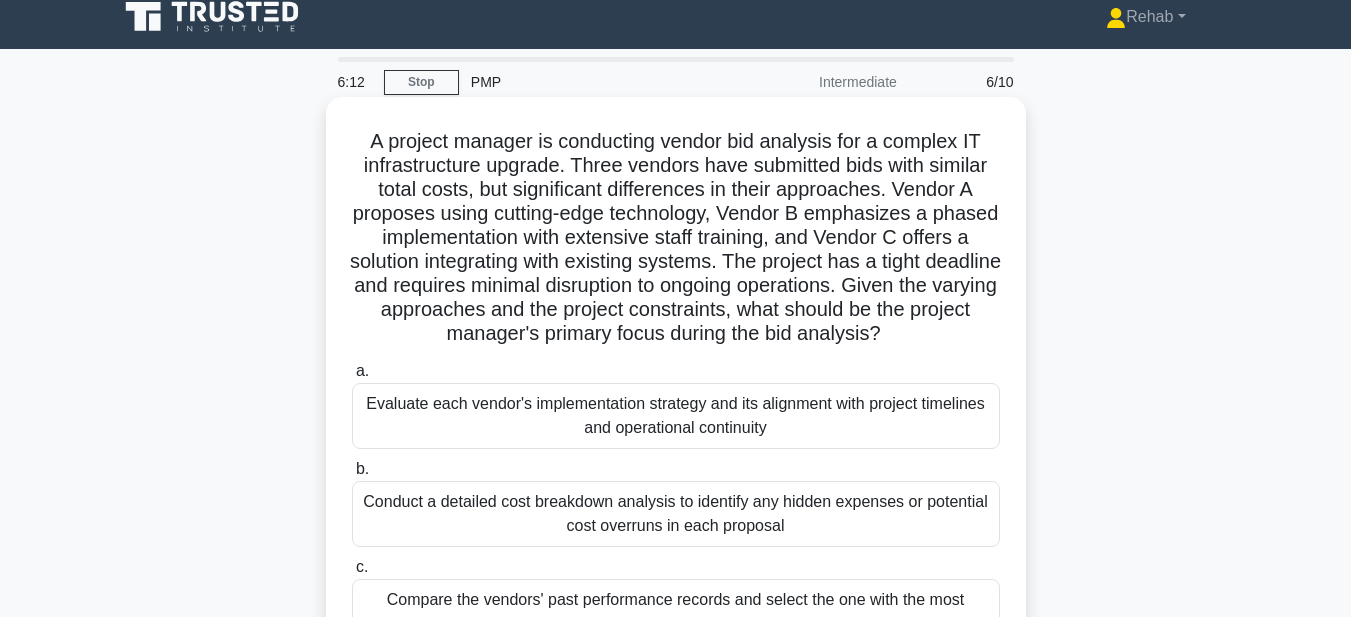 scroll, scrollTop: 0, scrollLeft: 0, axis: both 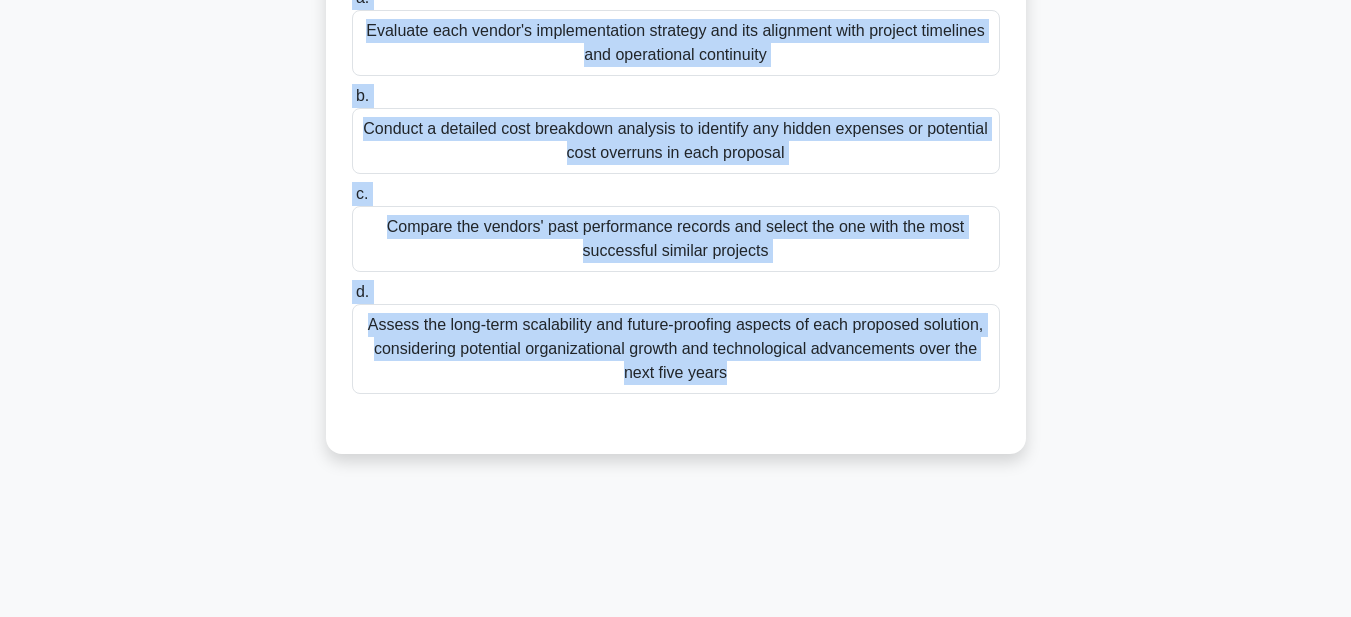 drag, startPoint x: 365, startPoint y: 145, endPoint x: 838, endPoint y: 480, distance: 579.6154 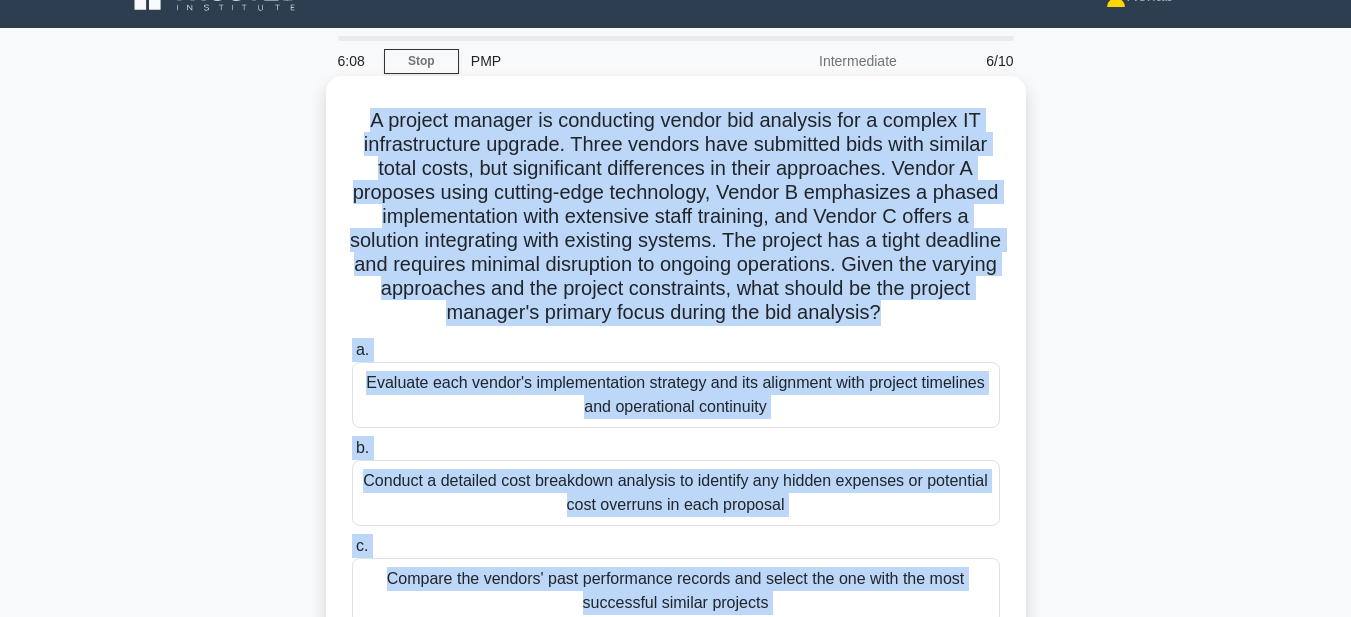 scroll, scrollTop: 0, scrollLeft: 0, axis: both 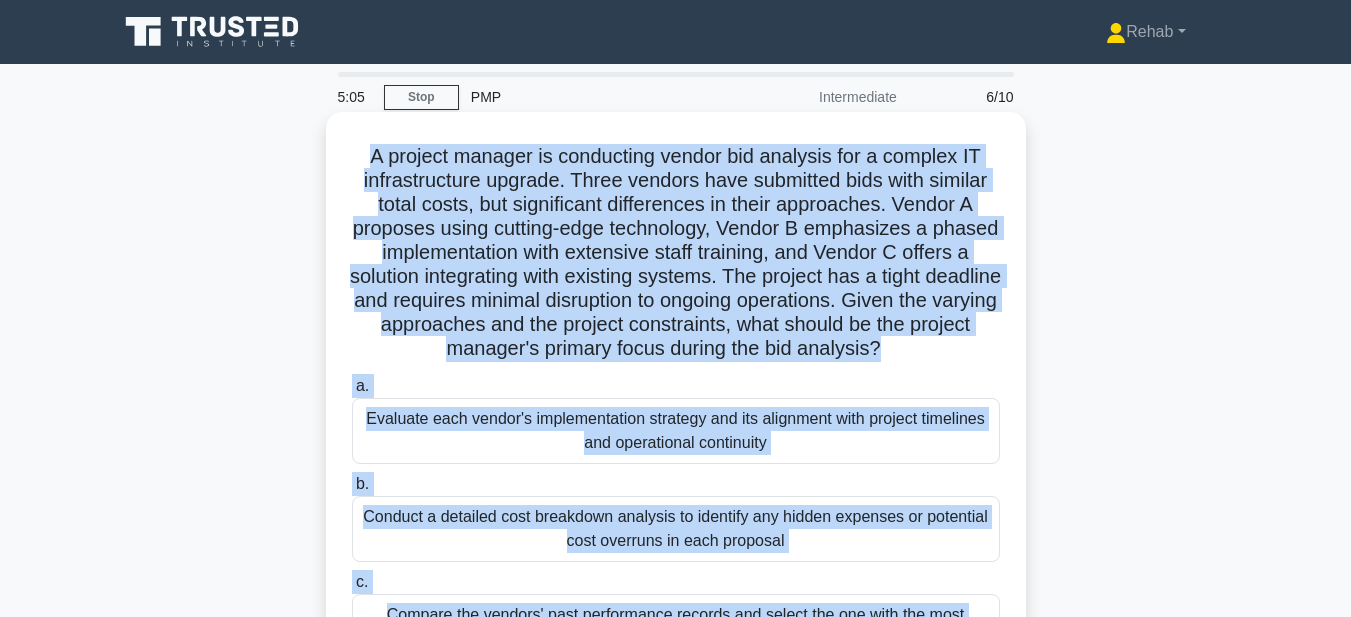 click on "Evaluate each vendor's implementation strategy and its alignment with project timelines and operational continuity" at bounding box center (676, 431) 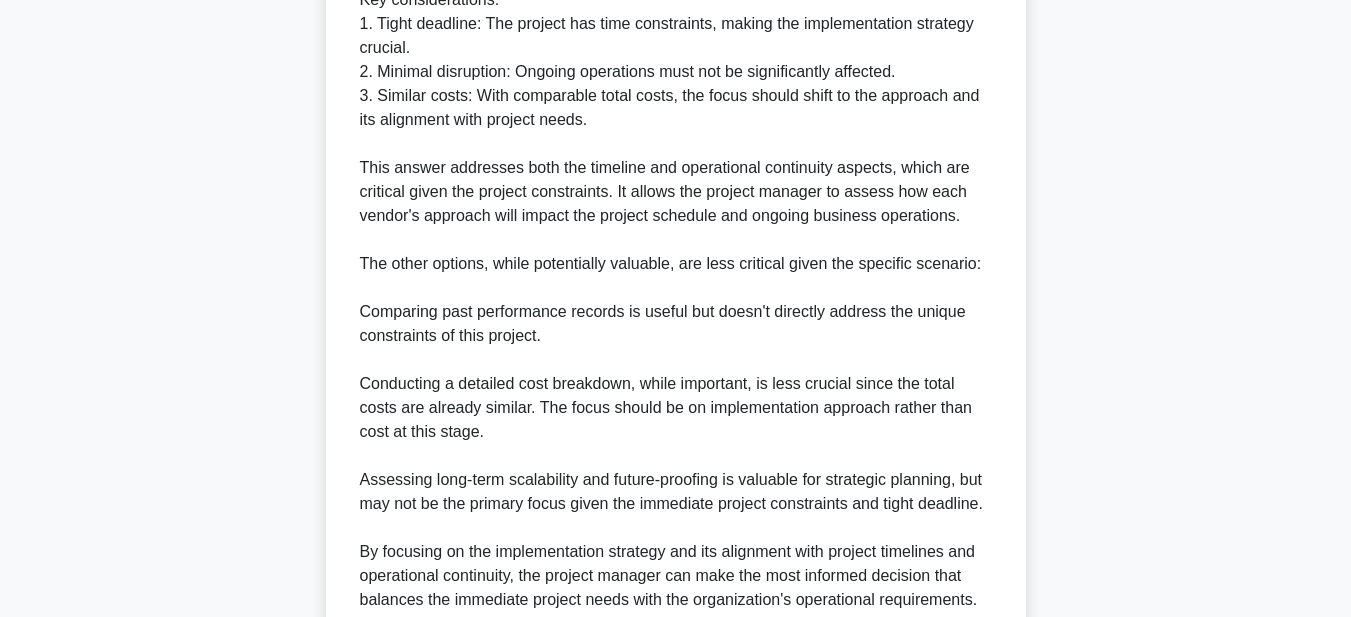 scroll, scrollTop: 1145, scrollLeft: 0, axis: vertical 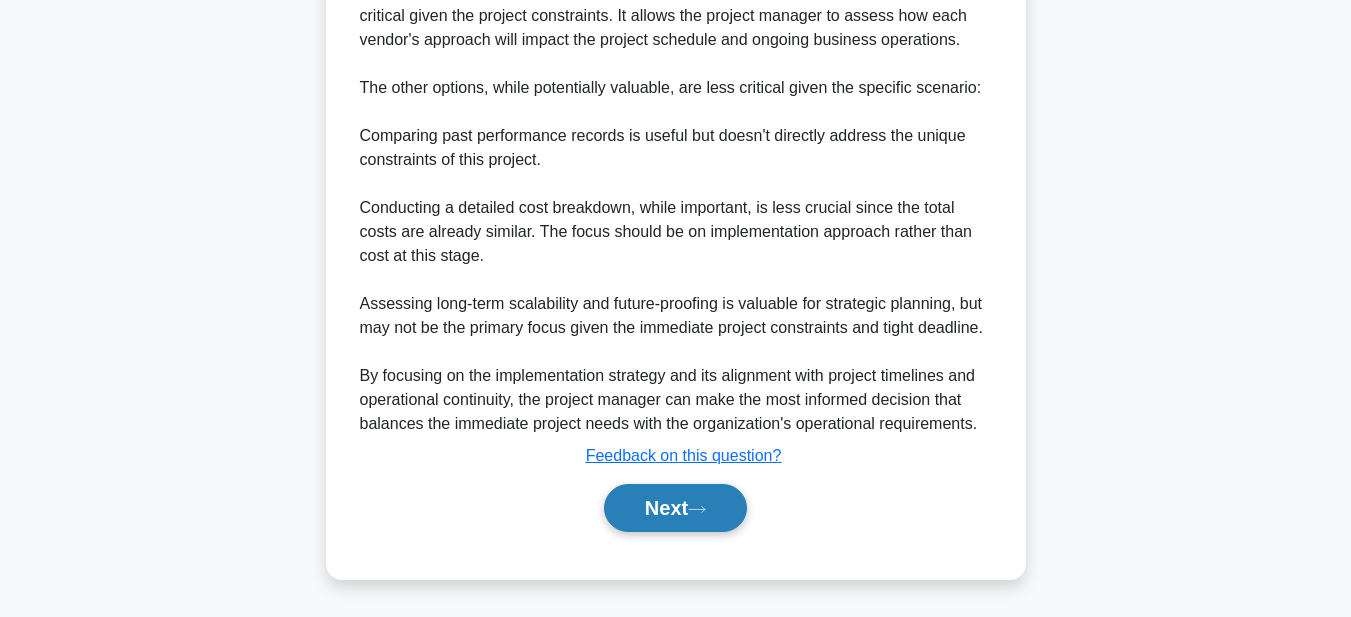 click on "Next" at bounding box center (675, 508) 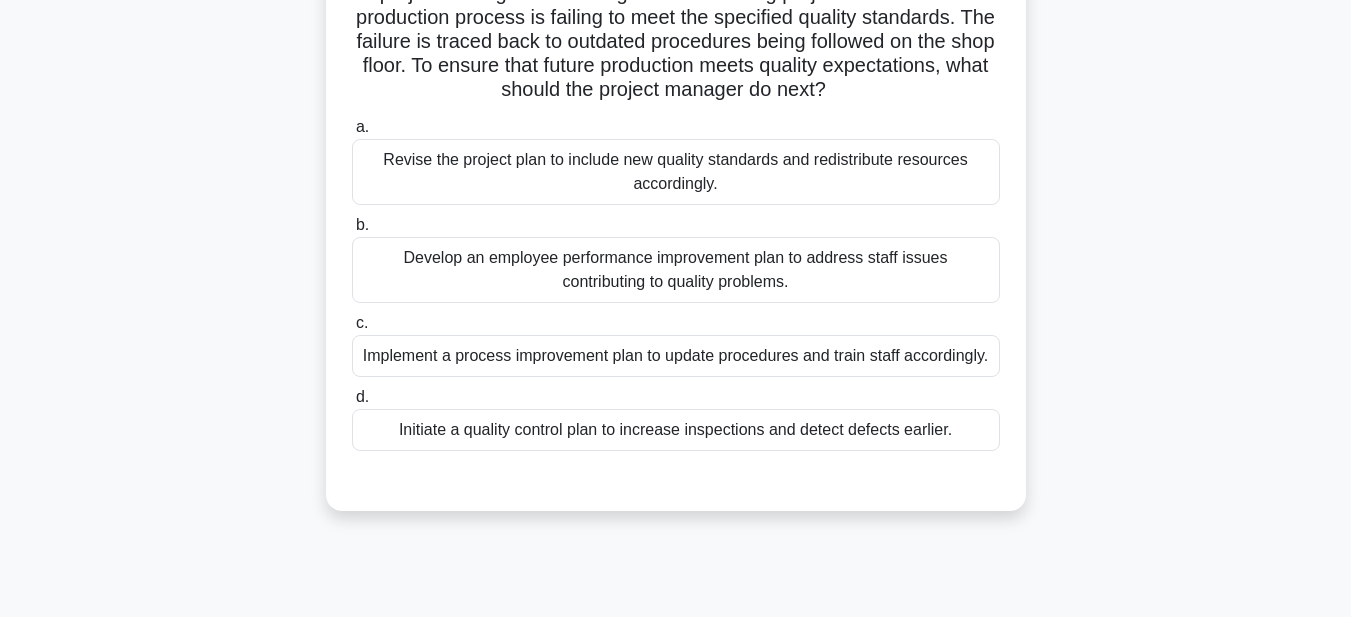 scroll, scrollTop: 63, scrollLeft: 0, axis: vertical 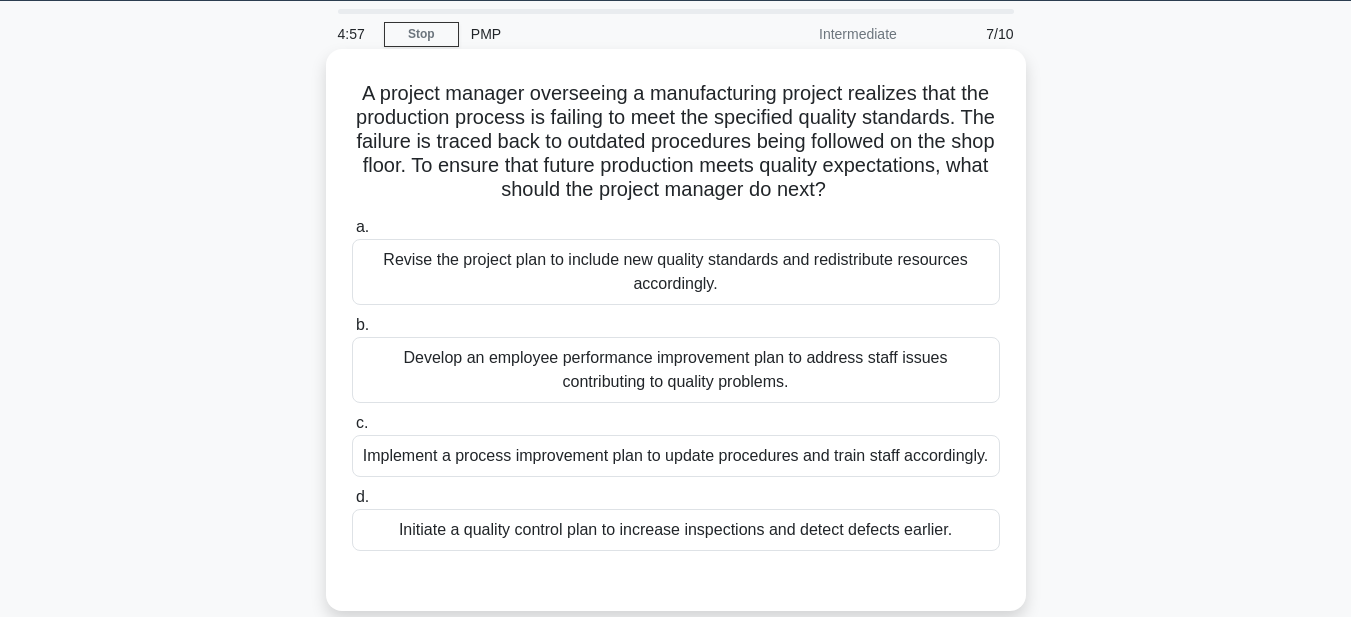 drag, startPoint x: 362, startPoint y: 79, endPoint x: 1005, endPoint y: 547, distance: 795.28174 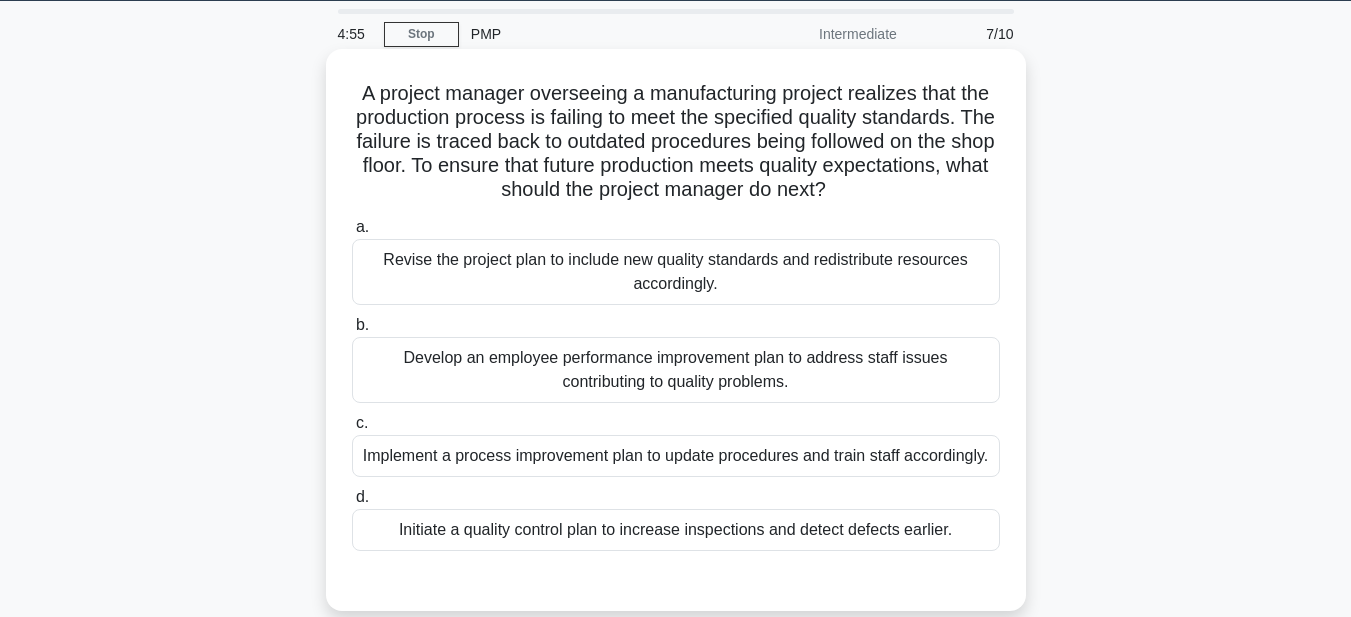 copy on "A project manager overseeing a manufacturing project realizes that the production process is failing to meet the specified quality standards. The failure is traced back to outdated procedures being followed on the shop floor. To ensure that future production meets quality expectations, what should the project manager do next?
.spinner_0XTQ{transform-origin:center;animation:spinner_y6GP .75s linear infinite}@keyframes spinner_y6GP{100%{transform:rotate(360deg)}}
a.
Revise the project plan to include new quality standards and redistribute resources accordingly.
b.
Develop an employee performance improvement plan to address staff issues contributing to quality problems.
c.
Implement a process improvement plan to update procedures and train staff accordingly.
..." 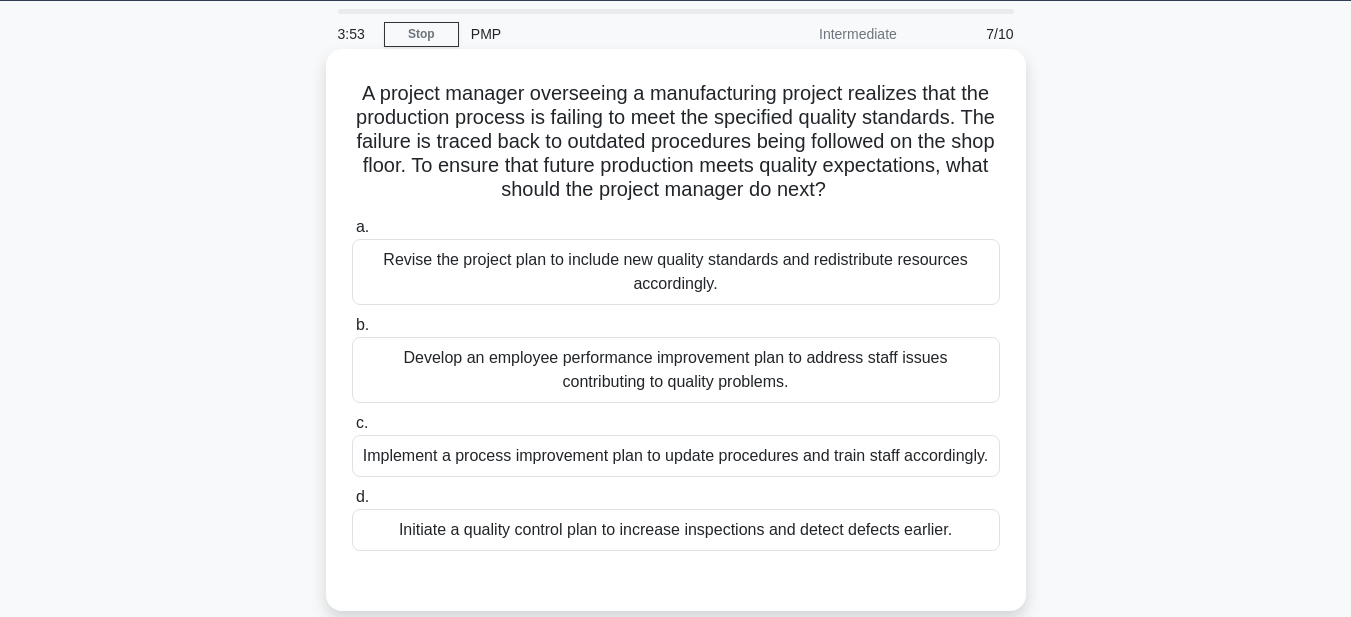 click on "Revise the project plan to include new quality standards and redistribute resources accordingly." at bounding box center (676, 272) 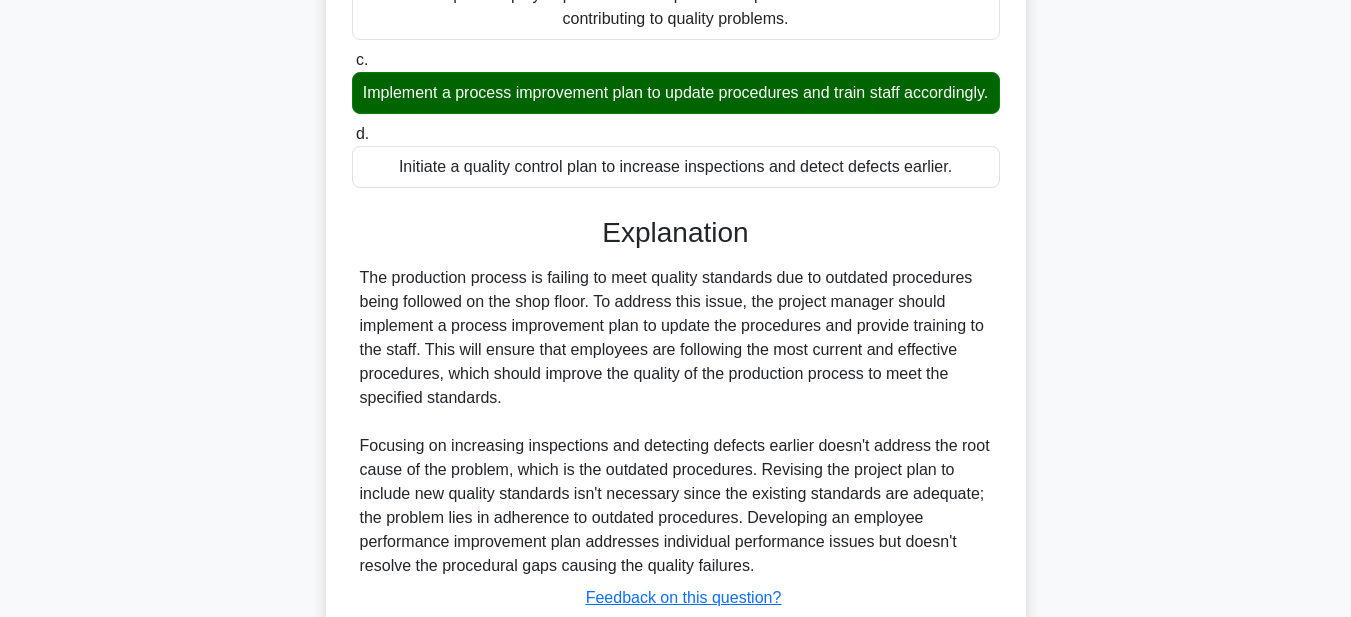 scroll, scrollTop: 595, scrollLeft: 0, axis: vertical 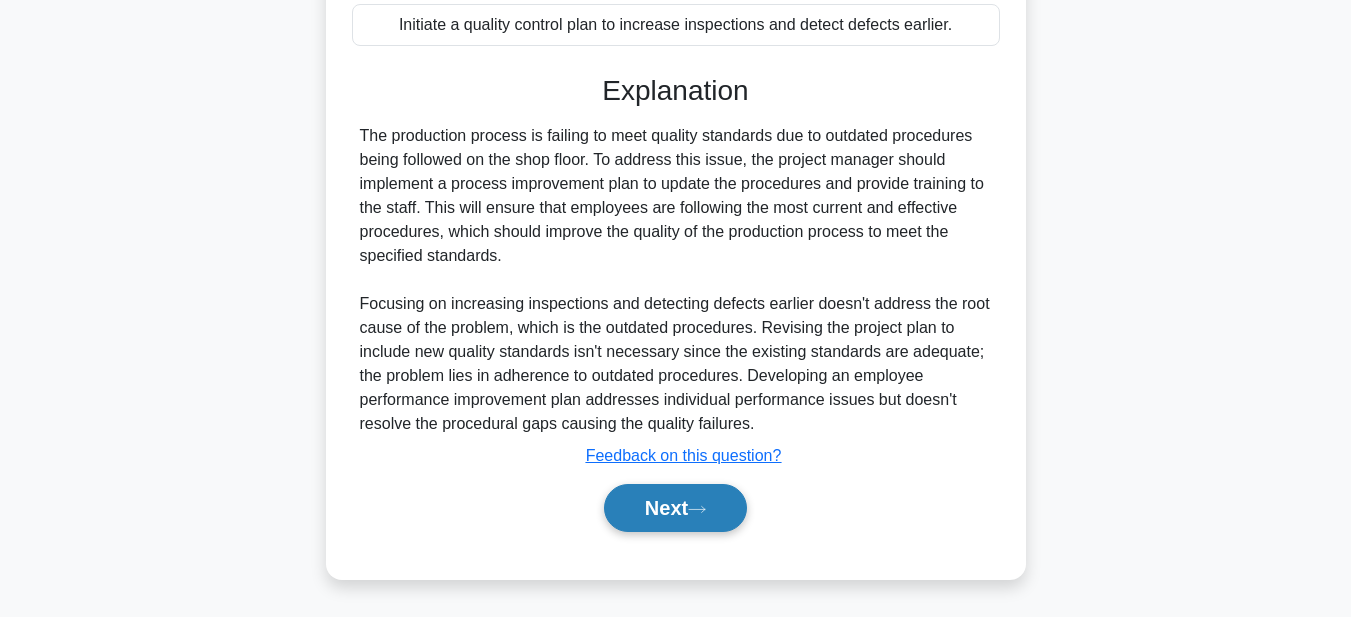 click on "Next" at bounding box center (675, 508) 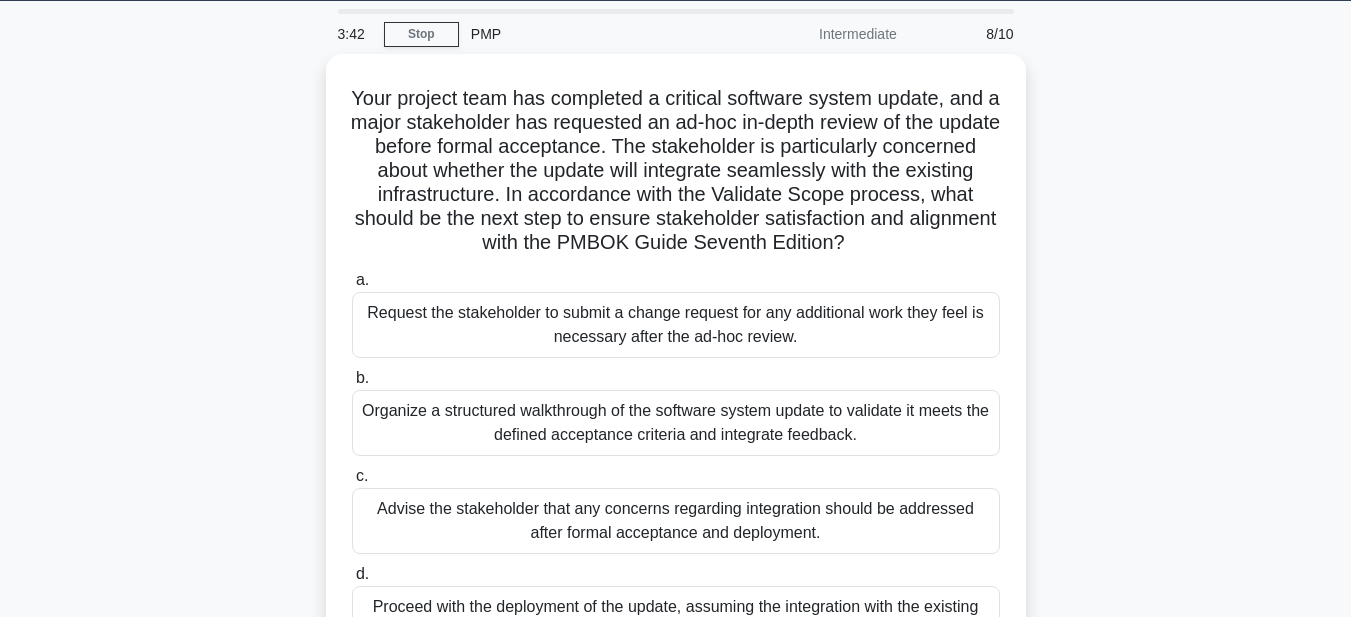 scroll, scrollTop: 0, scrollLeft: 0, axis: both 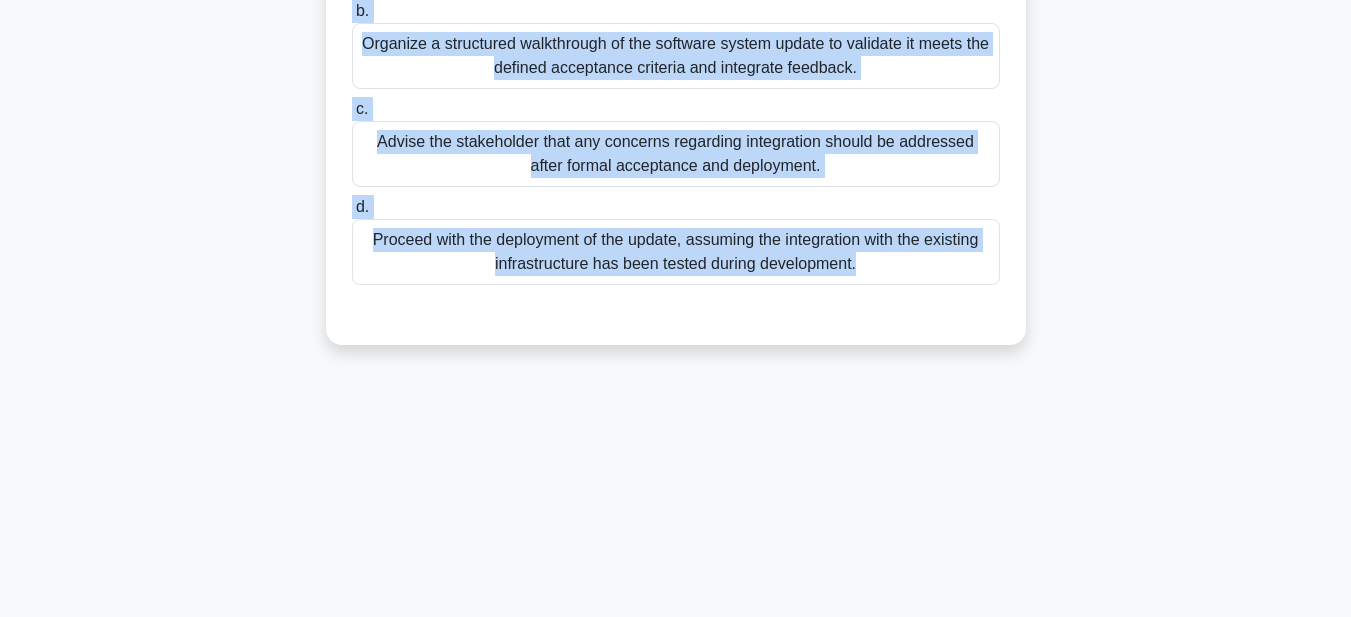 drag, startPoint x: 342, startPoint y: 142, endPoint x: 972, endPoint y: 619, distance: 790.2082 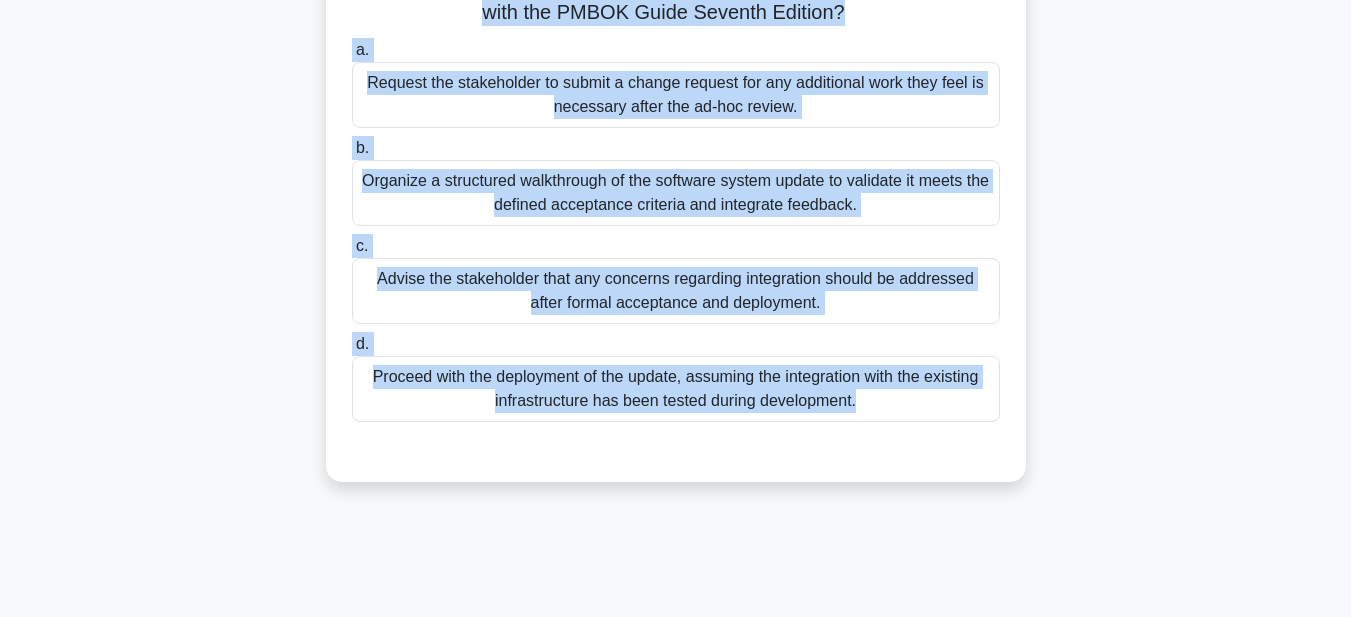 scroll, scrollTop: 53, scrollLeft: 0, axis: vertical 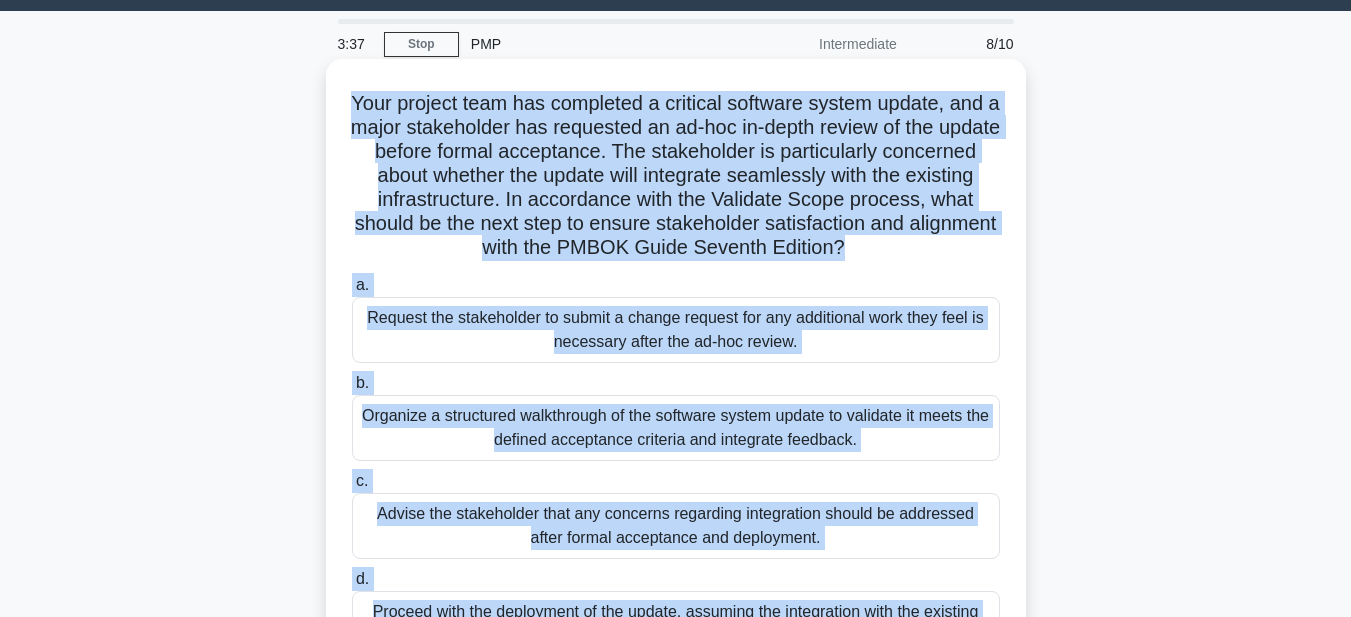 copy on "Your project team has completed a critical software system update, and a major stakeholder has requested an ad-hoc in-depth review of the update before formal acceptance. The stakeholder is particularly concerned about whether the update will integrate seamlessly with the existing infrastructure. In accordance with the Validate Scope process, what should be the next step to ensure stakeholder satisfaction and alignment with the PMBOK Guide Seventh Edition?
.spinner_0XTQ{transform-origin:center;animation:spinner_y6GP .75s linear infinite}@keyframes spinner_y6GP{100%{transform:rotate(360deg)}}
a.
Request the stakeholder to submit a change request for any additional work they feel is necessary after the ad-hoc review.
b.
Organize a structured walkthrough of the software system update to validate it meets the defined acceptance criteria and integr..." 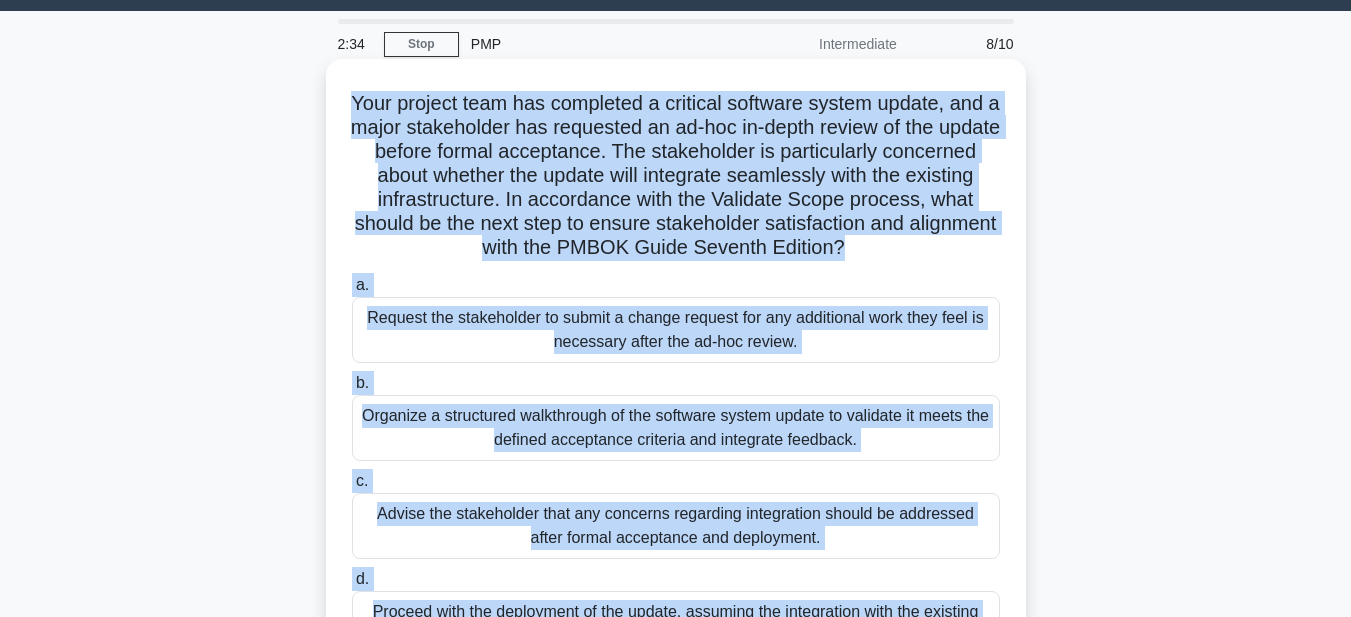click on "Organize a structured walkthrough of the software system update to validate it meets the defined acceptance criteria and integrate feedback." at bounding box center [676, 428] 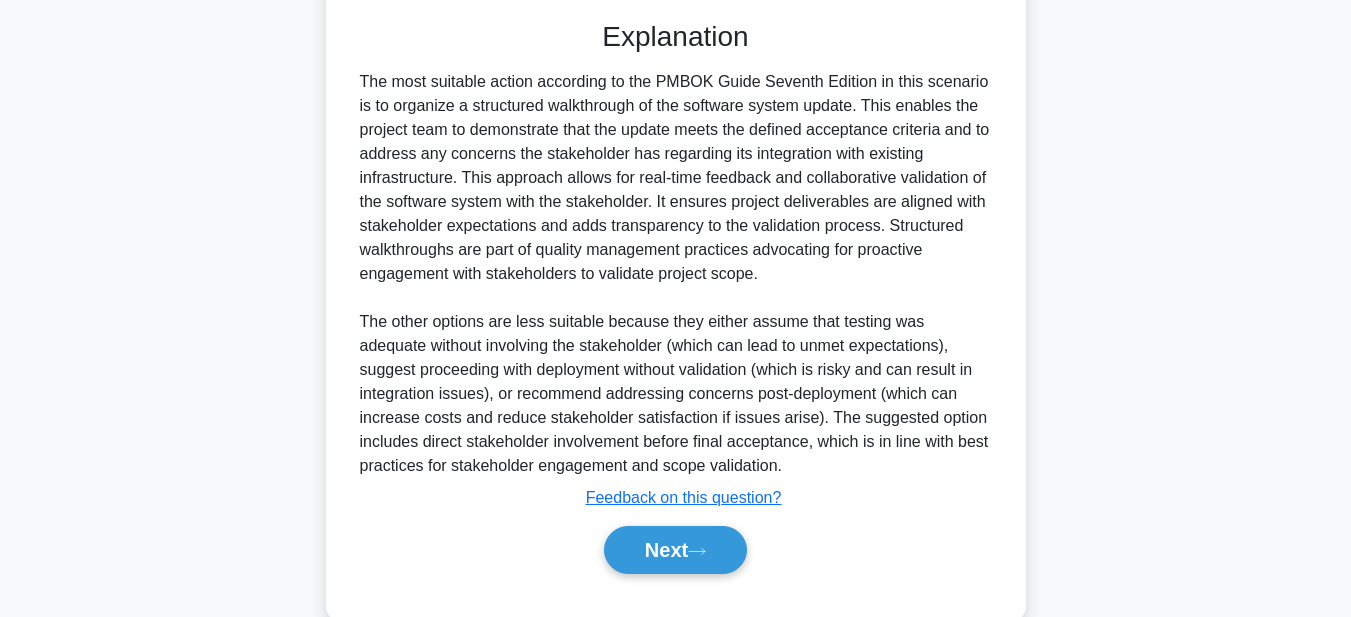 scroll, scrollTop: 761, scrollLeft: 0, axis: vertical 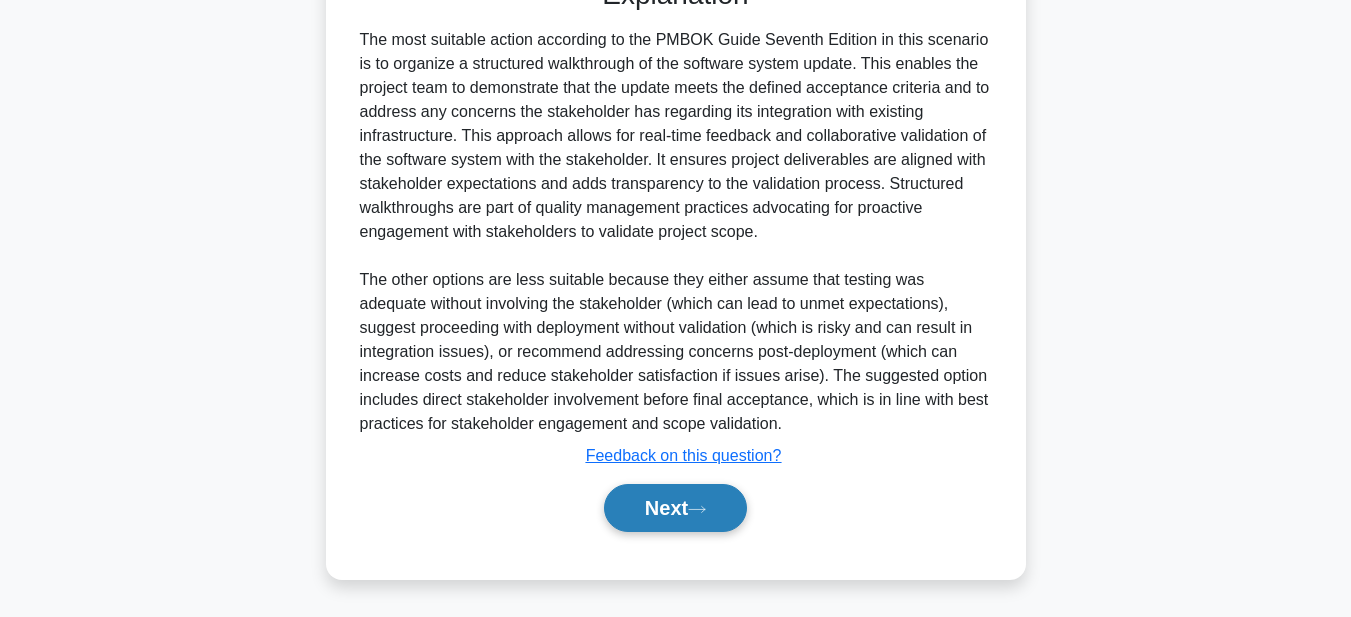 click on "Next" at bounding box center [675, 508] 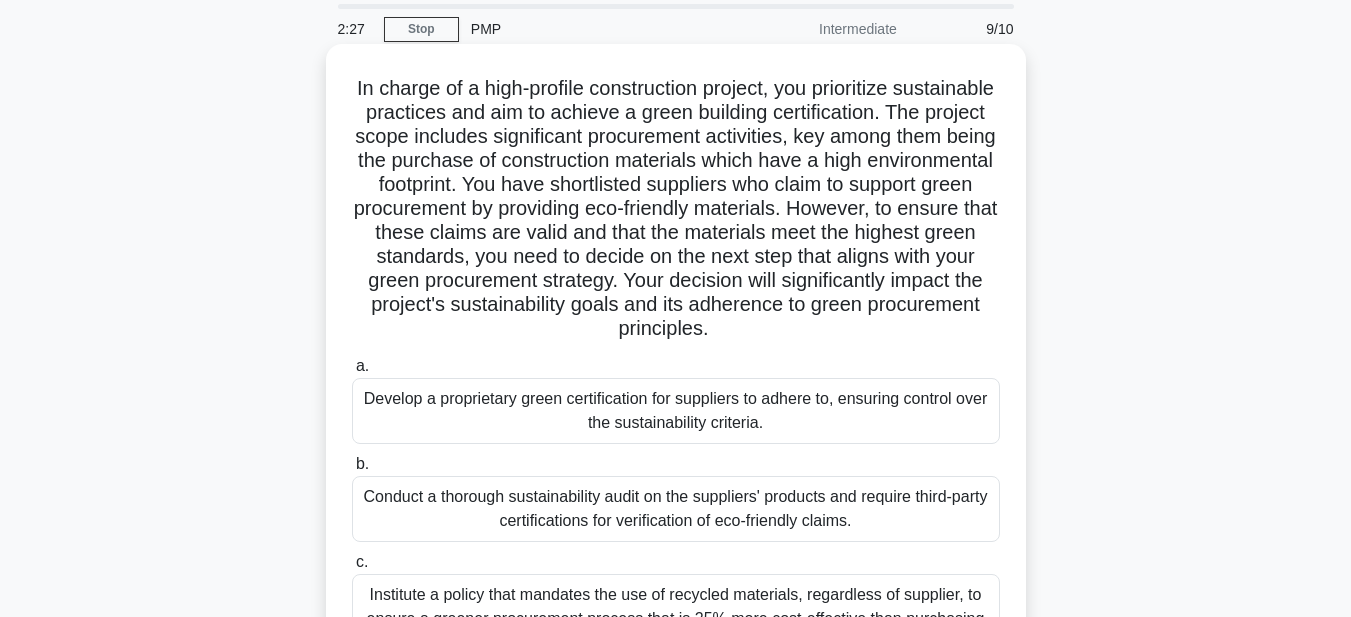 scroll, scrollTop: 63, scrollLeft: 0, axis: vertical 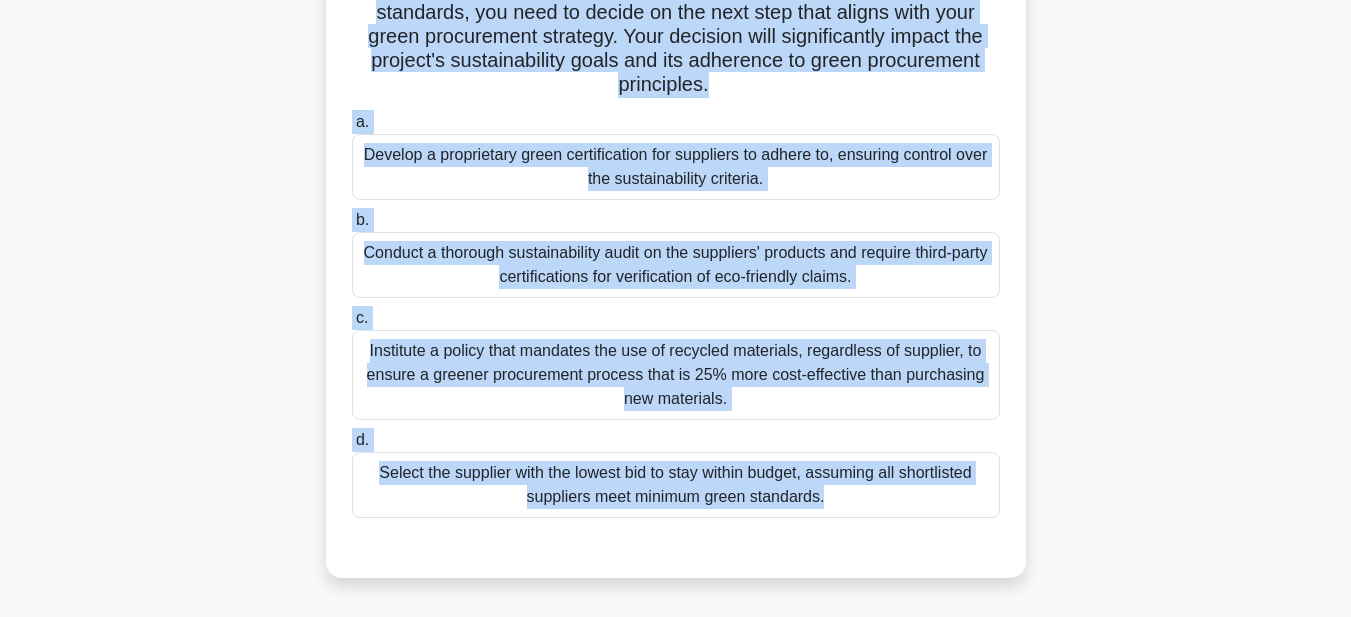 drag, startPoint x: 362, startPoint y: 80, endPoint x: 956, endPoint y: 509, distance: 732.71893 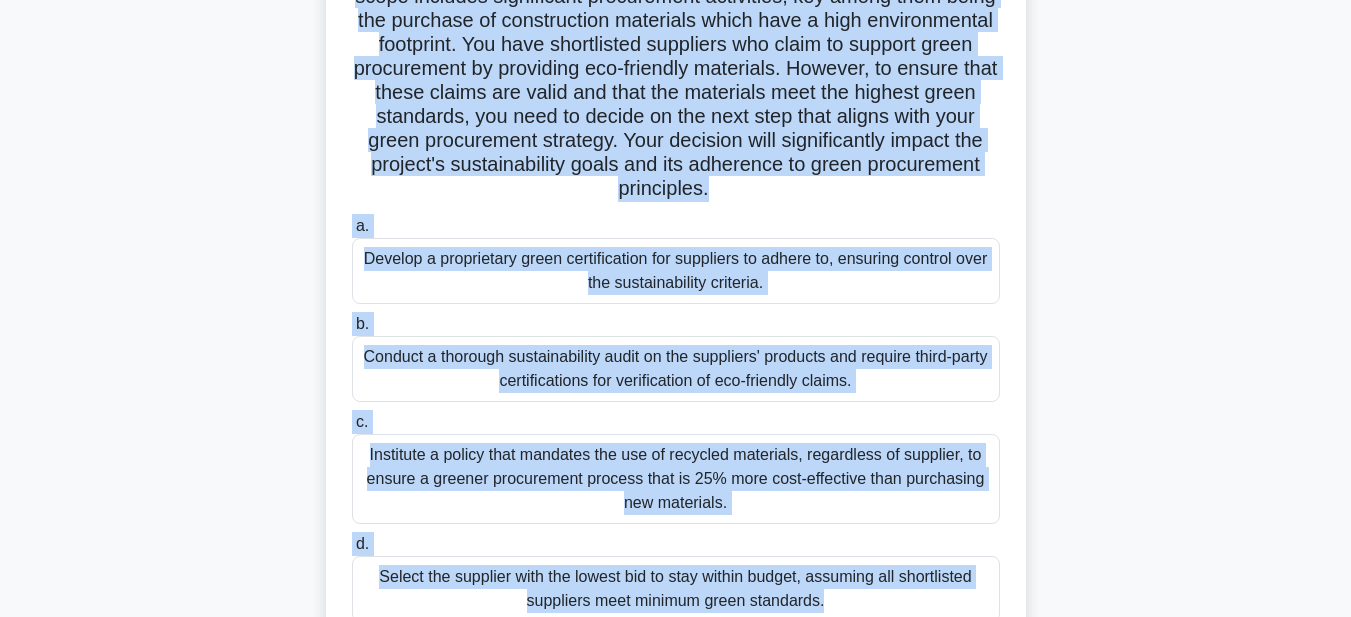 scroll, scrollTop: 0, scrollLeft: 0, axis: both 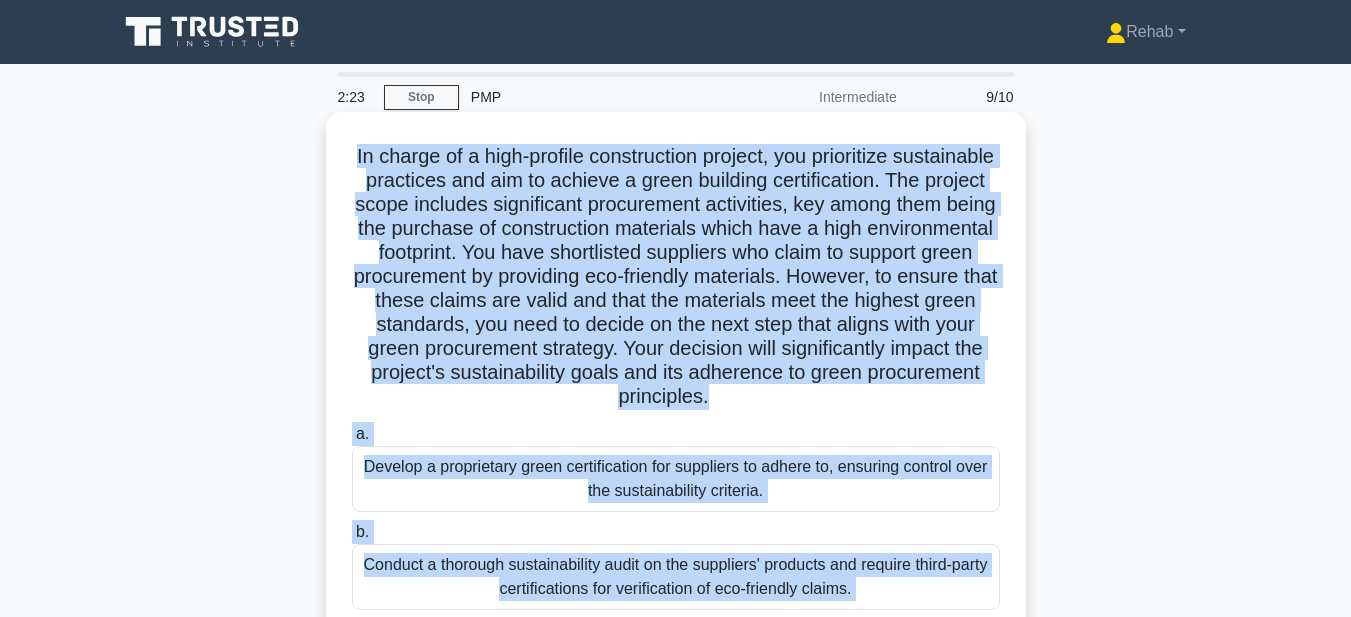 copy on "In charge of a high-profile construction project, you prioritize sustainable practices and aim to achieve a green building certification. The project scope includes significant procurement activities, key among them being the purchase of construction materials which have a high environmental footprint. You have shortlisted suppliers who claim to support green procurement by providing eco-friendly materials. However, to ensure that these claims are valid and that the materials meet the highest green standards, you need to decide on the next step that aligns with your green procurement strategy. Your decision will significantly impact the project's sustainability goals and its adherence to green procurement principles.
.spinner_0XTQ{transform-origin:center;animation:spinner_y6GP .75s linear infinite}@keyframes spinner_y6GP{100%{transform:rotate(360deg)}}
a.
Develop a proprietary green certification for suppliers t..." 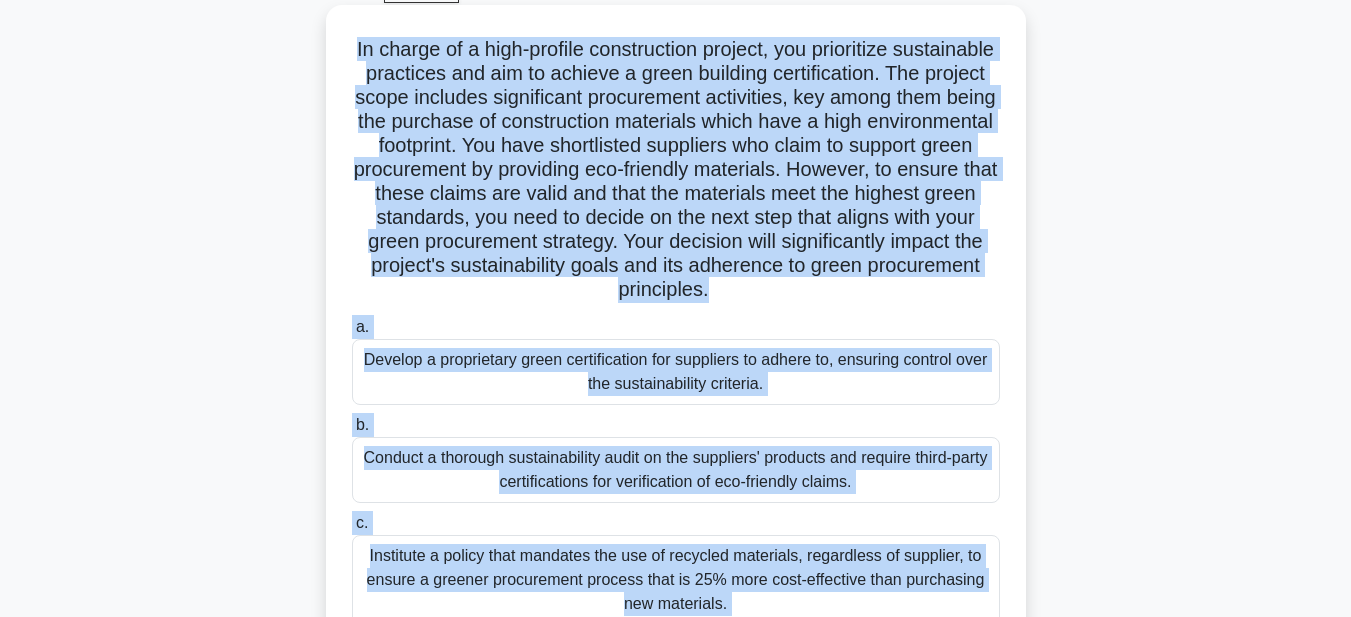 scroll, scrollTop: 200, scrollLeft: 0, axis: vertical 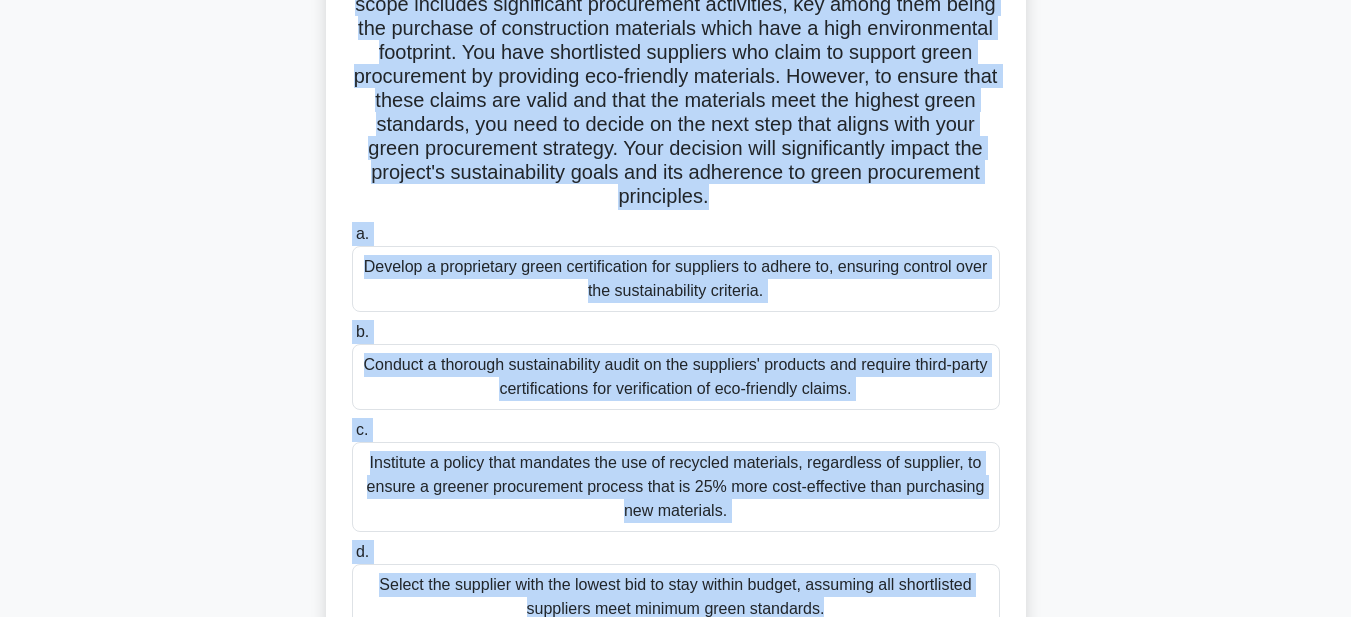 click on "Conduct a thorough sustainability audit on the suppliers' products and require third-party certifications for verification of eco-friendly claims." at bounding box center [676, 377] 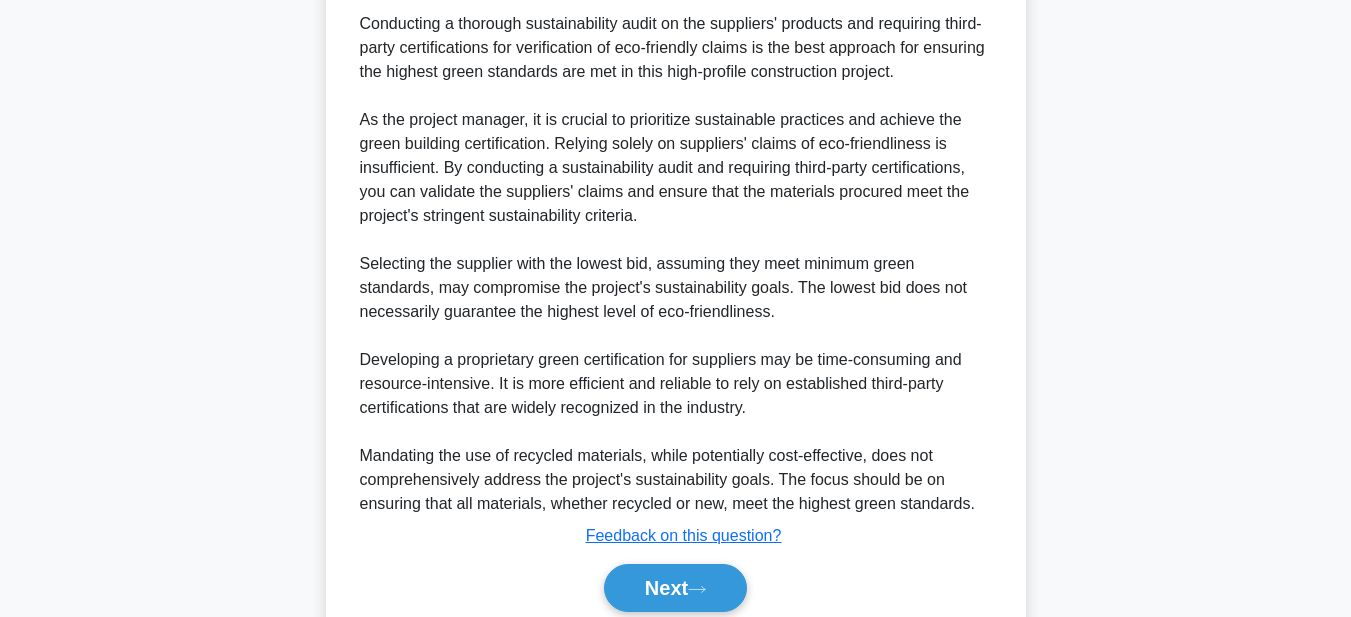scroll, scrollTop: 977, scrollLeft: 0, axis: vertical 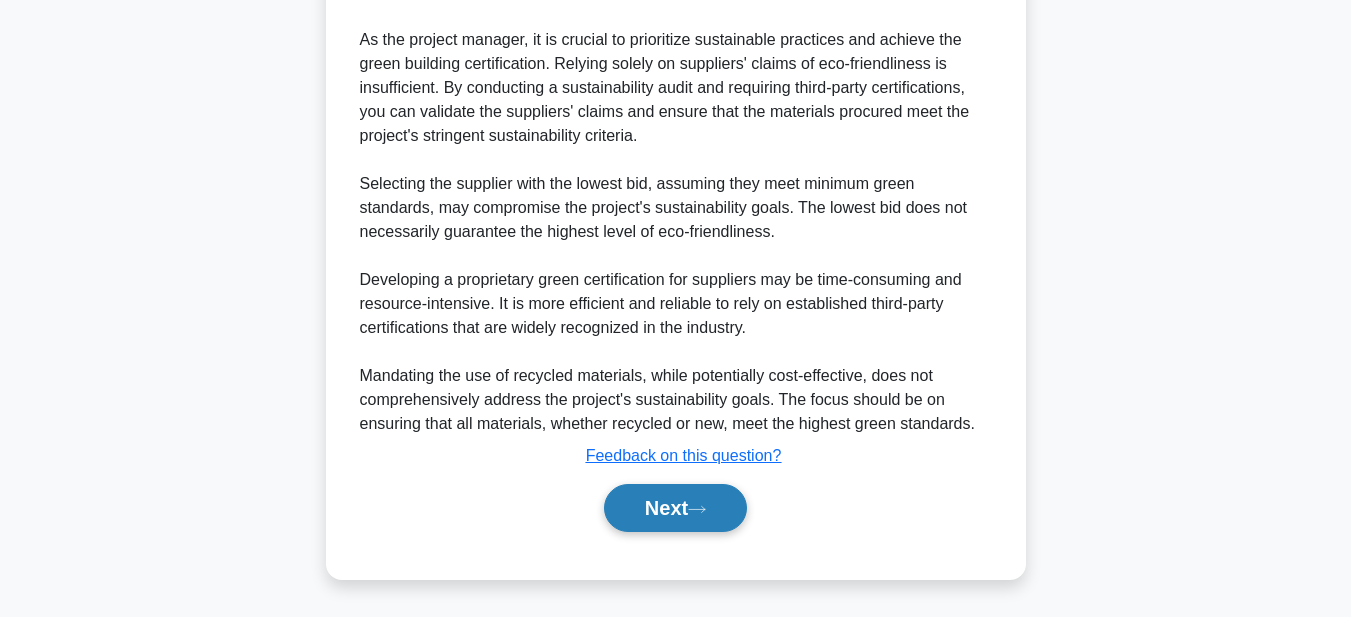 click on "Next" at bounding box center (675, 508) 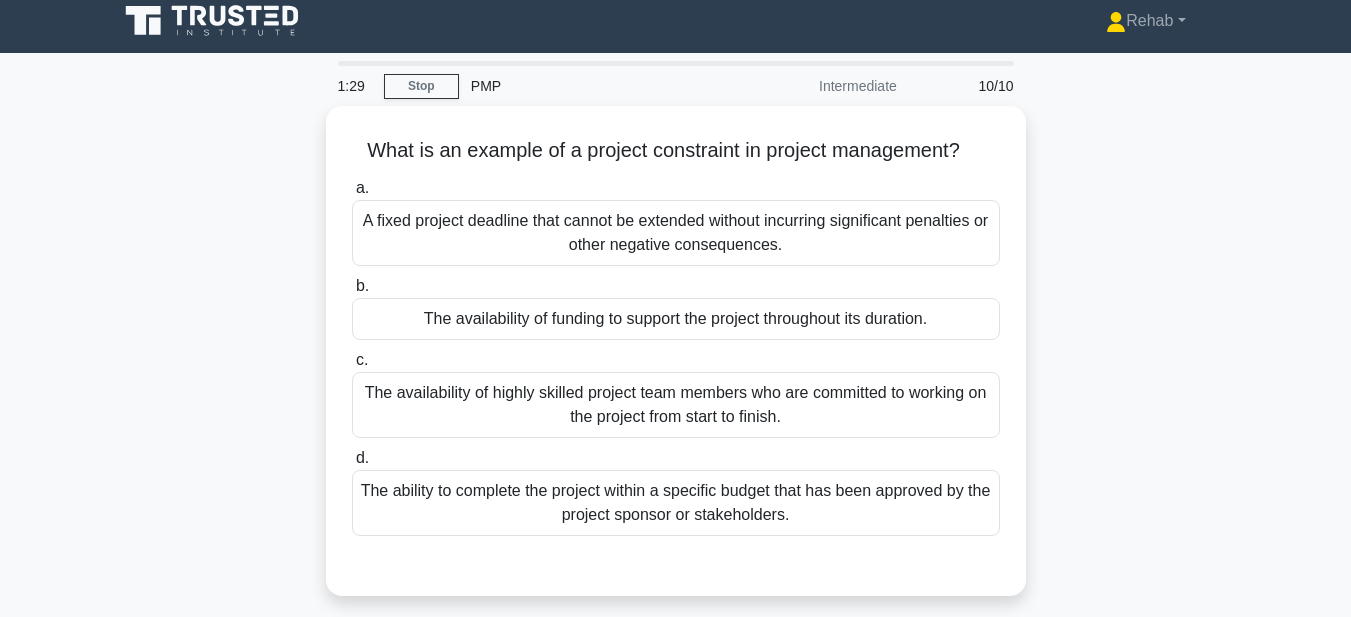 scroll, scrollTop: 0, scrollLeft: 0, axis: both 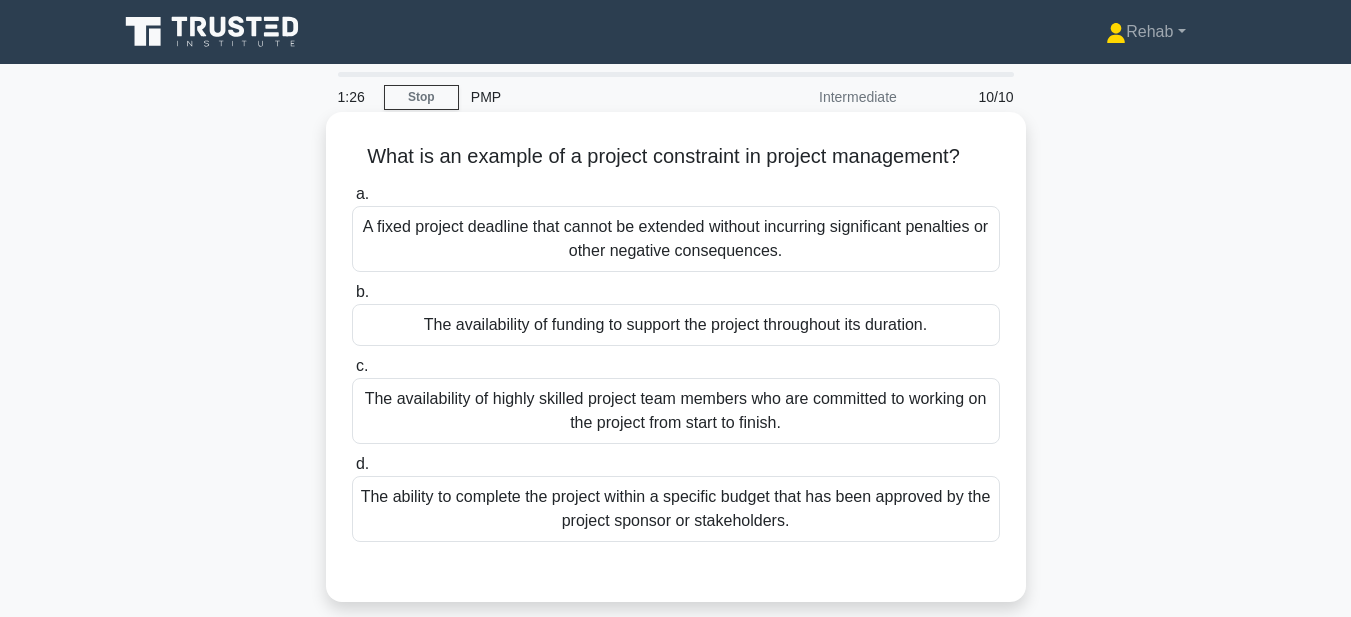 drag, startPoint x: 363, startPoint y: 146, endPoint x: 875, endPoint y: 512, distance: 629.36475 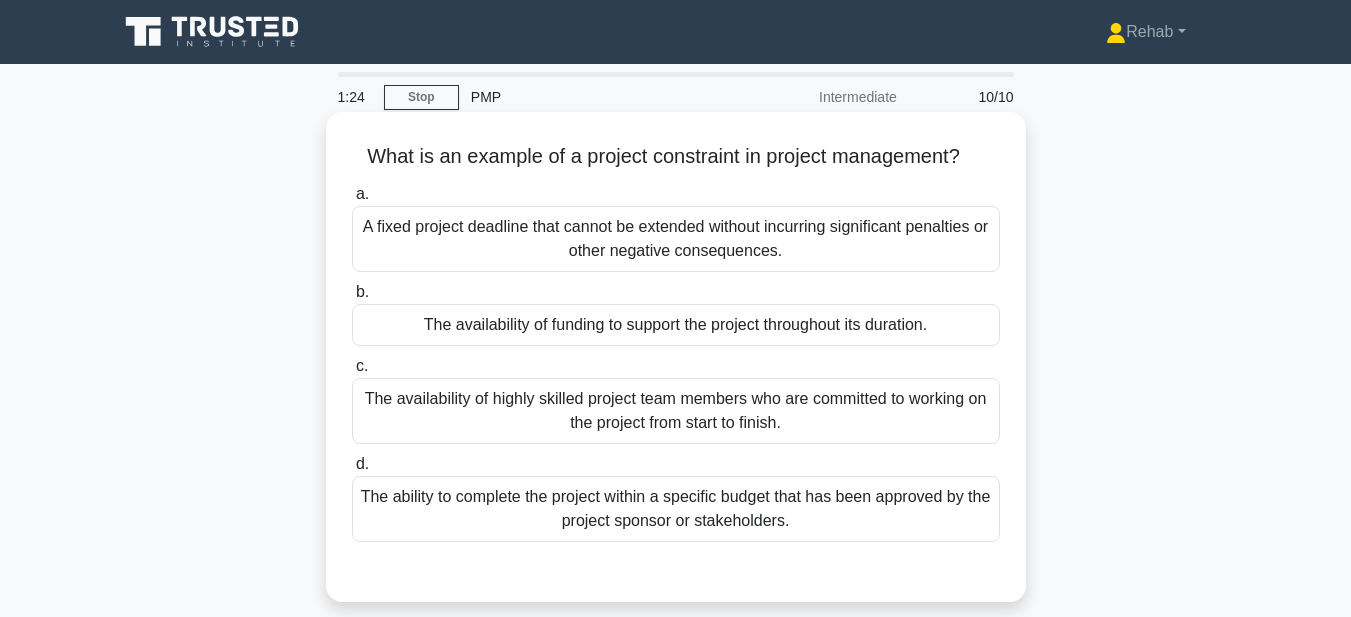copy on "What is an example of a project constraint in project management?
.spinner_0XTQ{transform-origin:center;animation:spinner_y6GP .75s linear infinite}@keyframes spinner_y6GP{100%{transform:rotate(360deg)}}
a.
A fixed project deadline that cannot be extended without incurring significant penalties or other negative consequences.
b.
The availability of funding to support the project throughout its duration.
c.
The availability of highly skilled project team members who are committed to working on the project from start to finish.
d.
The ability to complete the project within a specific budget that has been approved by the project sponsor or stakeholders." 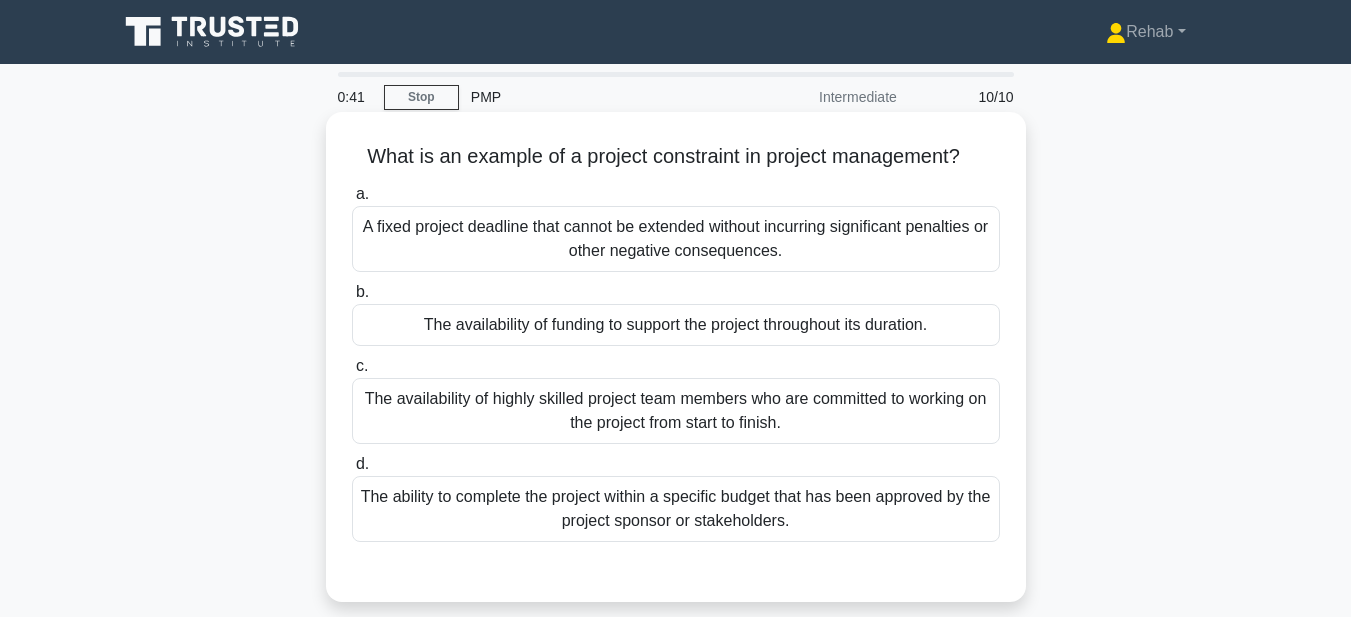 click on "A fixed project deadline that cannot be extended without incurring significant penalties or other negative consequences." at bounding box center (676, 239) 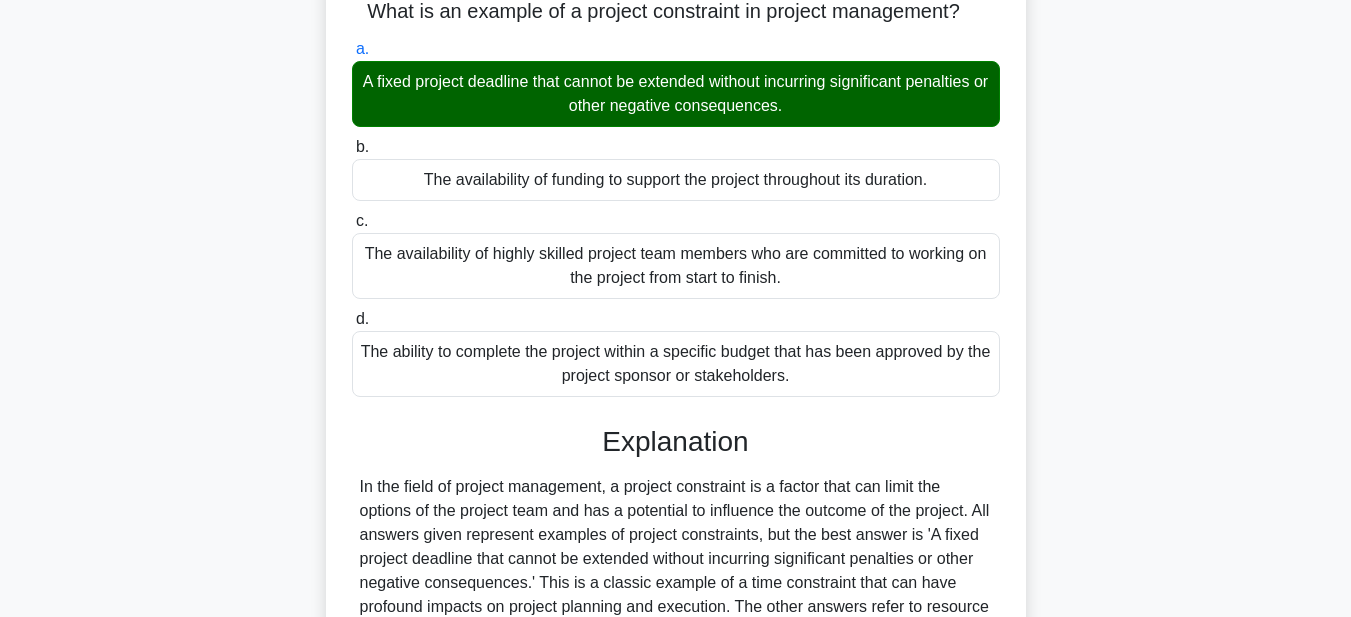 scroll, scrollTop: 463, scrollLeft: 0, axis: vertical 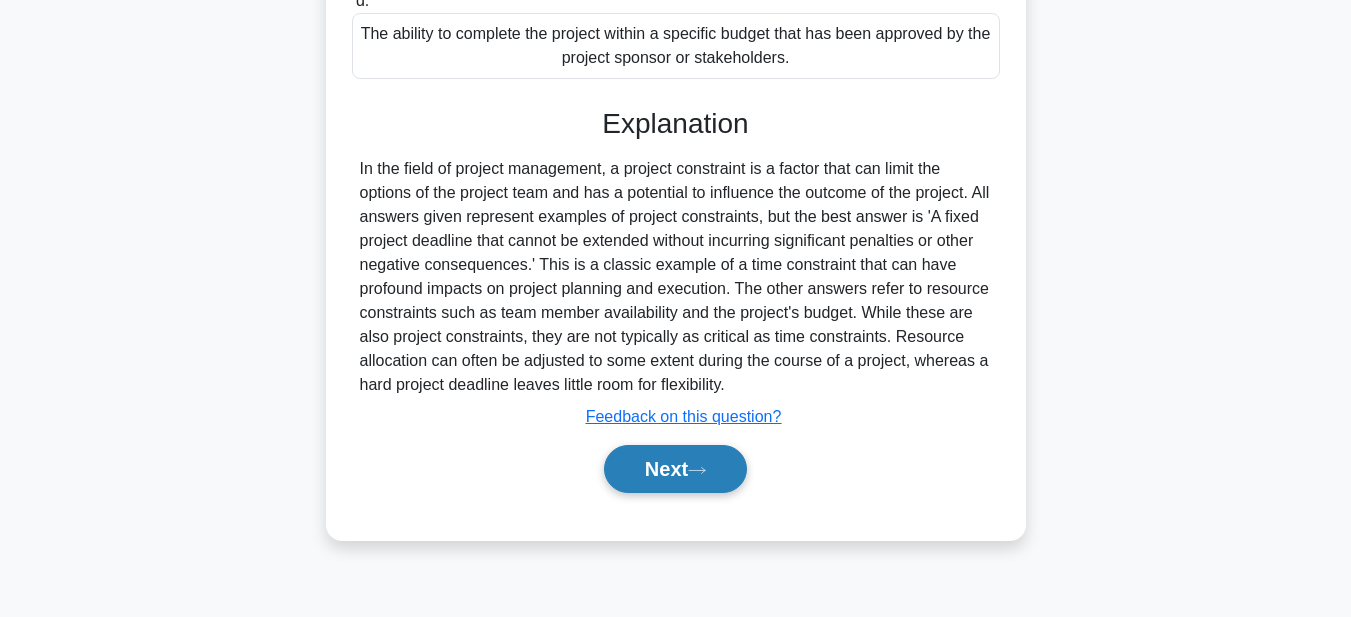 click on "Next" at bounding box center (675, 469) 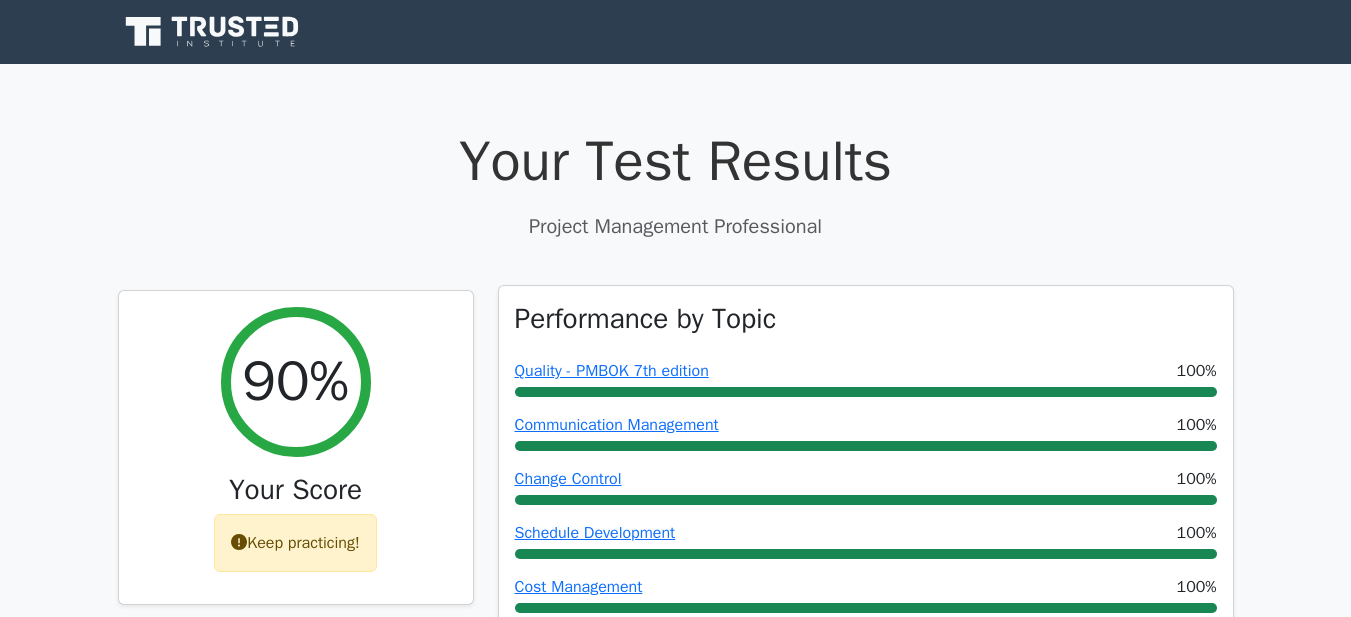 scroll, scrollTop: 0, scrollLeft: 0, axis: both 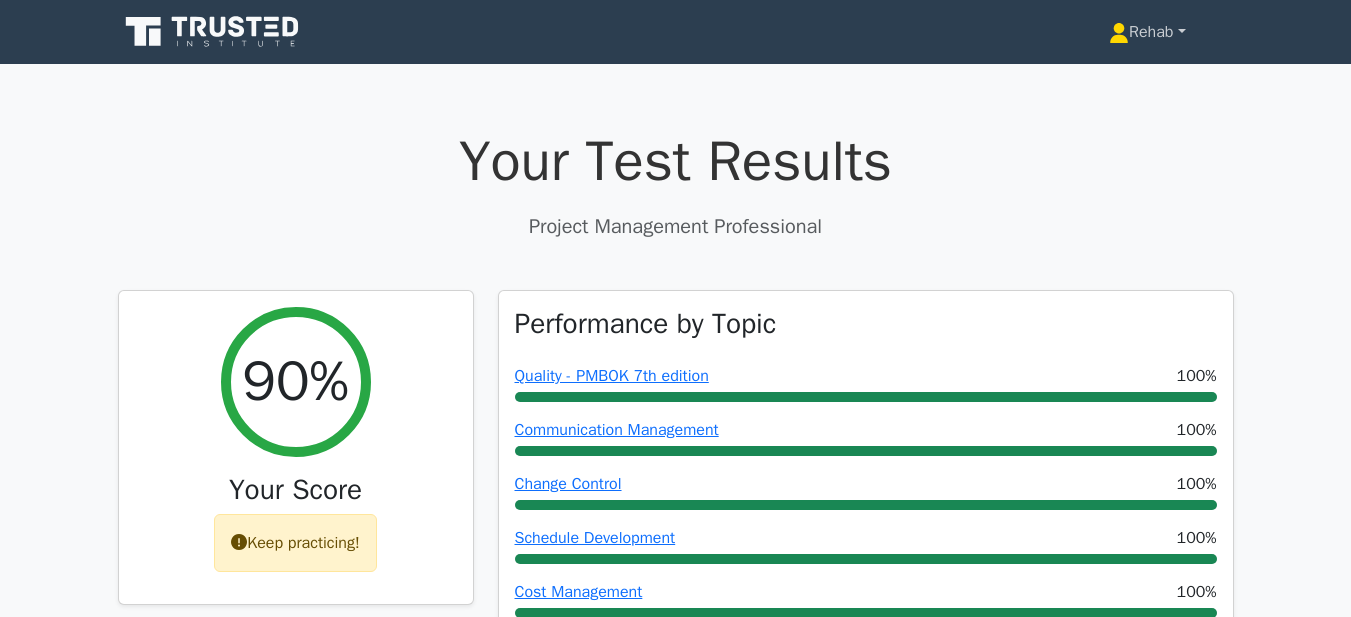 click on "Rehab" at bounding box center (1147, 32) 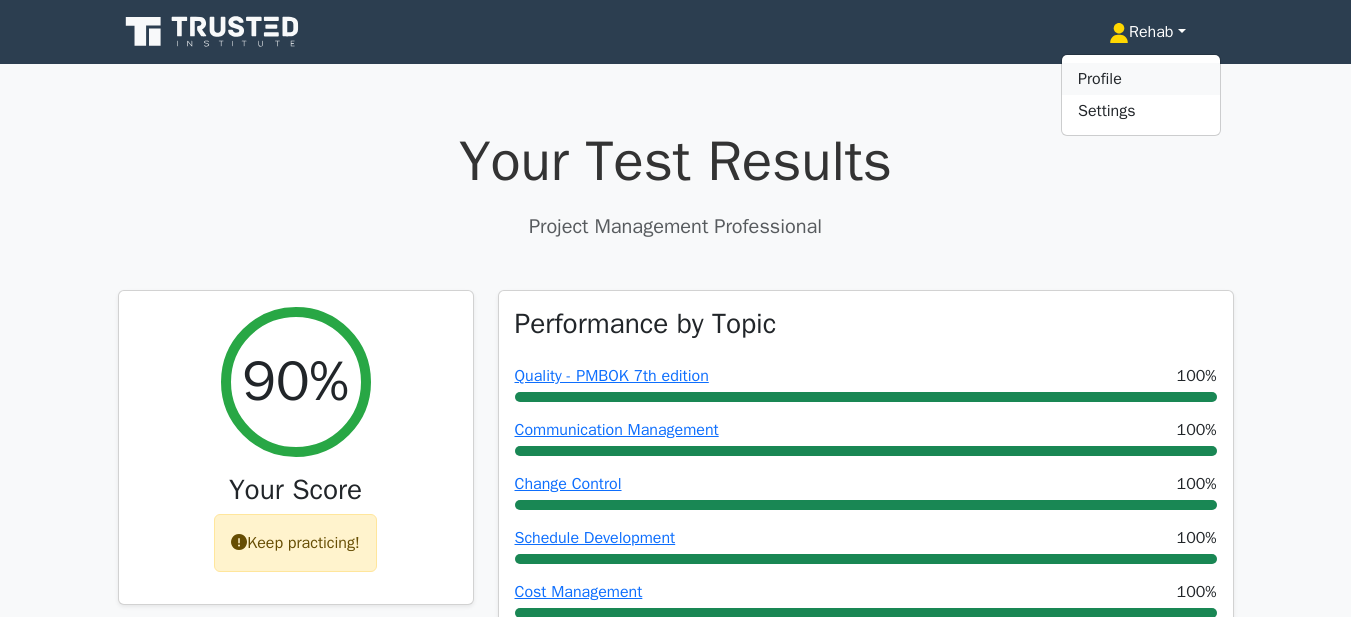click on "Profile" at bounding box center (1141, 79) 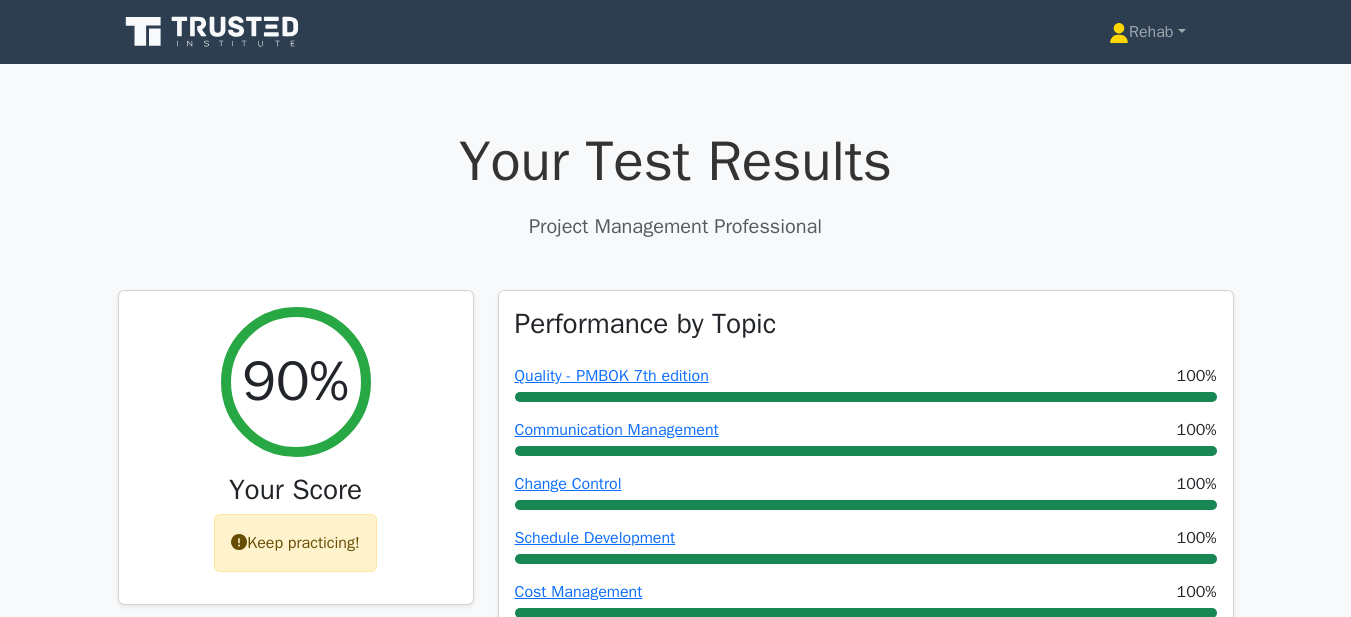 scroll, scrollTop: 0, scrollLeft: 0, axis: both 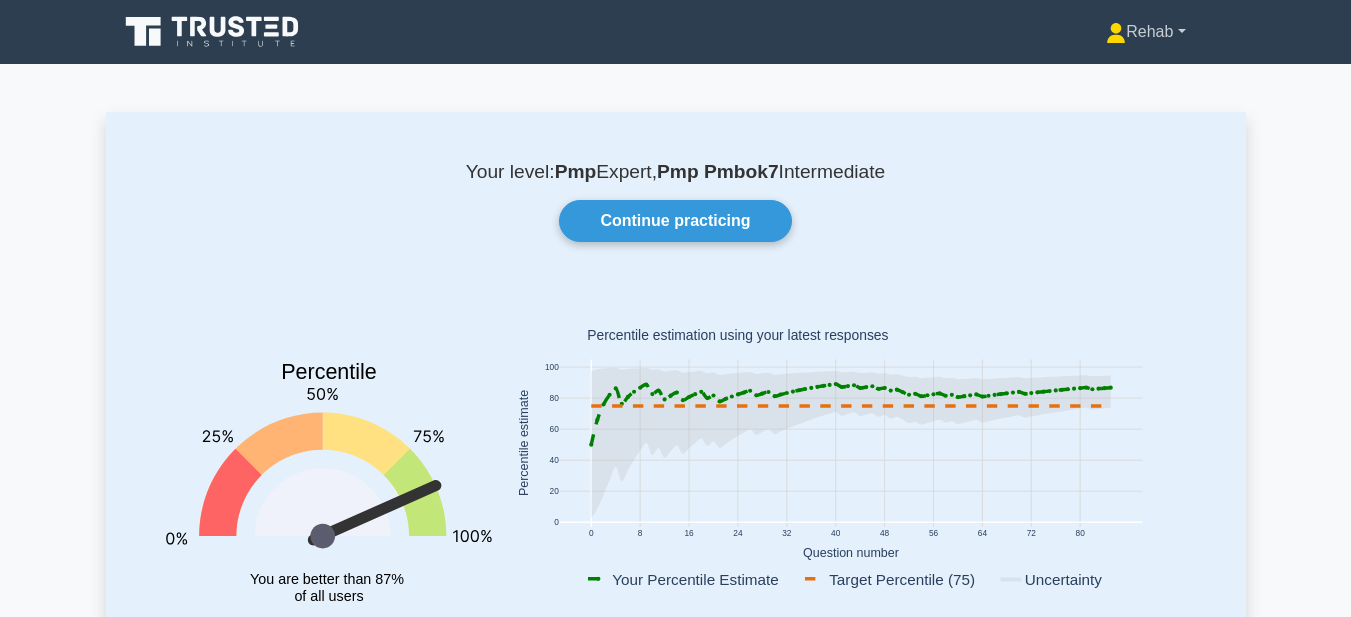 click on "Rehab" at bounding box center [1145, 32] 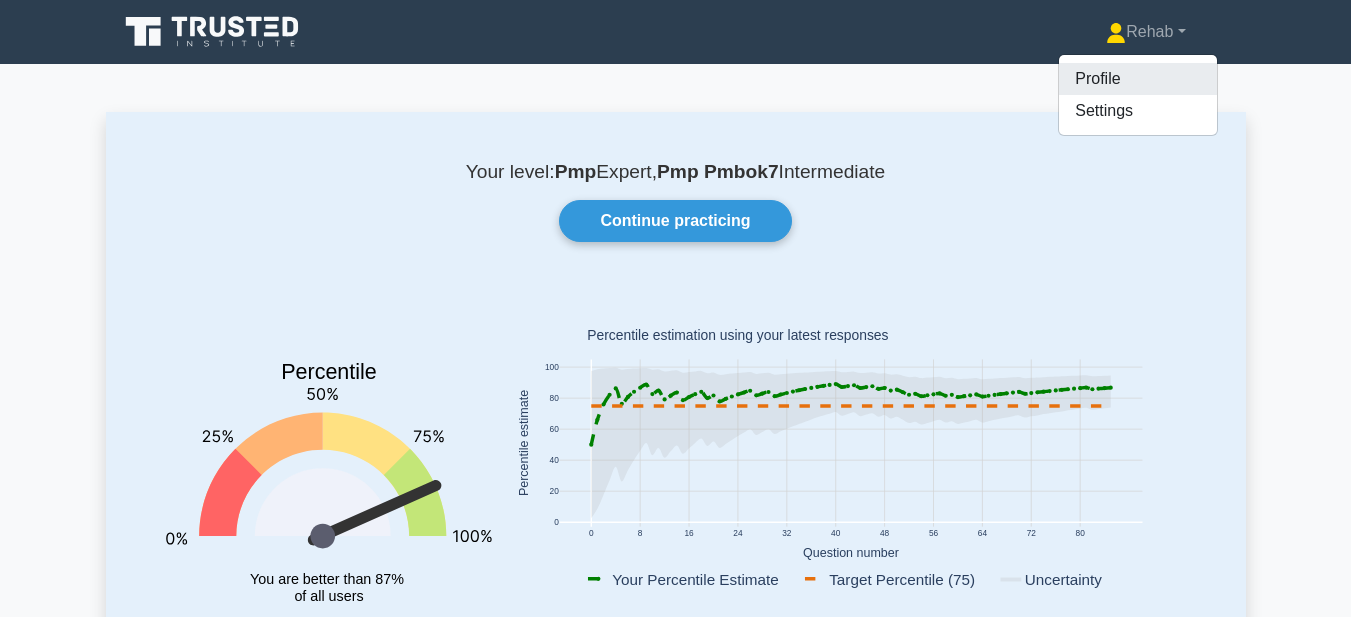 click on "Profile" at bounding box center (1138, 79) 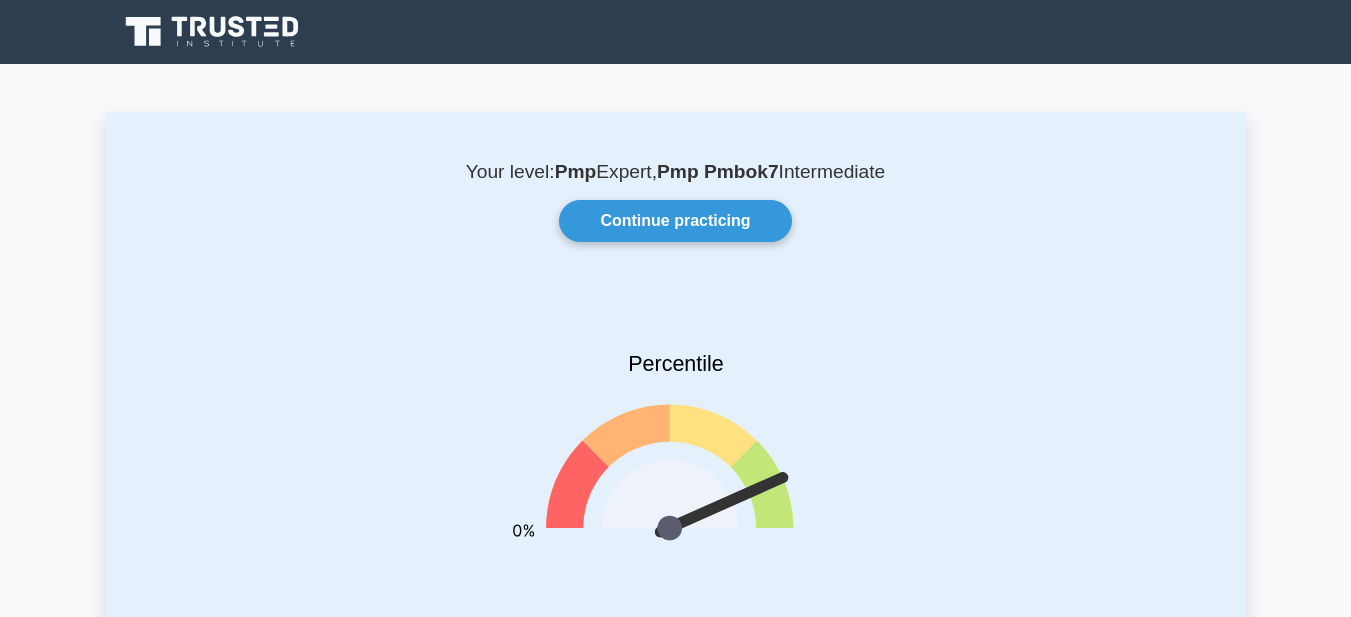 scroll, scrollTop: 0, scrollLeft: 0, axis: both 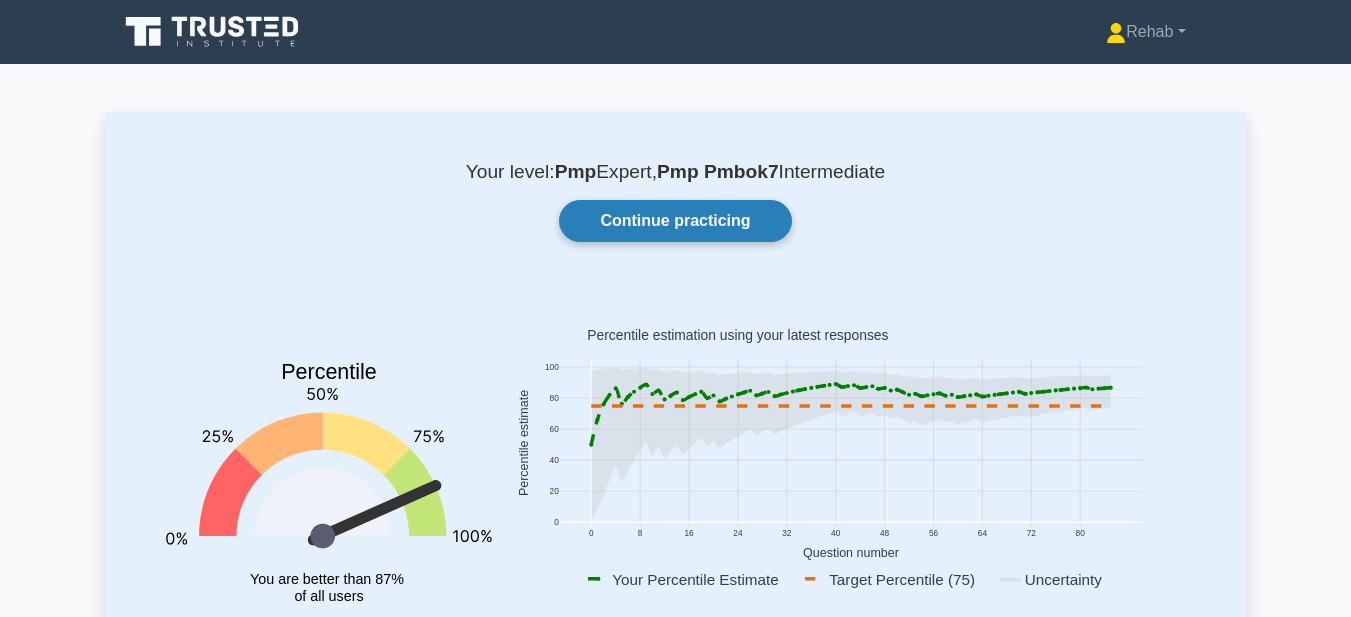 click on "Continue practicing" at bounding box center [675, 221] 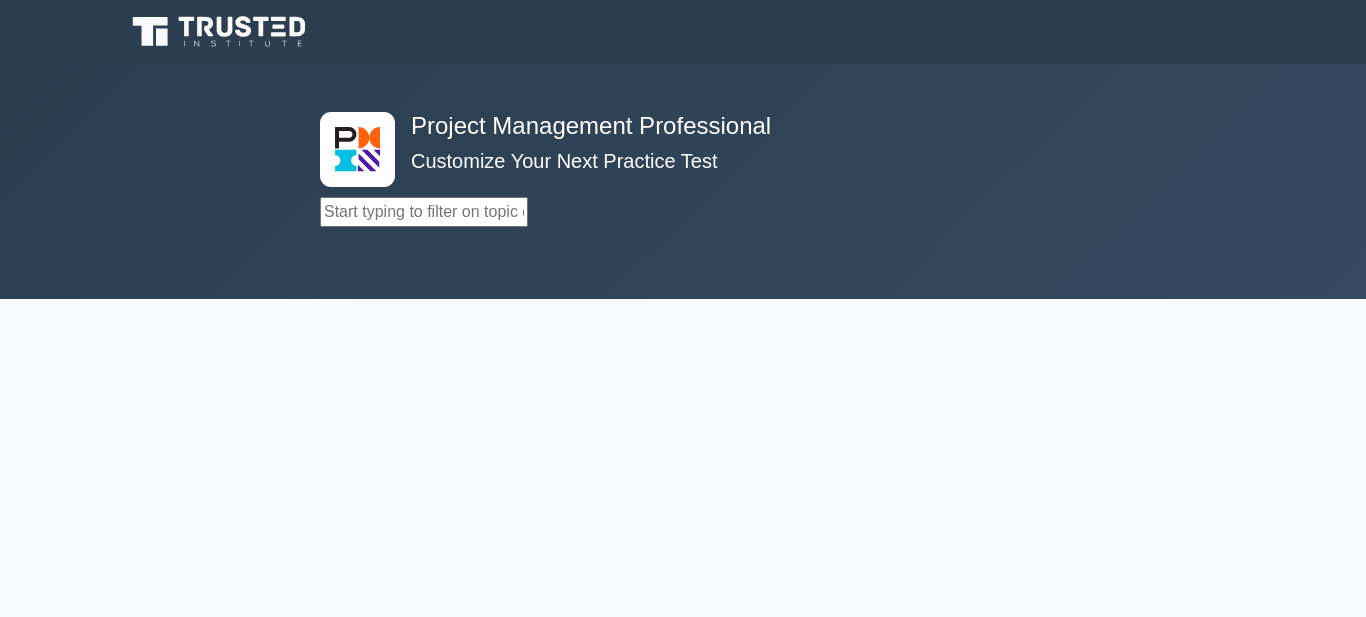 scroll, scrollTop: 0, scrollLeft: 0, axis: both 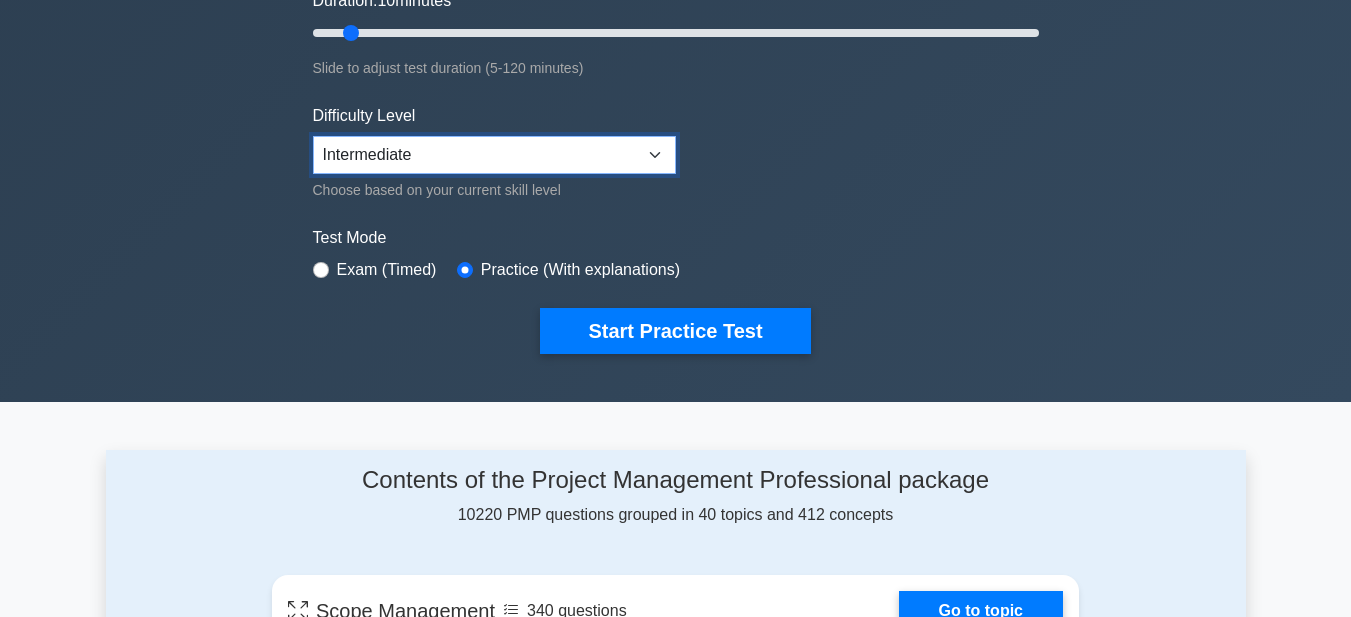 click on "Beginner
Intermediate
Expert" at bounding box center (494, 155) 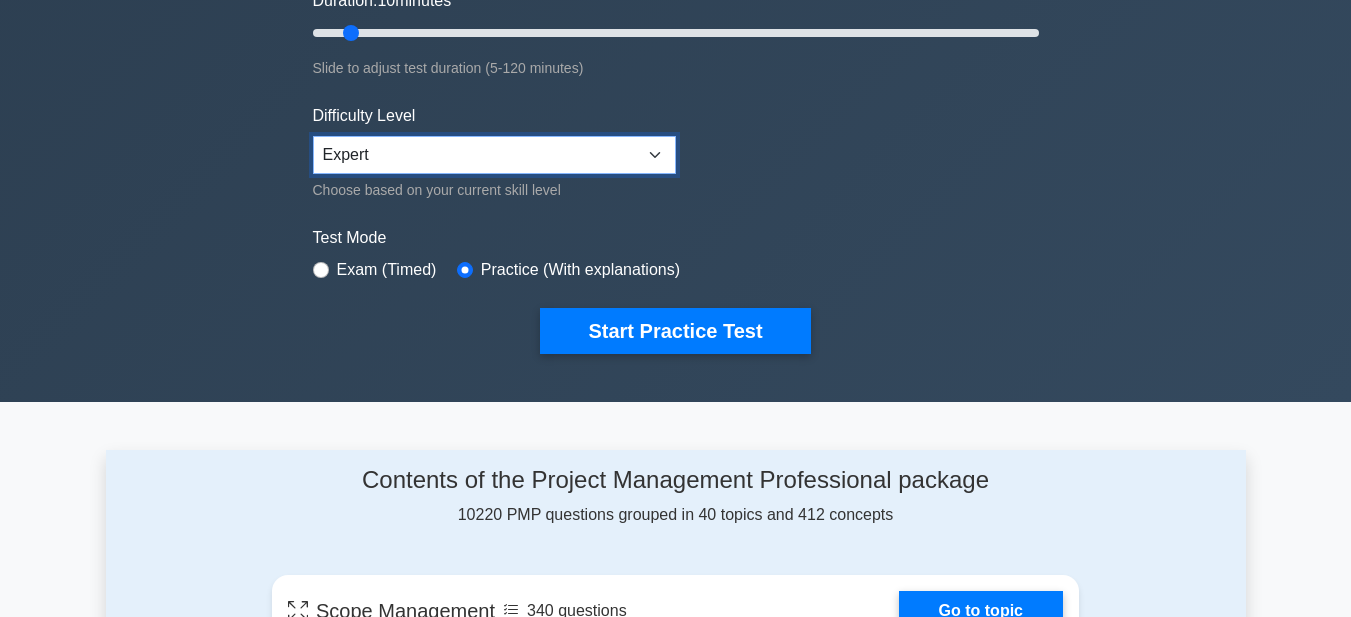click on "Beginner
Intermediate
Expert" at bounding box center [494, 155] 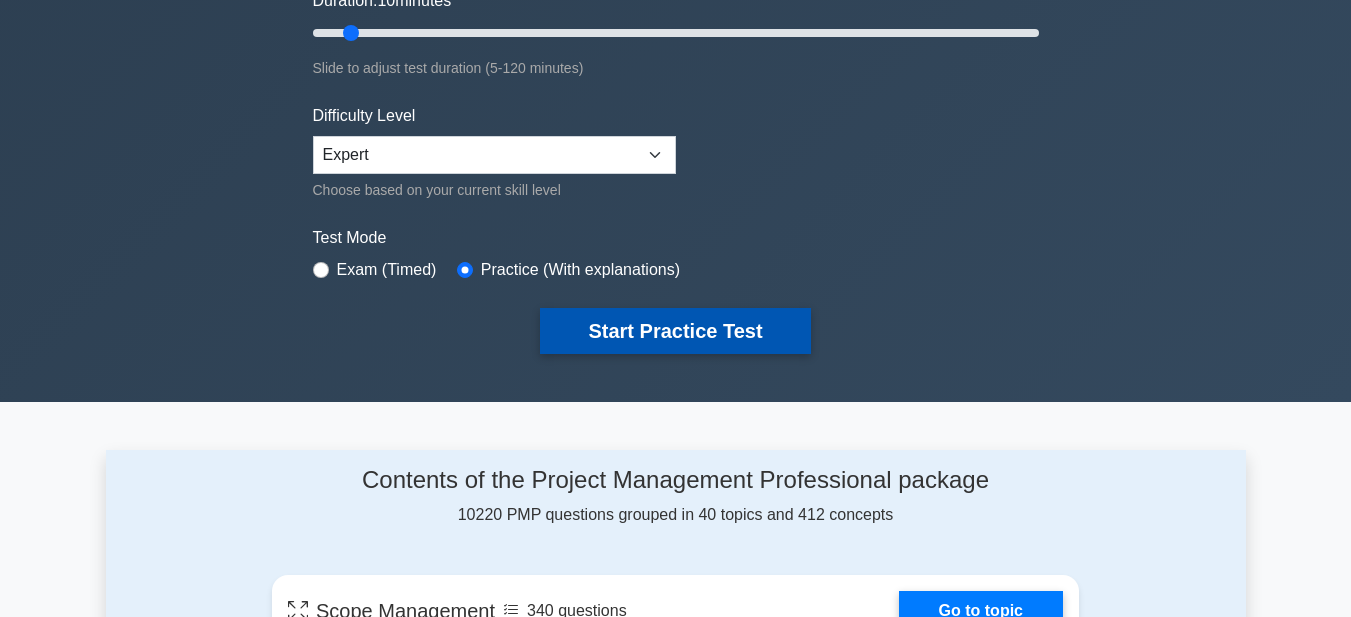 click on "Start Practice Test" at bounding box center (675, 331) 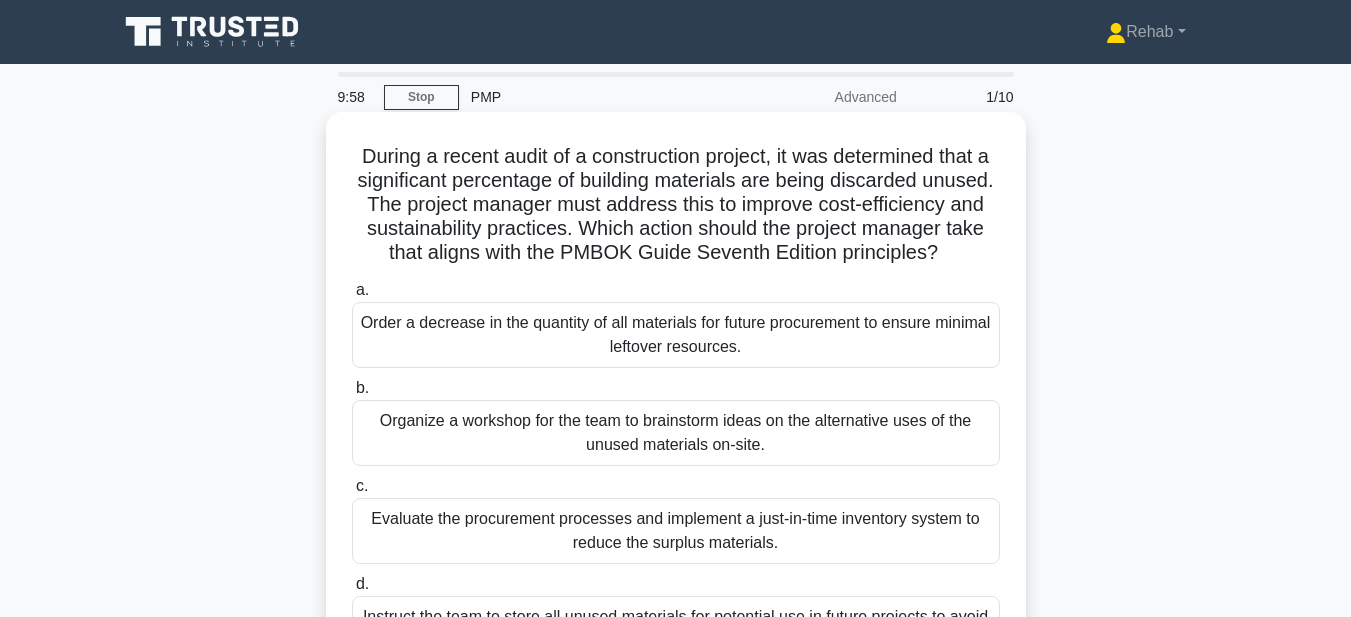 scroll, scrollTop: 0, scrollLeft: 0, axis: both 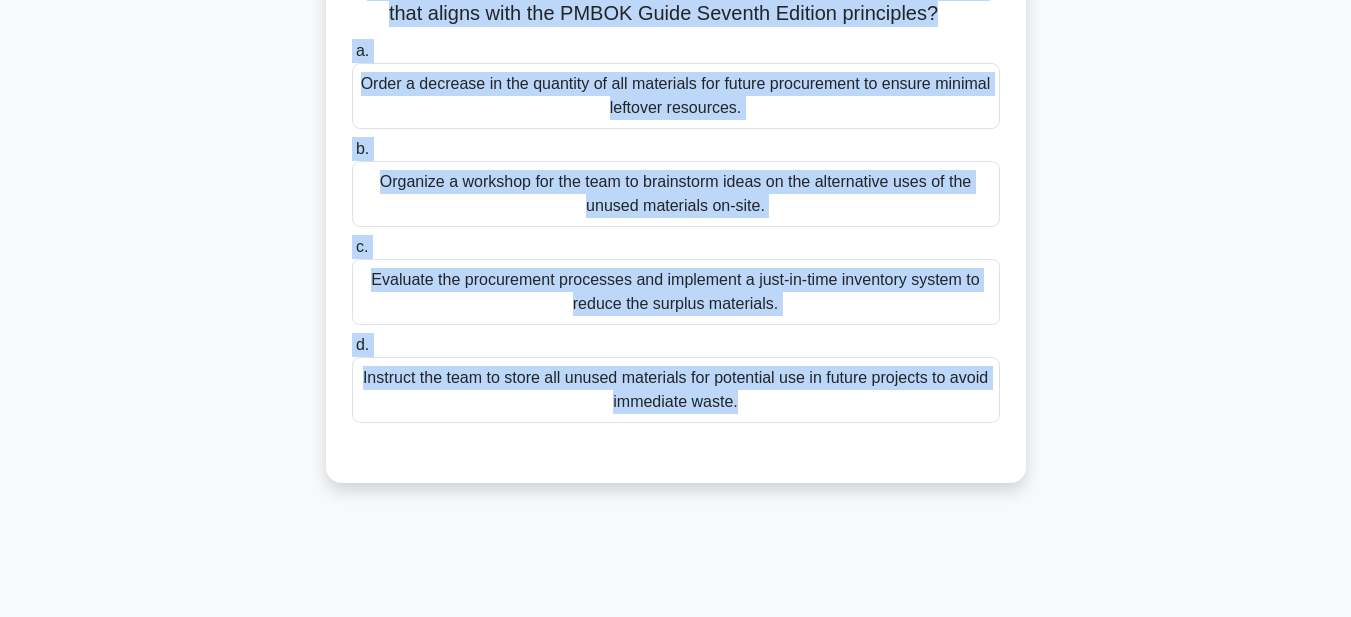 drag, startPoint x: 352, startPoint y: 150, endPoint x: 892, endPoint y: 510, distance: 648.9992 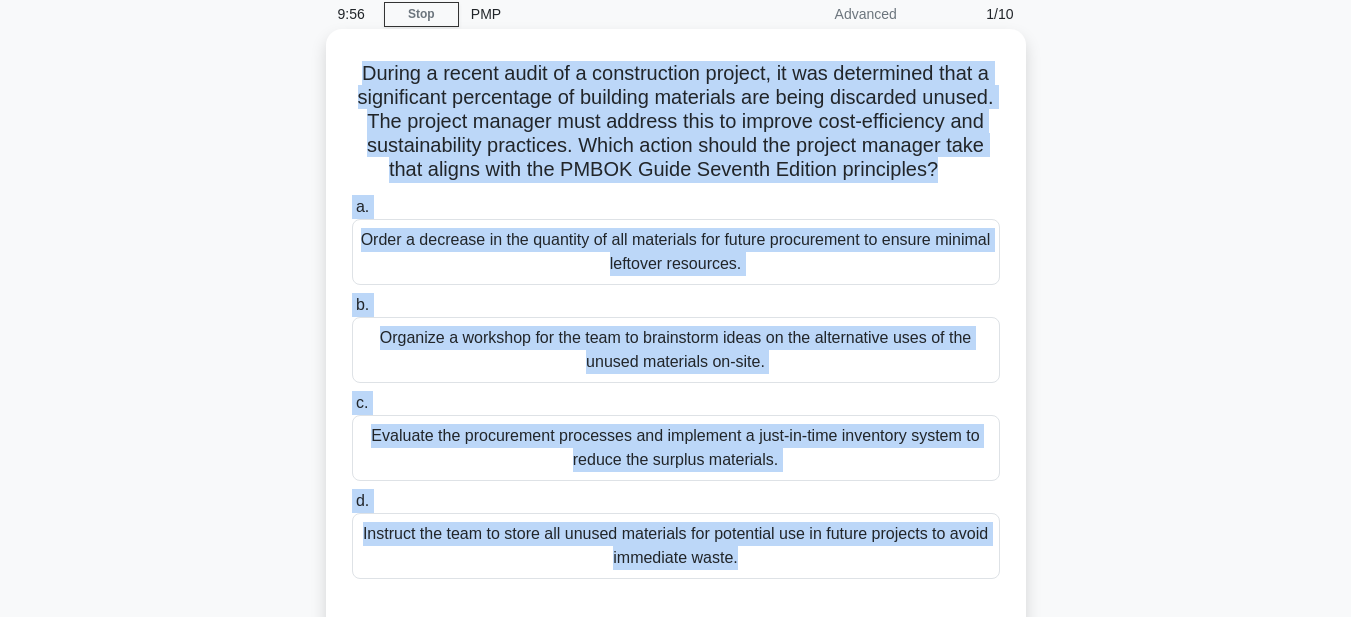 scroll, scrollTop: 0, scrollLeft: 0, axis: both 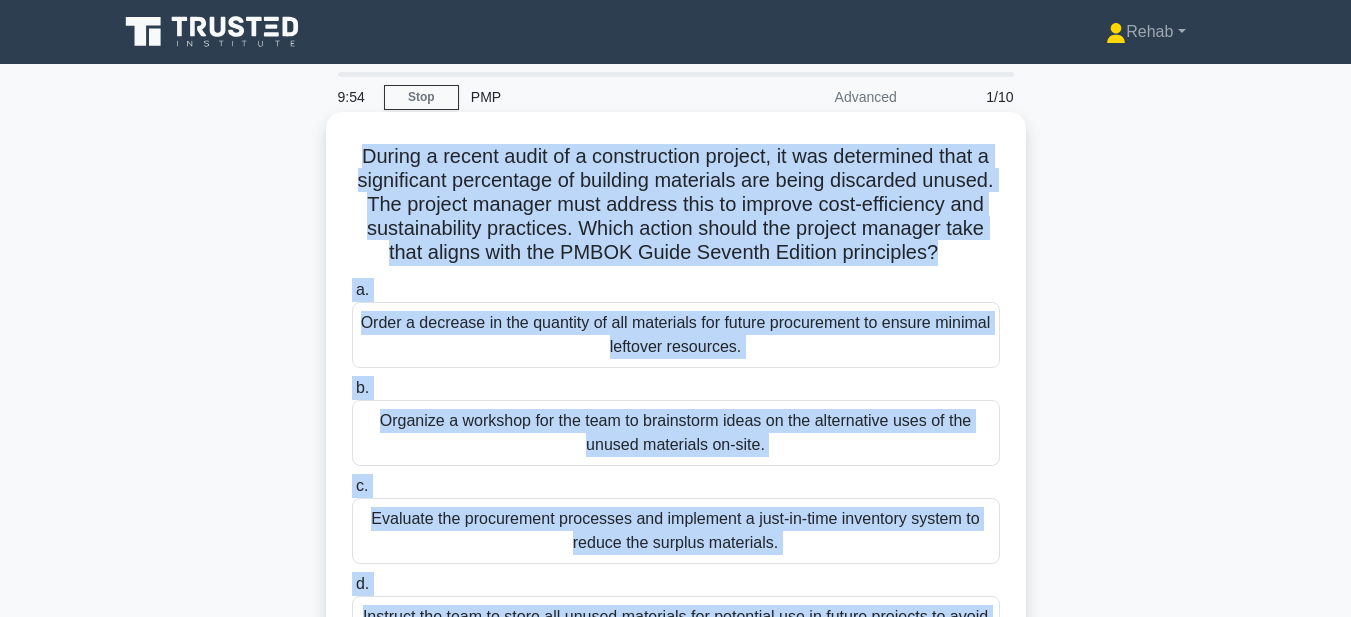 copy on "During a recent audit of a construction project, it was determined that a significant percentage of building materials are being discarded unused. The project manager must address this to improve cost-efficiency and sustainability practices. Which action should the project manager take that aligns with the PMBOK Guide Seventh Edition principles?
.spinner_0XTQ{transform-origin:center;animation:spinner_y6GP .75s linear infinite}@keyframes spinner_y6GP{100%{transform:rotate(360deg)}}
a.
Order a decrease in the quantity of all materials for future procurement to ensure minimal leftover resources.
b.
Organize a workshop for the team to brainstorm ideas on the alternative uses of the unused materials on-site.
c.
Evaluate the procurement processes and implement a just-in-time inven..." 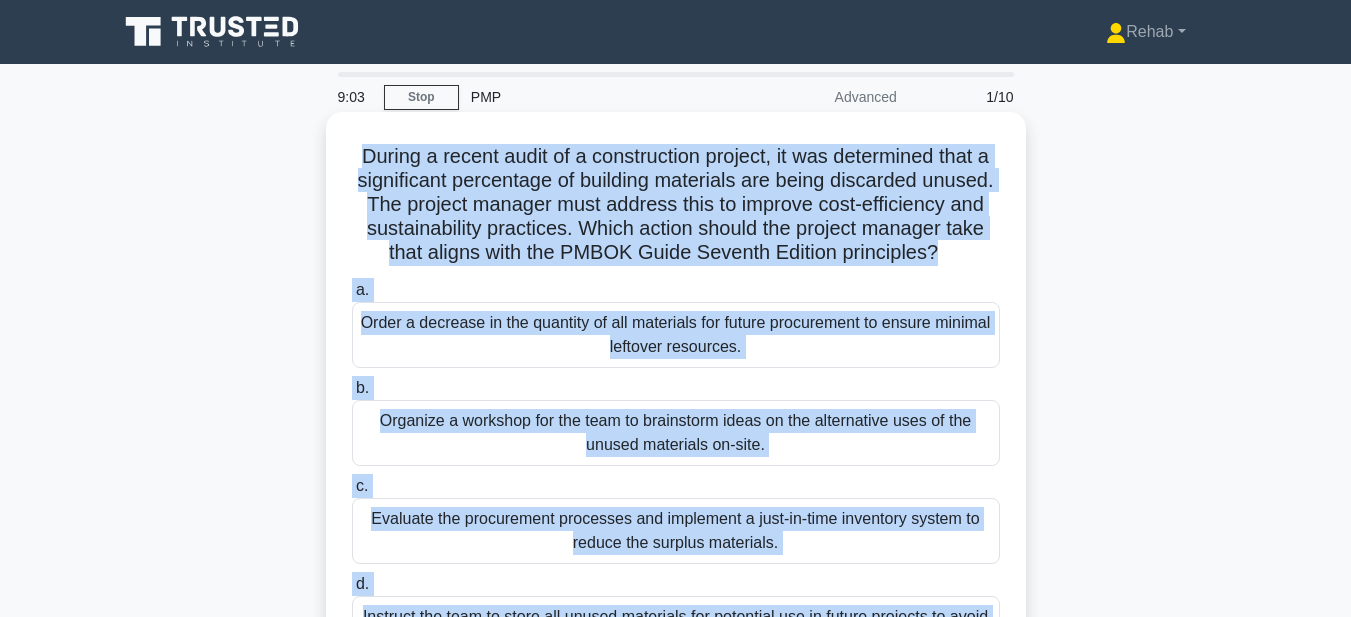 click on "Evaluate the procurement processes and implement a just-in-time inventory system to reduce the surplus materials." at bounding box center [676, 531] 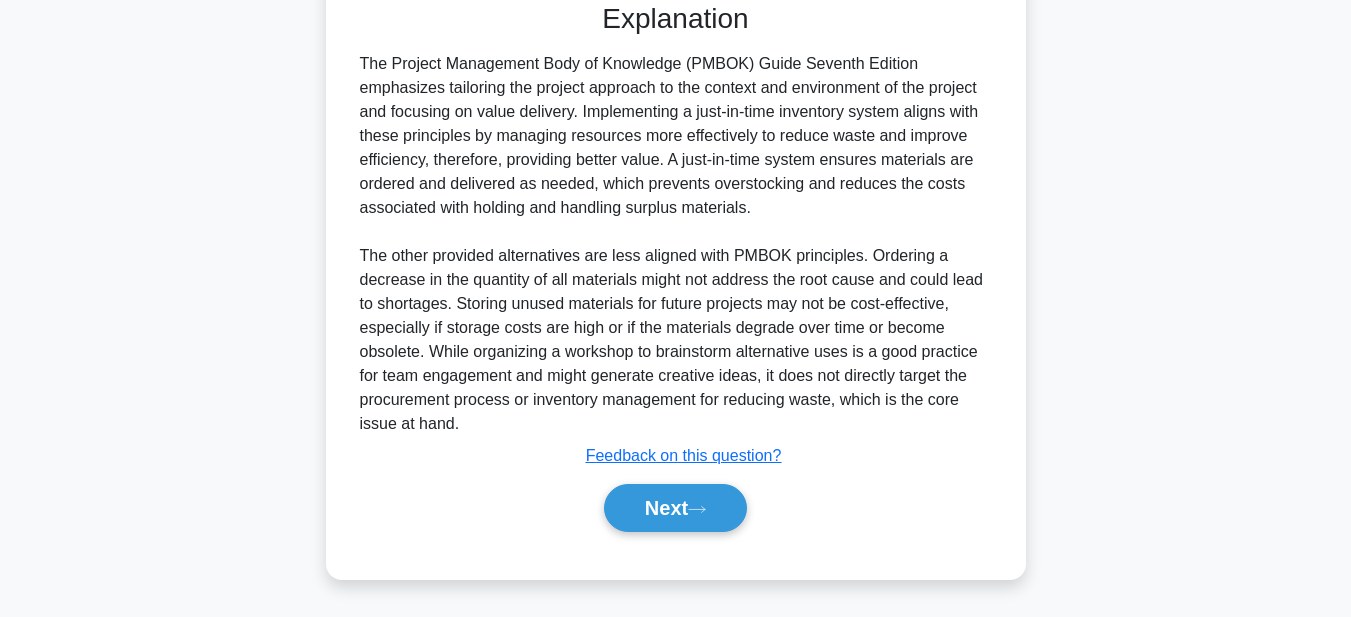scroll, scrollTop: 713, scrollLeft: 0, axis: vertical 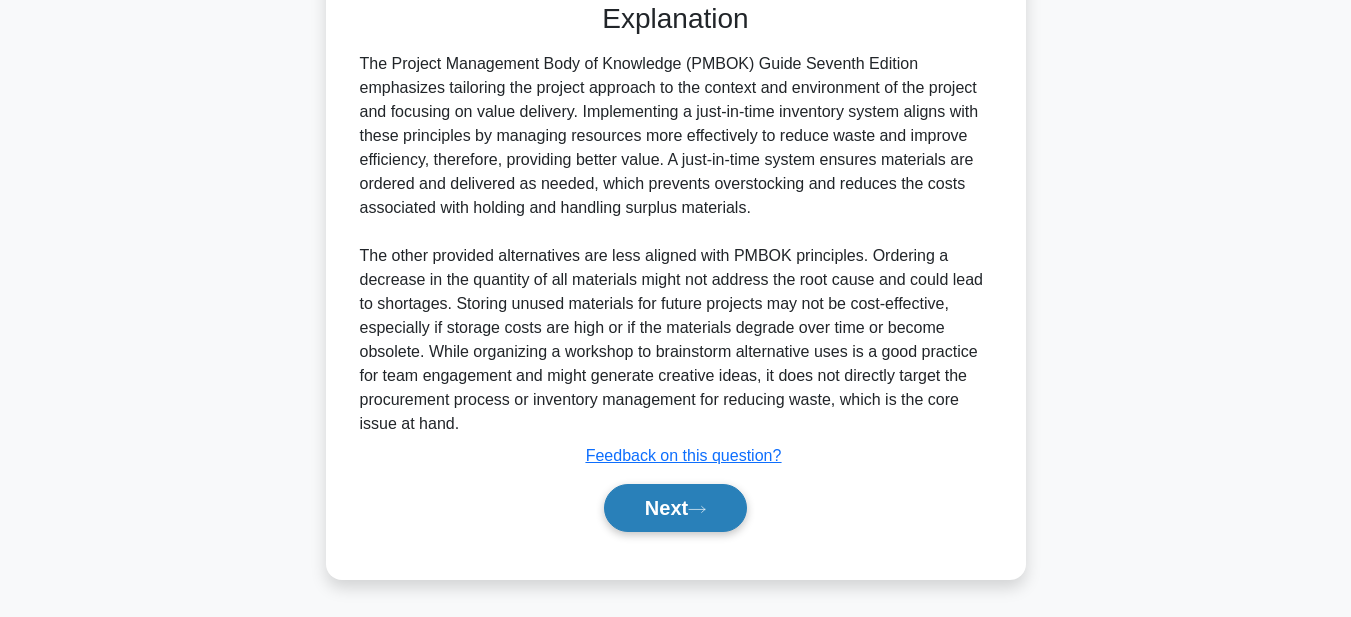 click on "Next" at bounding box center [675, 508] 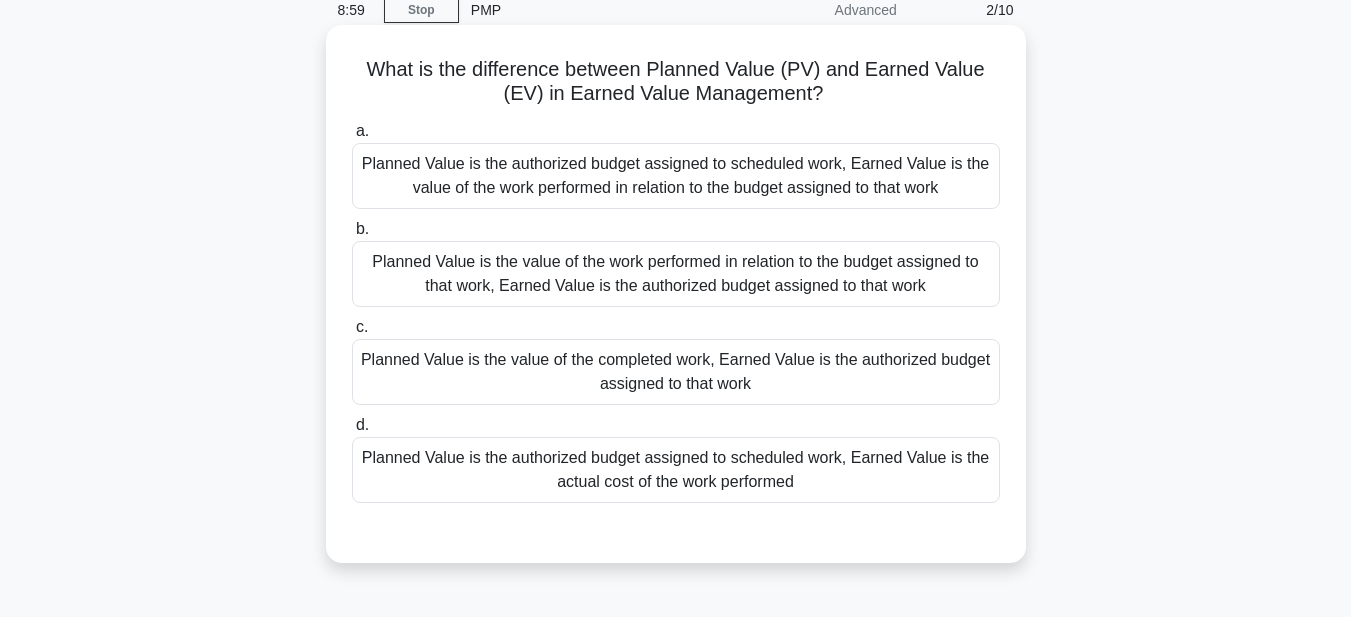 scroll, scrollTop: 63, scrollLeft: 0, axis: vertical 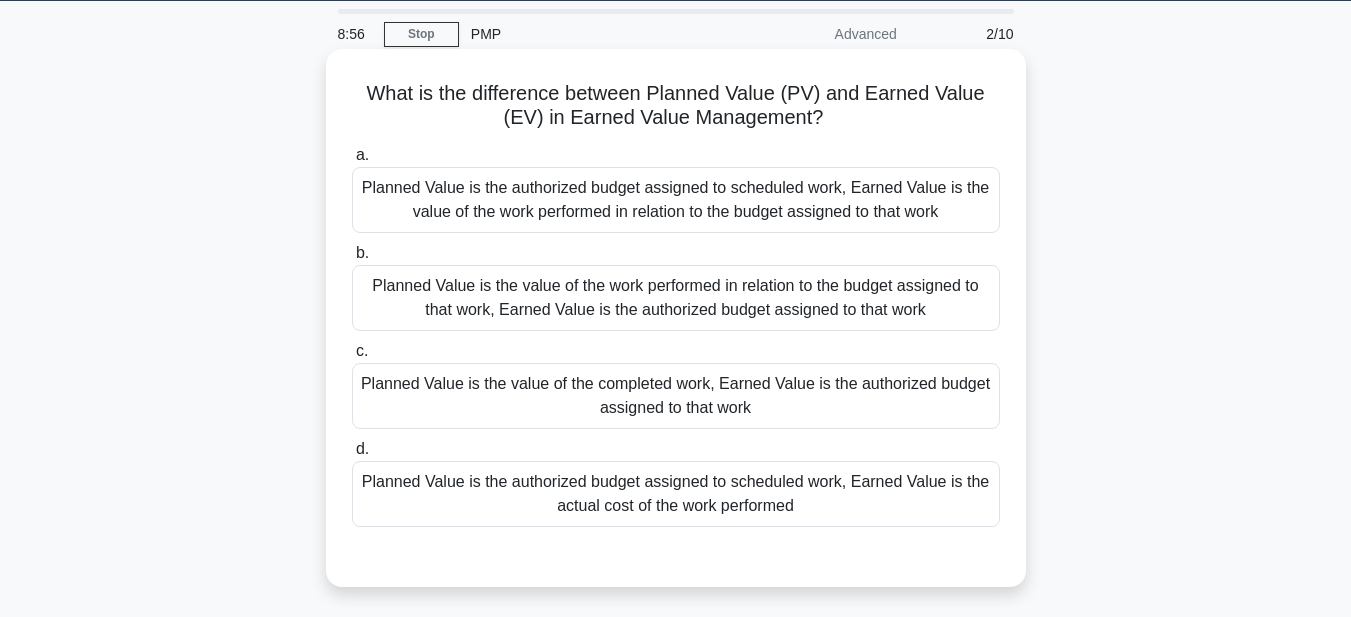 drag, startPoint x: 485, startPoint y: 116, endPoint x: 948, endPoint y: 516, distance: 611.857 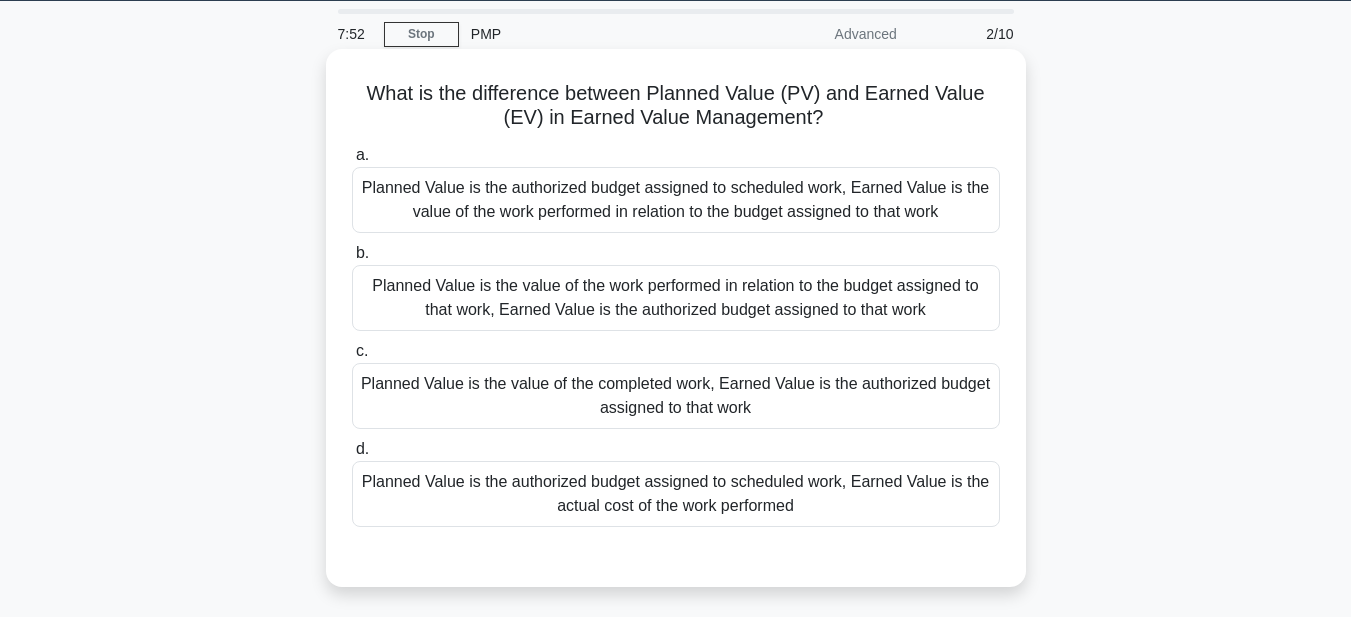 click on "What is the difference between Planned Value (PV) and Earned Value (EV) in Earned Value Management?
.spinner_0XTQ{transform-origin:center;animation:spinner_y6GP .75s linear infinite}@keyframes spinner_y6GP{100%{transform:rotate(360deg)}}
a.
Planned Value is the authorized budget assigned to scheduled work, Earned Value is the value of the work performed in relation to the budget assigned to that work
b. c." at bounding box center (676, 318) 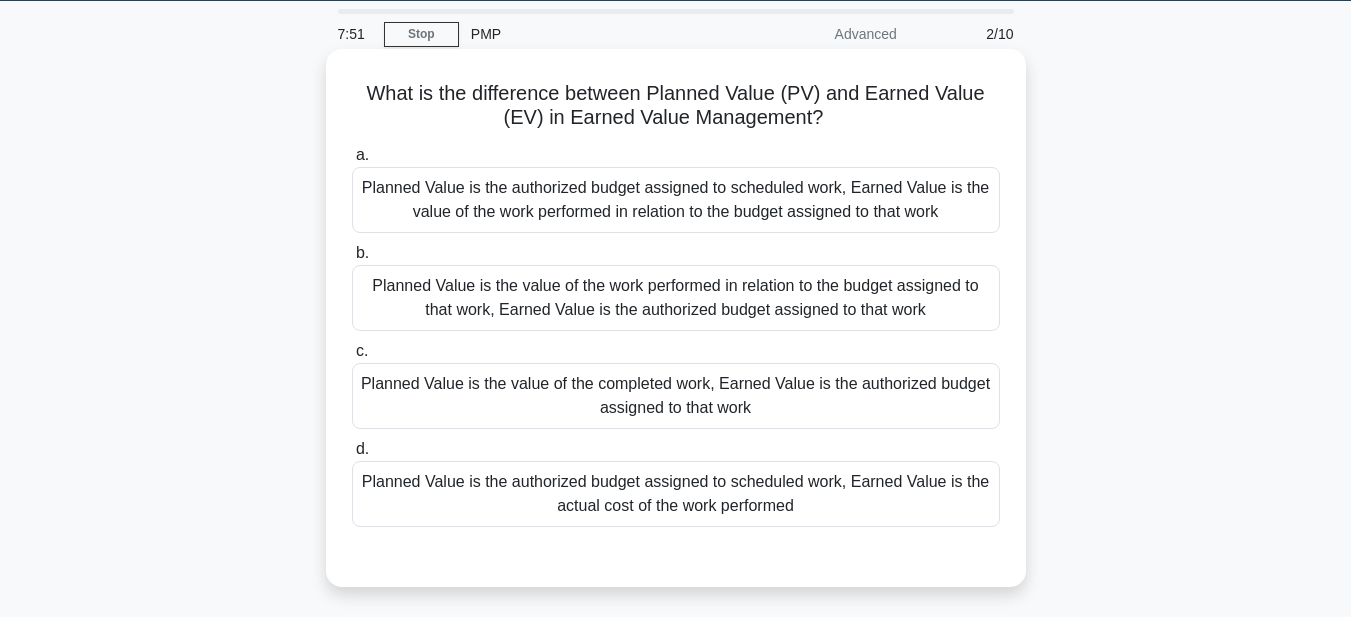 click on "Planned Value is the authorized budget assigned to scheduled work, Earned Value is the value of the work performed in relation to the budget assigned to that work" at bounding box center [676, 200] 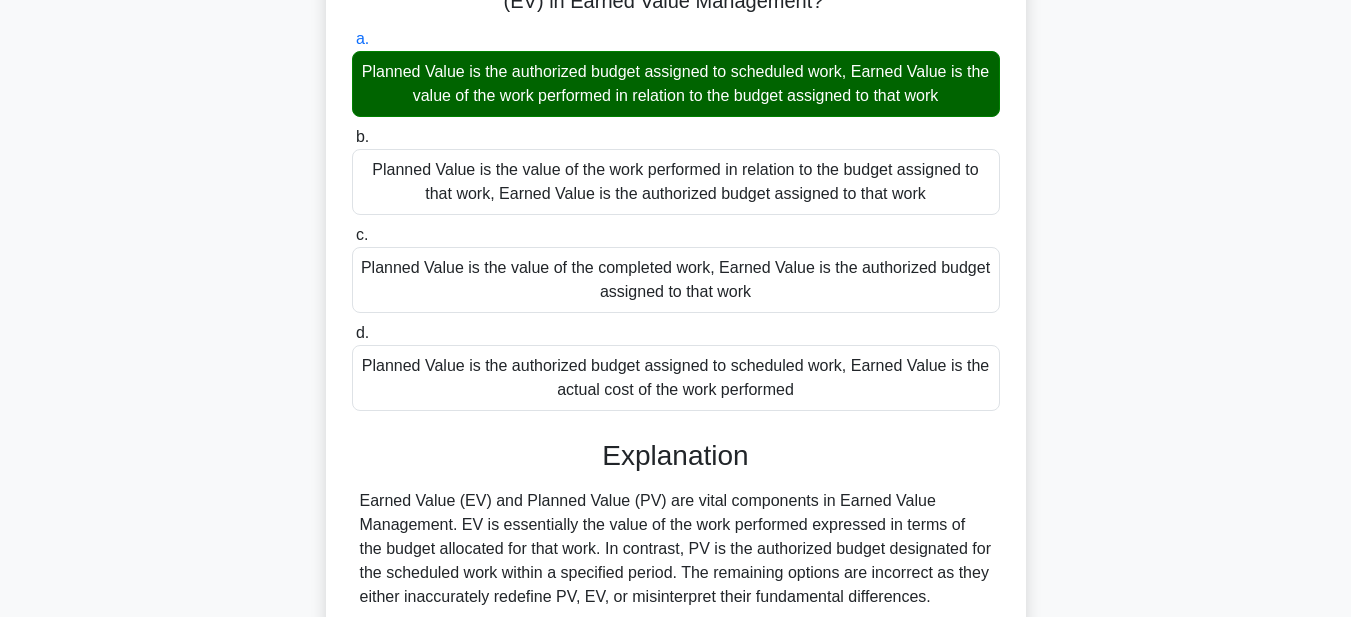 scroll, scrollTop: 463, scrollLeft: 0, axis: vertical 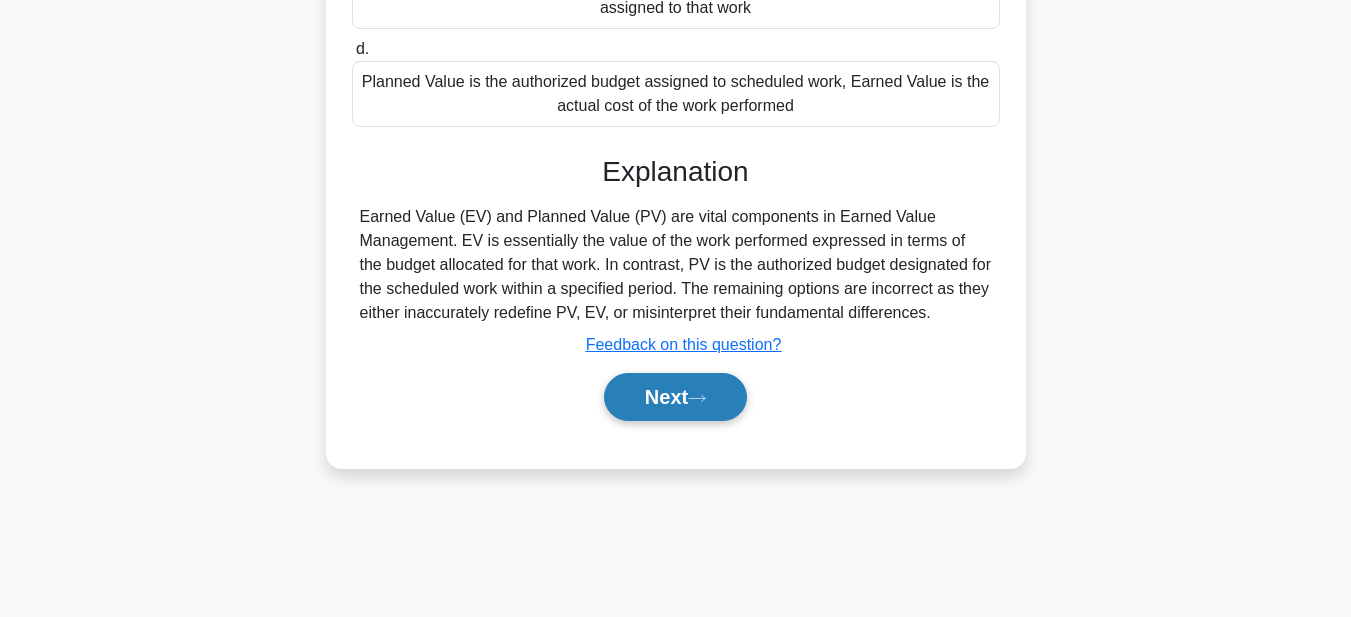 click on "Next" at bounding box center [675, 397] 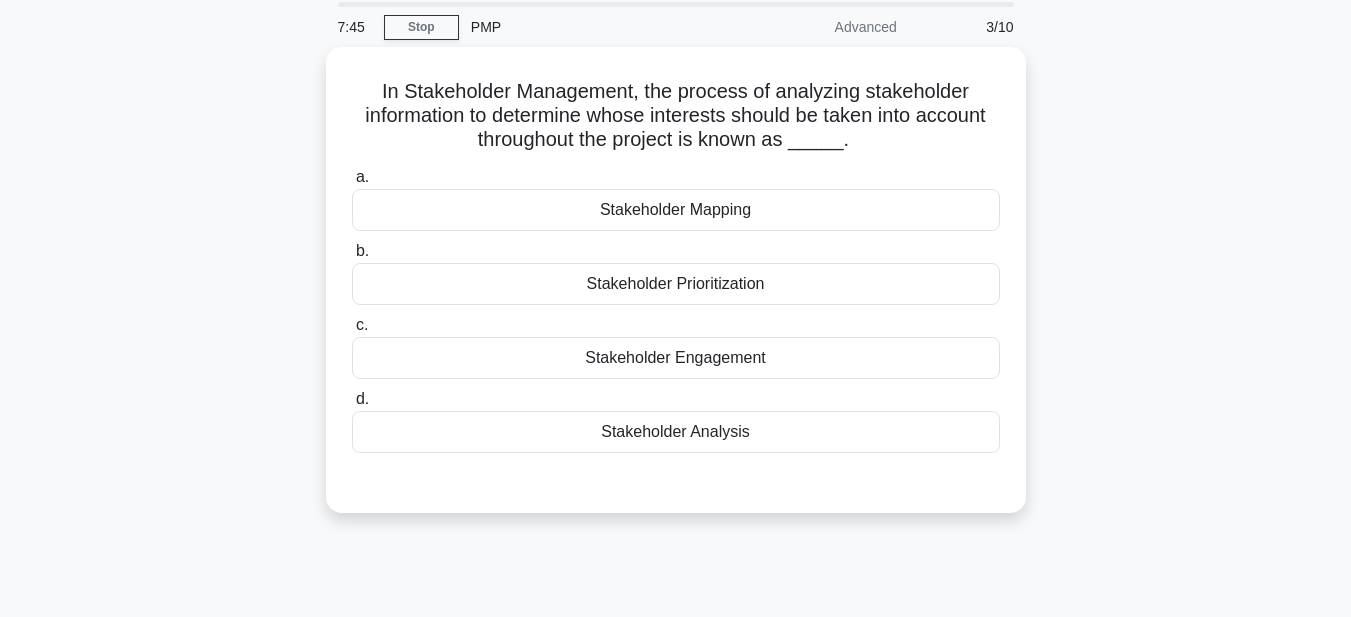 scroll, scrollTop: 63, scrollLeft: 0, axis: vertical 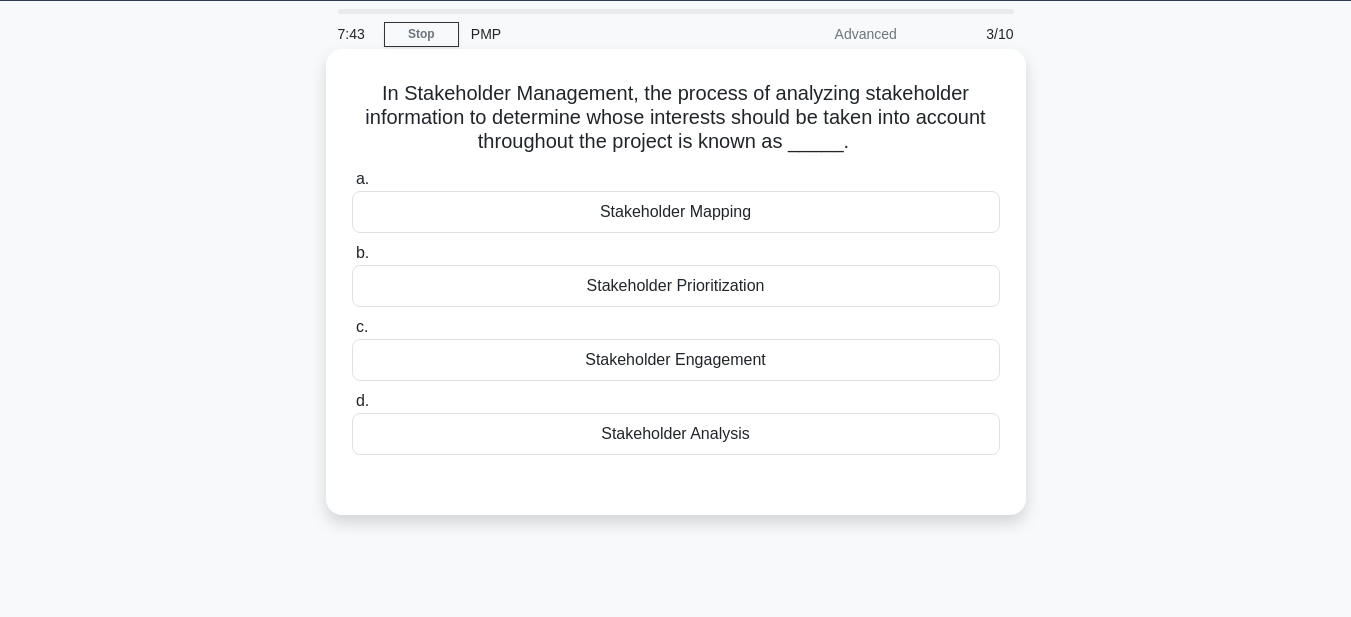 drag, startPoint x: 363, startPoint y: 87, endPoint x: 764, endPoint y: 429, distance: 527.0342 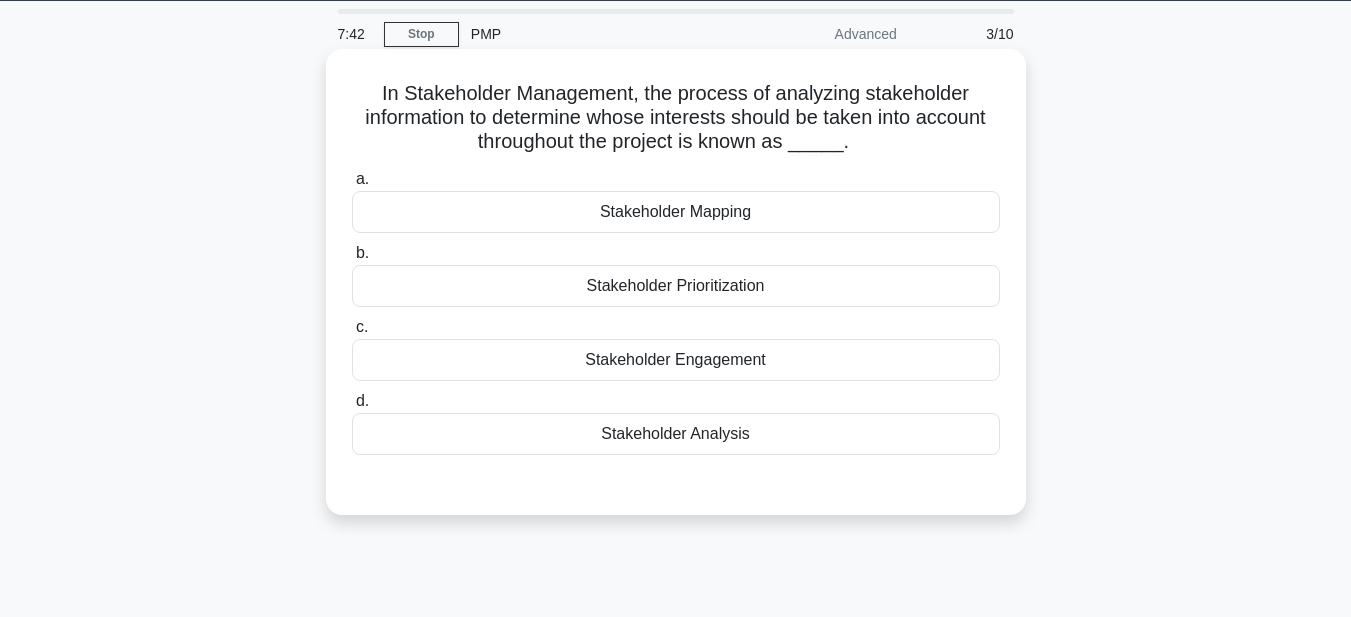 copy on "In Stakeholder Management, the process of analyzing stakeholder information to determine whose interests should be taken into account throughout the project is known as _____.
.spinner_0XTQ{transform-origin:center;animation:spinner_y6GP .75s linear infinite}@keyframes spinner_y6GP{100%{transform:rotate(360deg)}}
a.
Stakeholder Mapping
b.
Stakeholder Prioritization
c.
Stakeholder Engagement
d.
Stakeholder Analysis" 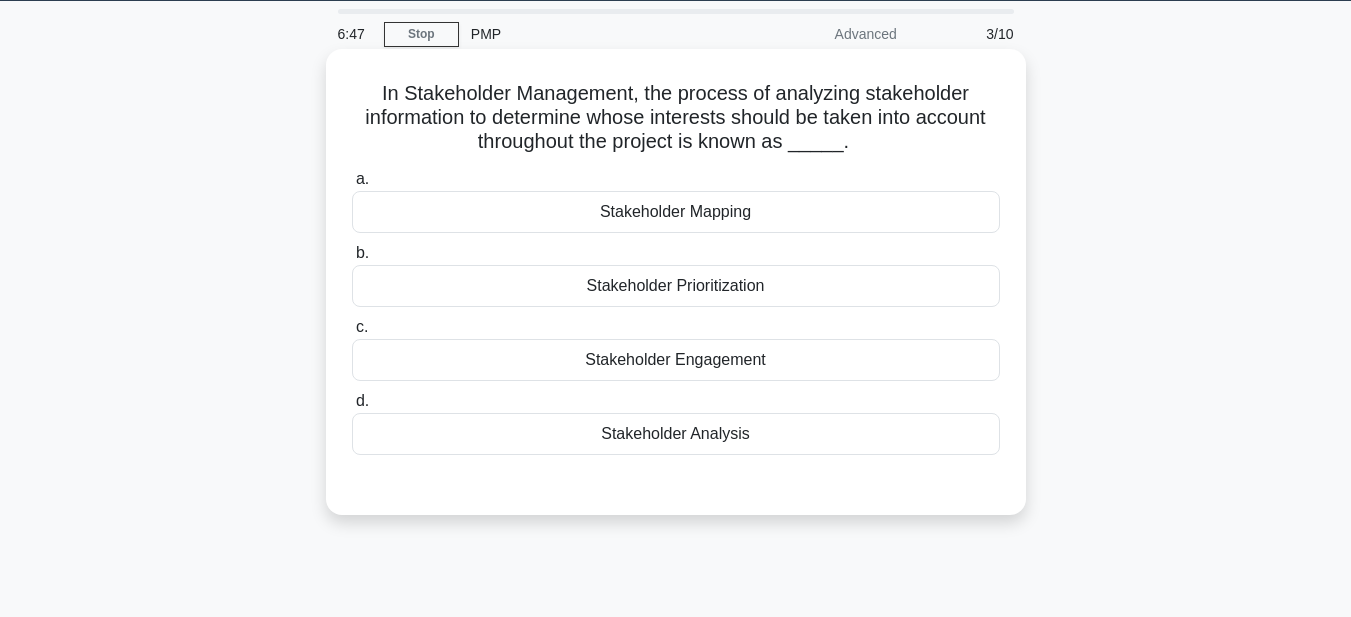 click on "Stakeholder Analysis" at bounding box center (676, 434) 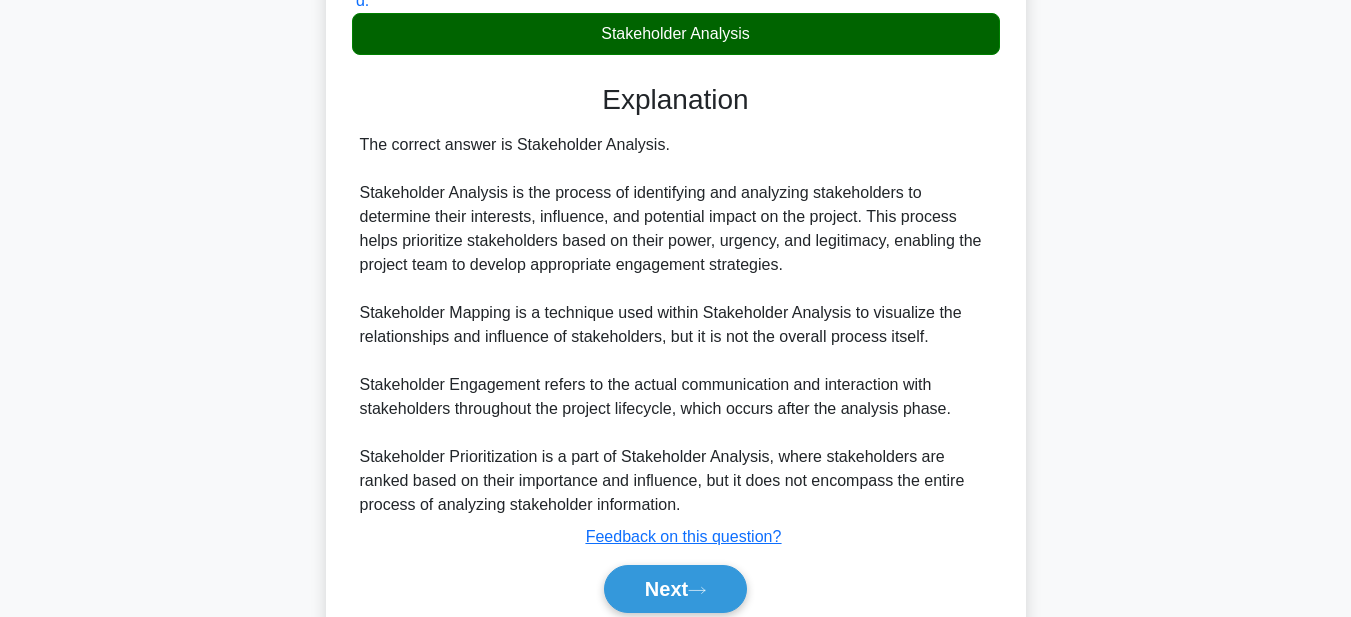 scroll, scrollTop: 545, scrollLeft: 0, axis: vertical 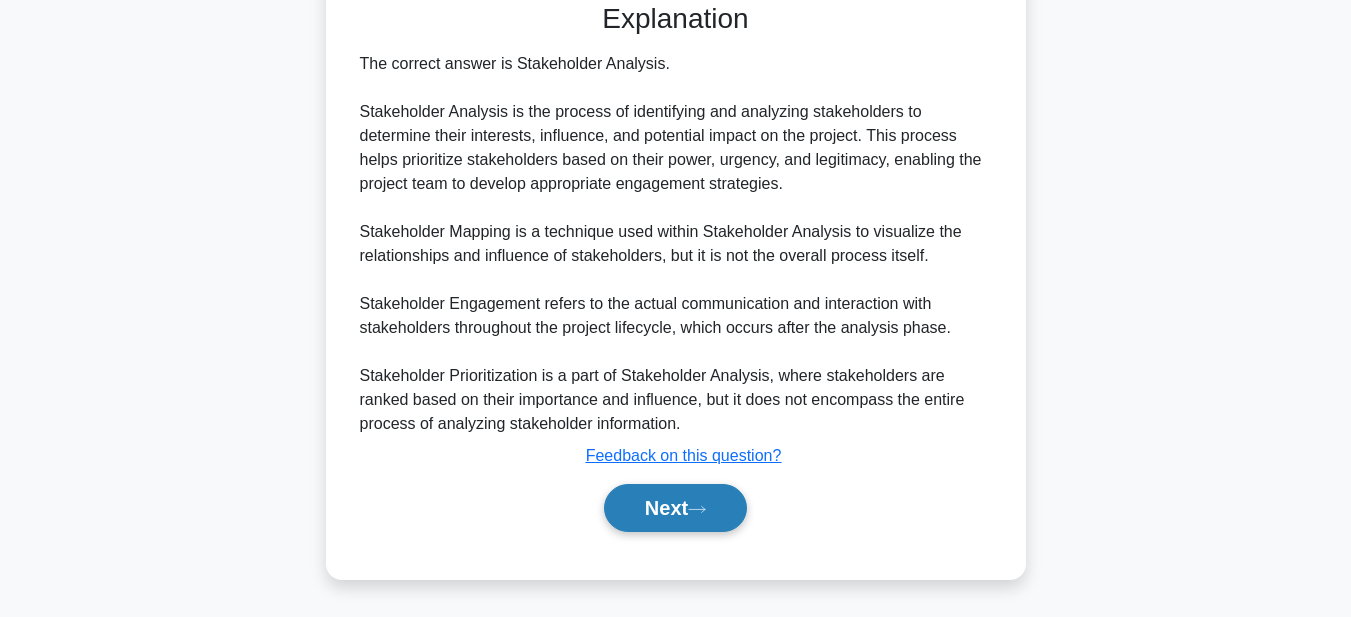 click on "Next" at bounding box center [675, 508] 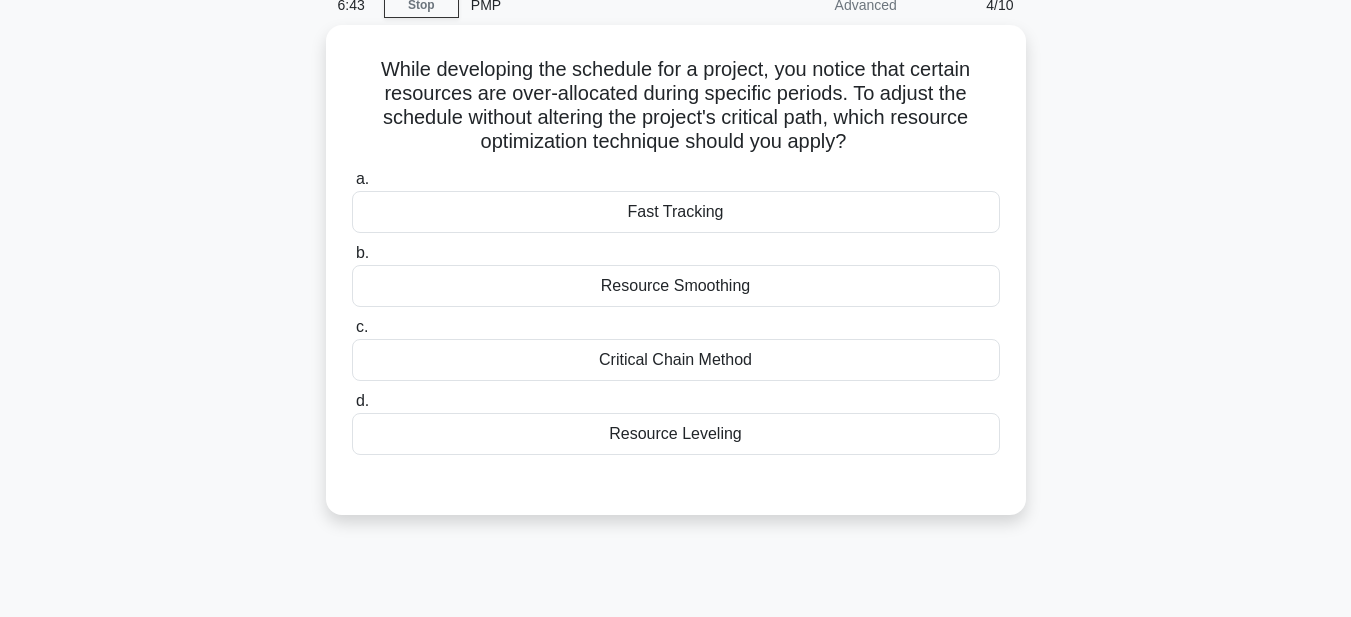 scroll, scrollTop: 63, scrollLeft: 0, axis: vertical 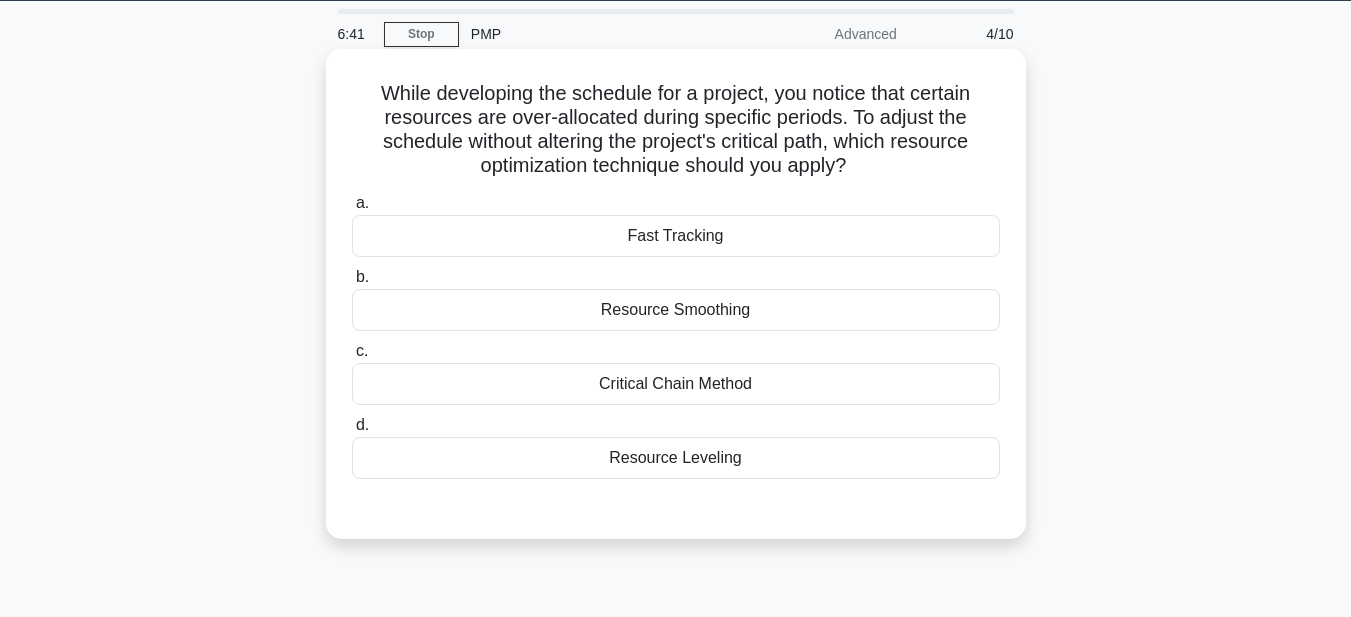 drag, startPoint x: 370, startPoint y: 87, endPoint x: 907, endPoint y: 466, distance: 657.27466 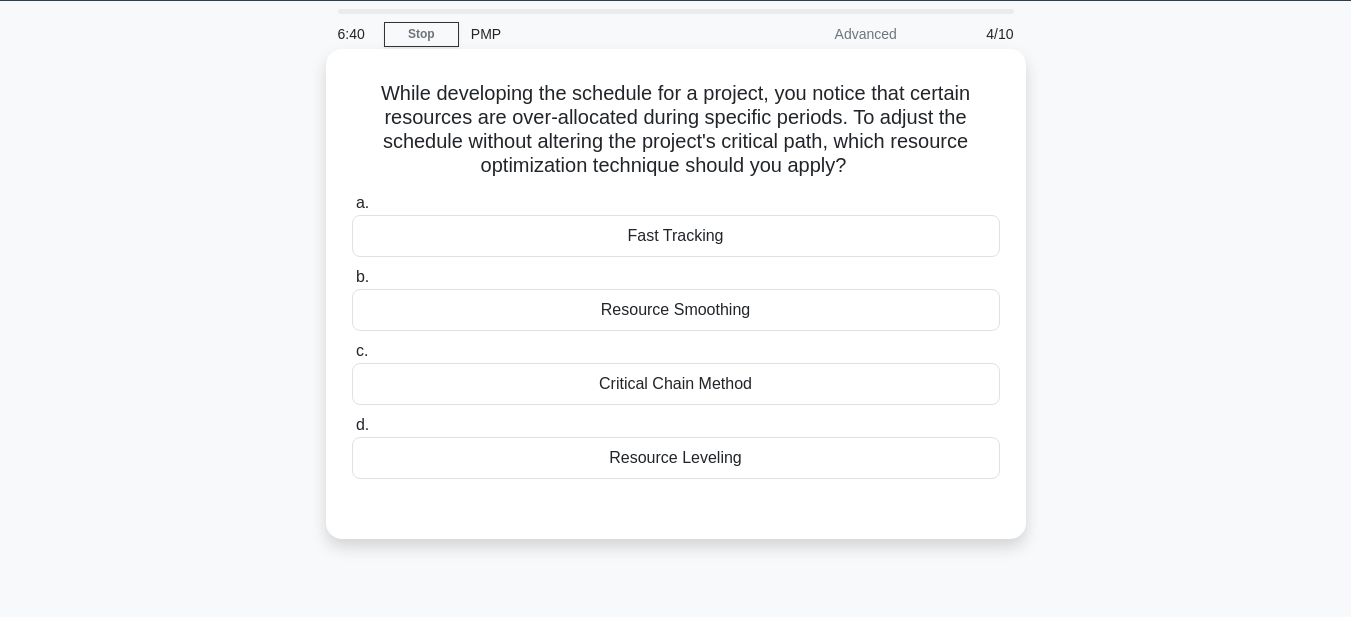 copy on "While developing the schedule for a project, you notice that certain resources are over-allocated during specific periods. To adjust the schedule without altering the project's critical path, which resource optimization technique should you apply?
.spinner_0XTQ{transform-origin:center;animation:spinner_y6GP .75s linear infinite}@keyframes spinner_y6GP{100%{transform:rotate(360deg)}}
a.
Fast Tracking
b.
Resource Smoothing
c.
Critical Chain Method
d.
Resource Leveling" 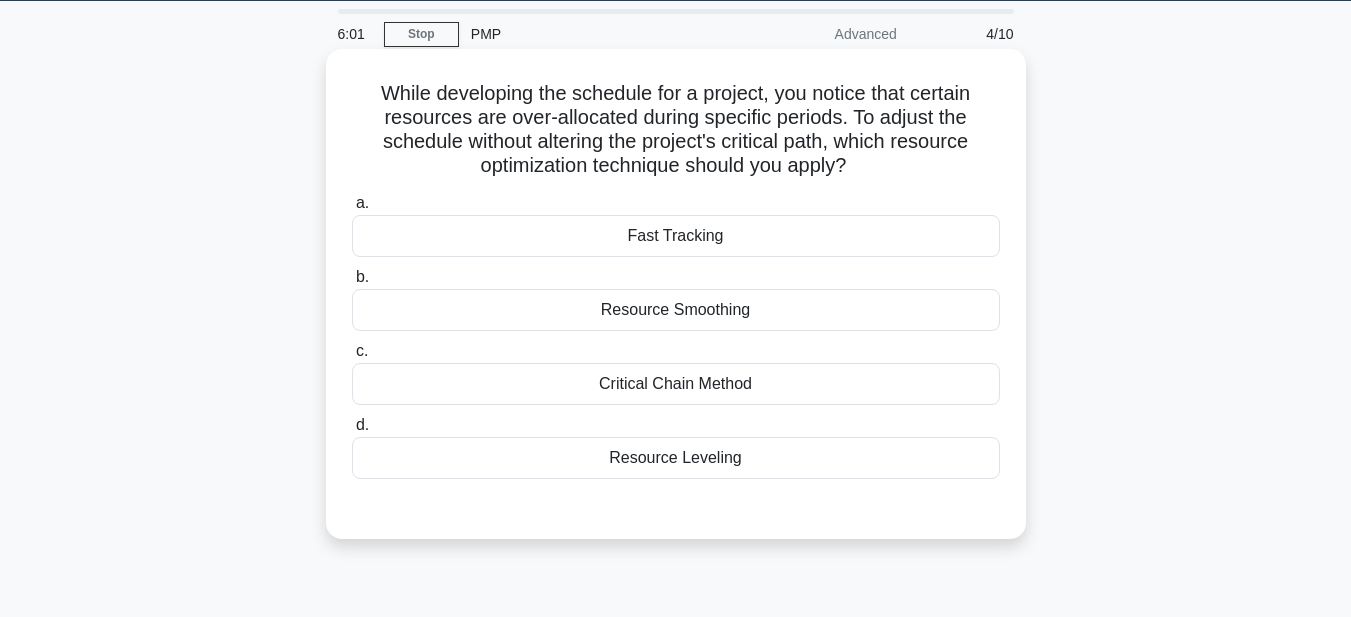 click on "Resource Smoothing" at bounding box center (676, 310) 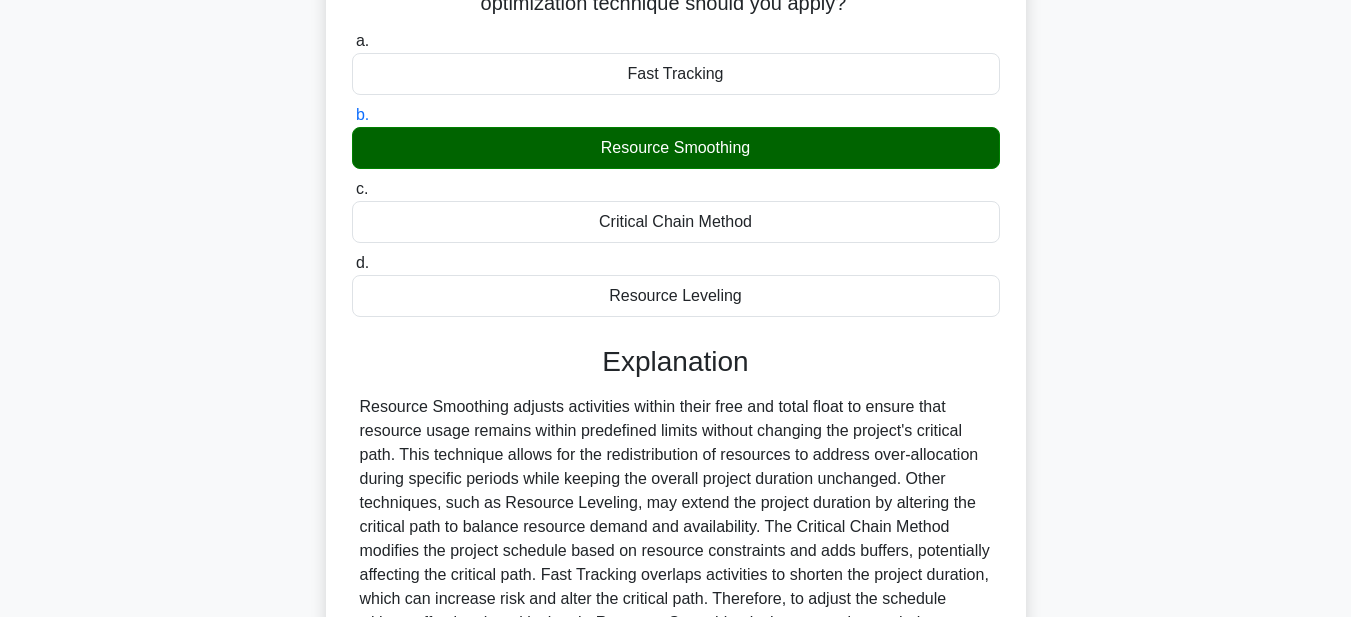 scroll, scrollTop: 463, scrollLeft: 0, axis: vertical 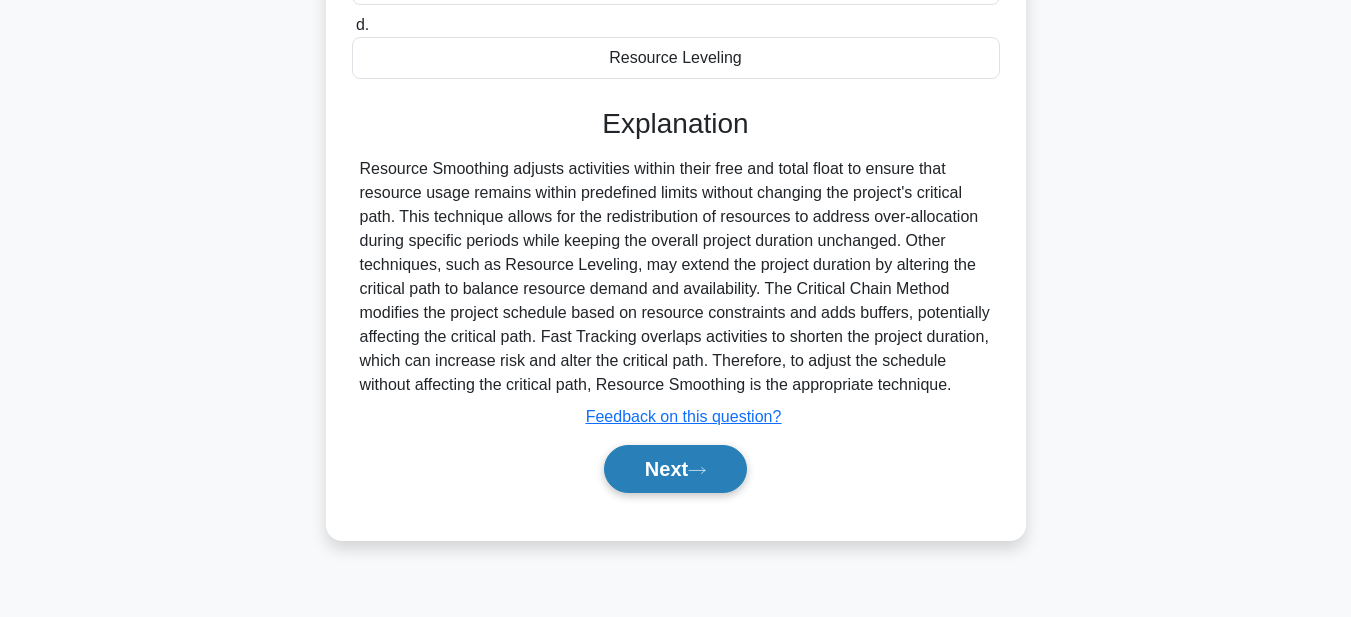 click on "Next" at bounding box center (675, 469) 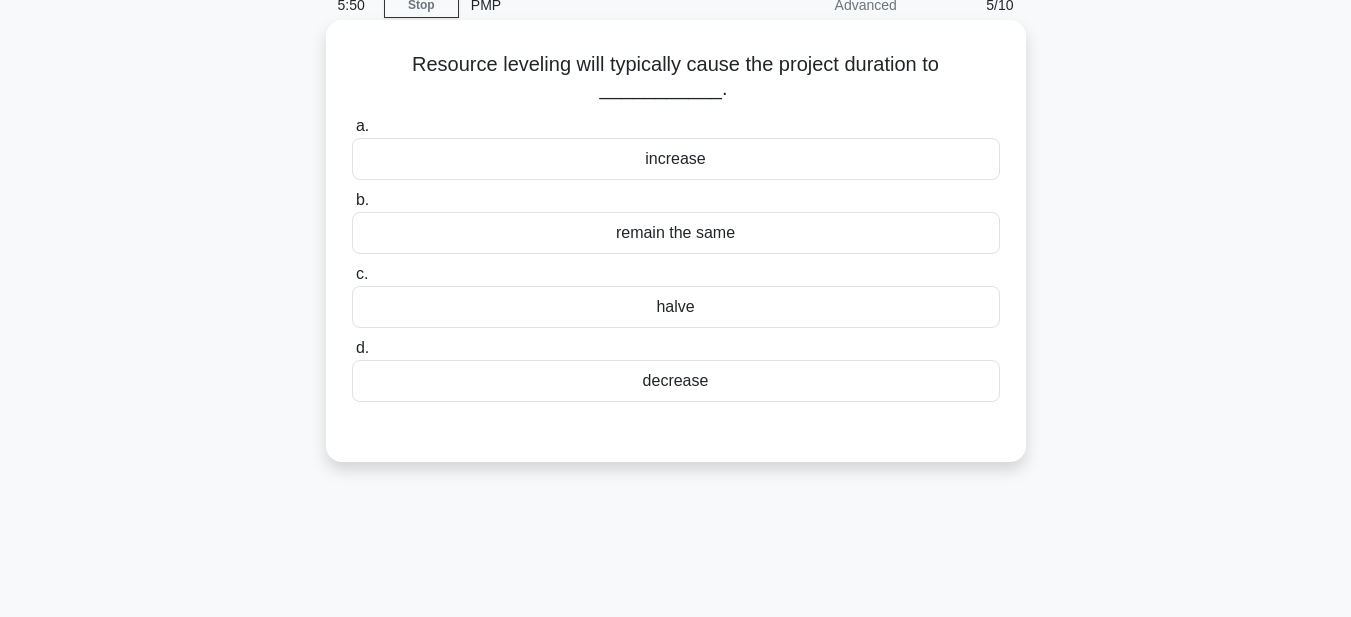 scroll, scrollTop: 63, scrollLeft: 0, axis: vertical 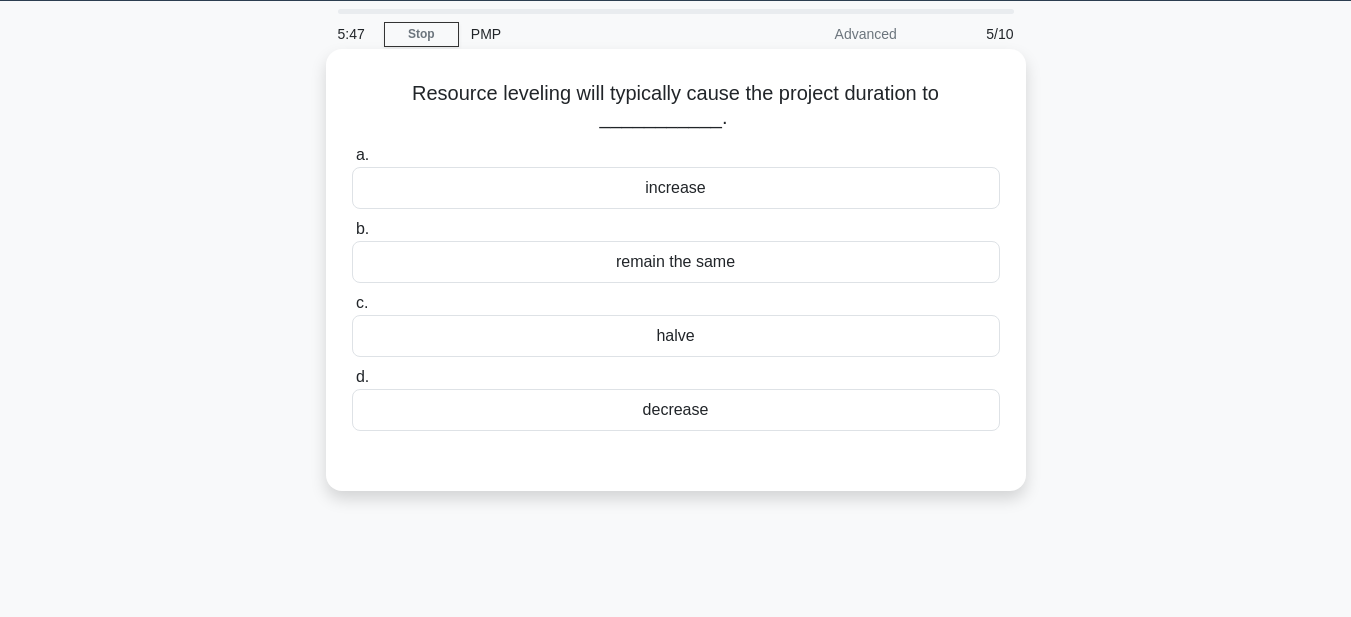 drag, startPoint x: 352, startPoint y: 89, endPoint x: 835, endPoint y: 429, distance: 590.6683 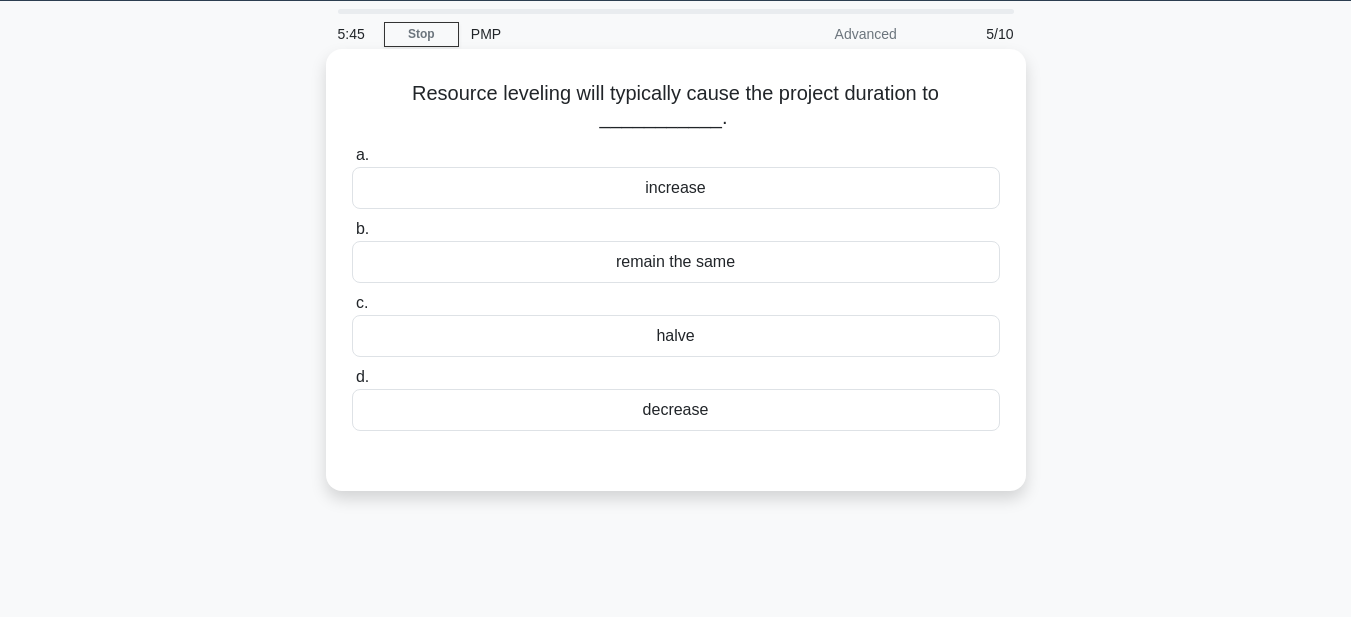 copy on "Resource leveling will typically cause the project duration to ___________.
.spinner_0XTQ{transform-origin:center;animation:spinner_y6GP .75s linear infinite}@keyframes spinner_y6GP{100%{transform:rotate(360deg)}}
a.
increase
b.
remain the same
c.
halve
d.
decrease" 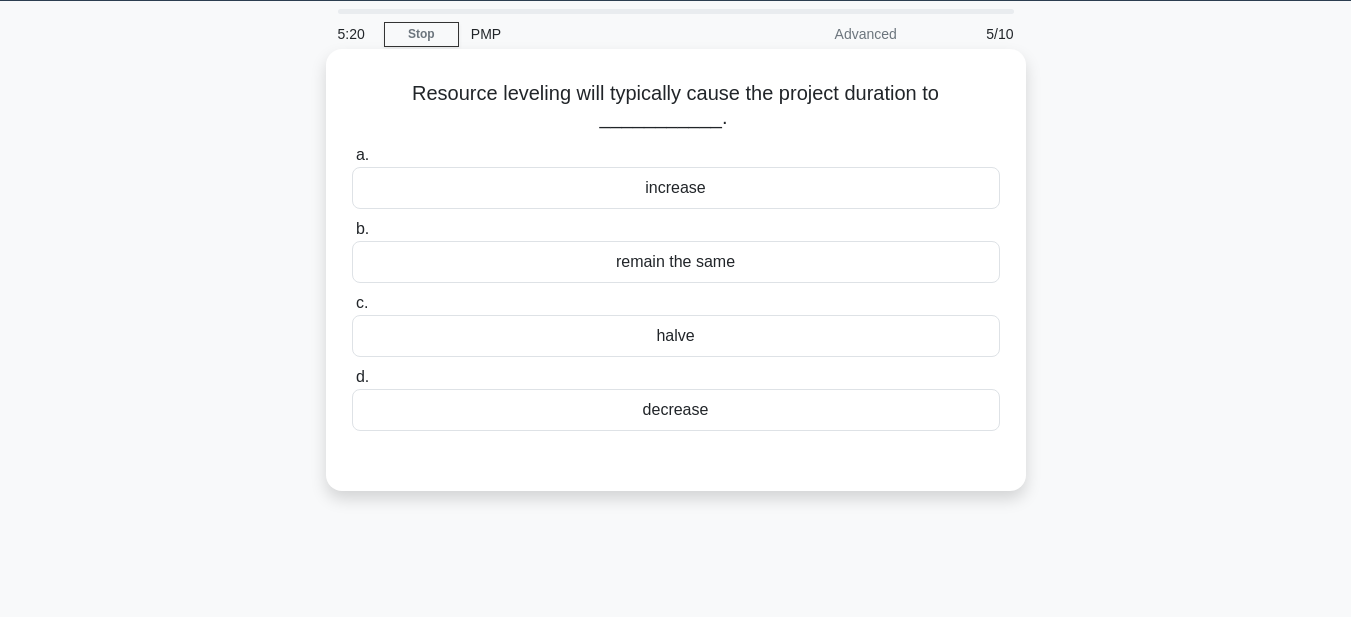 click on "increase" at bounding box center (676, 188) 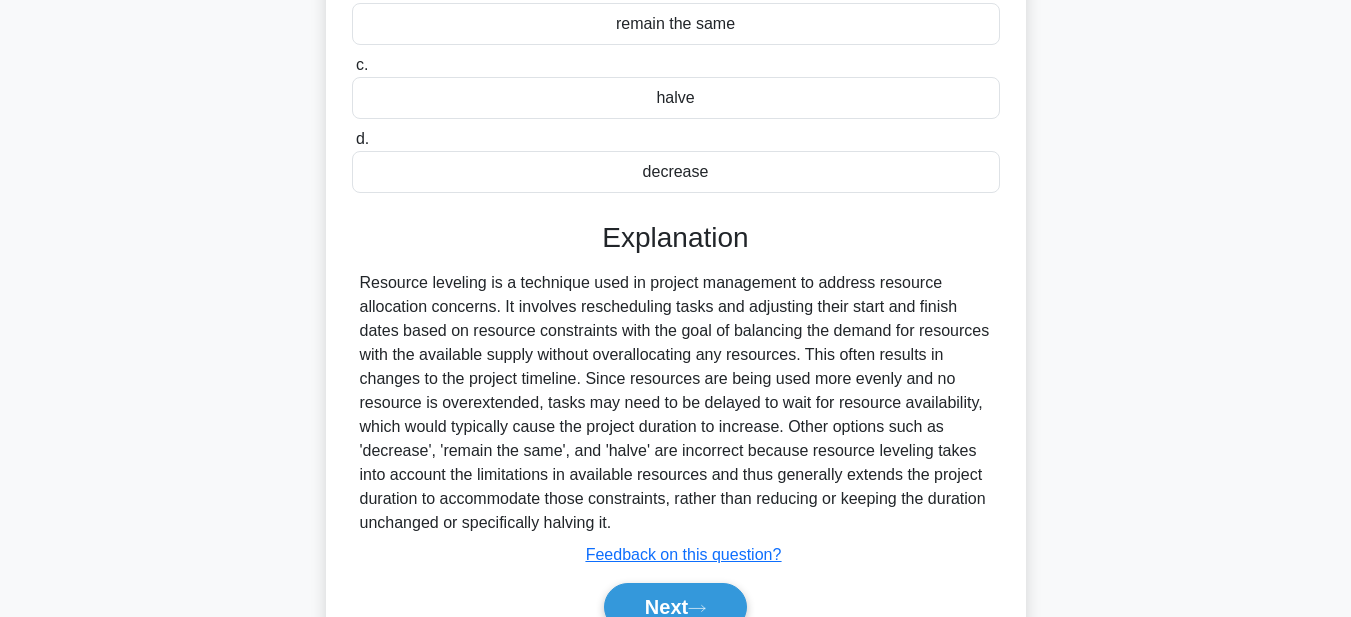 scroll, scrollTop: 463, scrollLeft: 0, axis: vertical 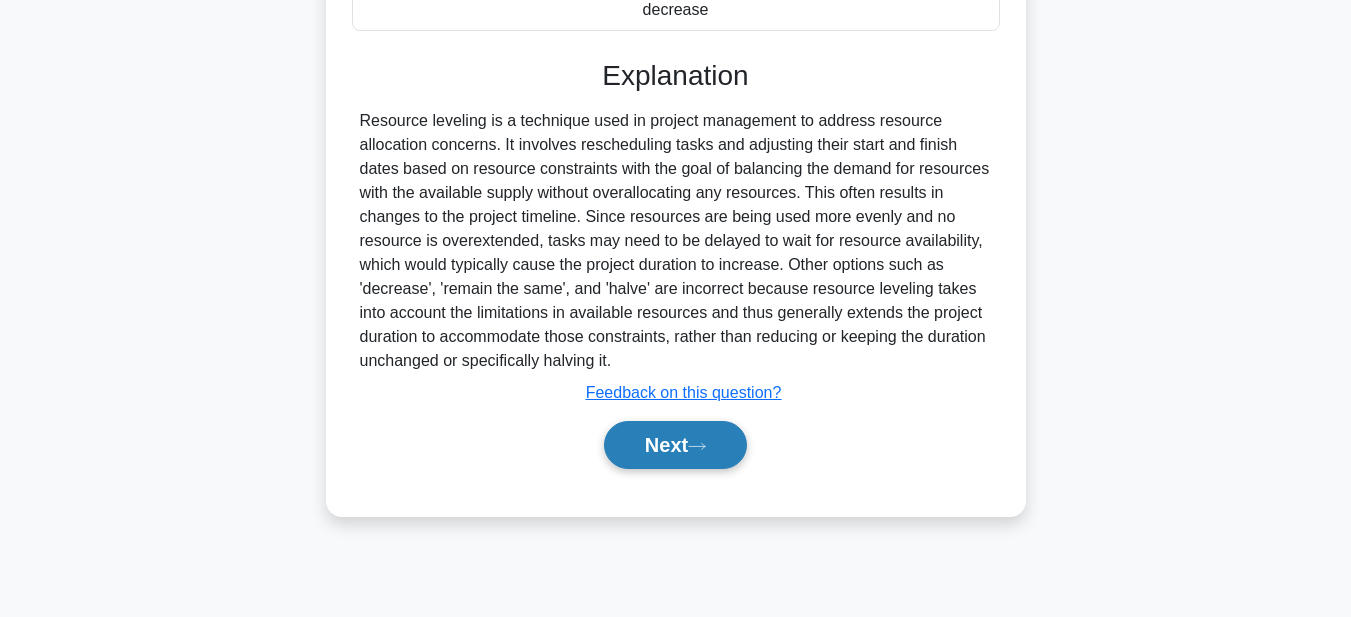 click on "Next" at bounding box center (675, 445) 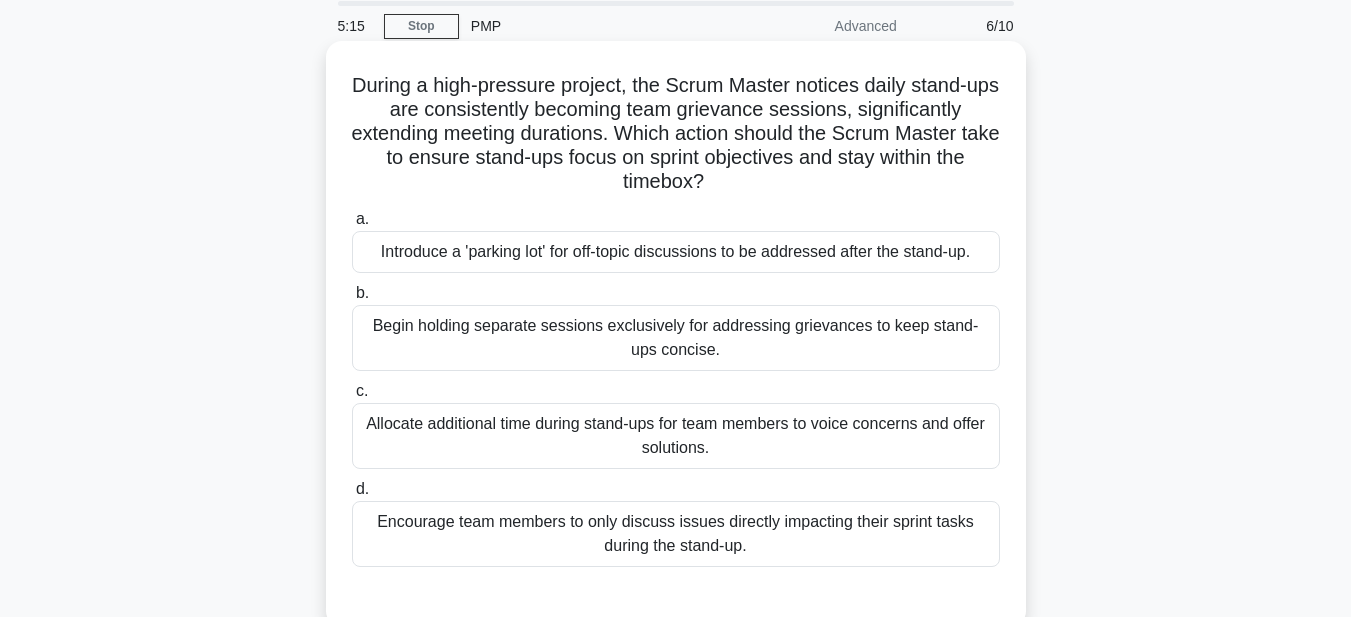 scroll, scrollTop: 100, scrollLeft: 0, axis: vertical 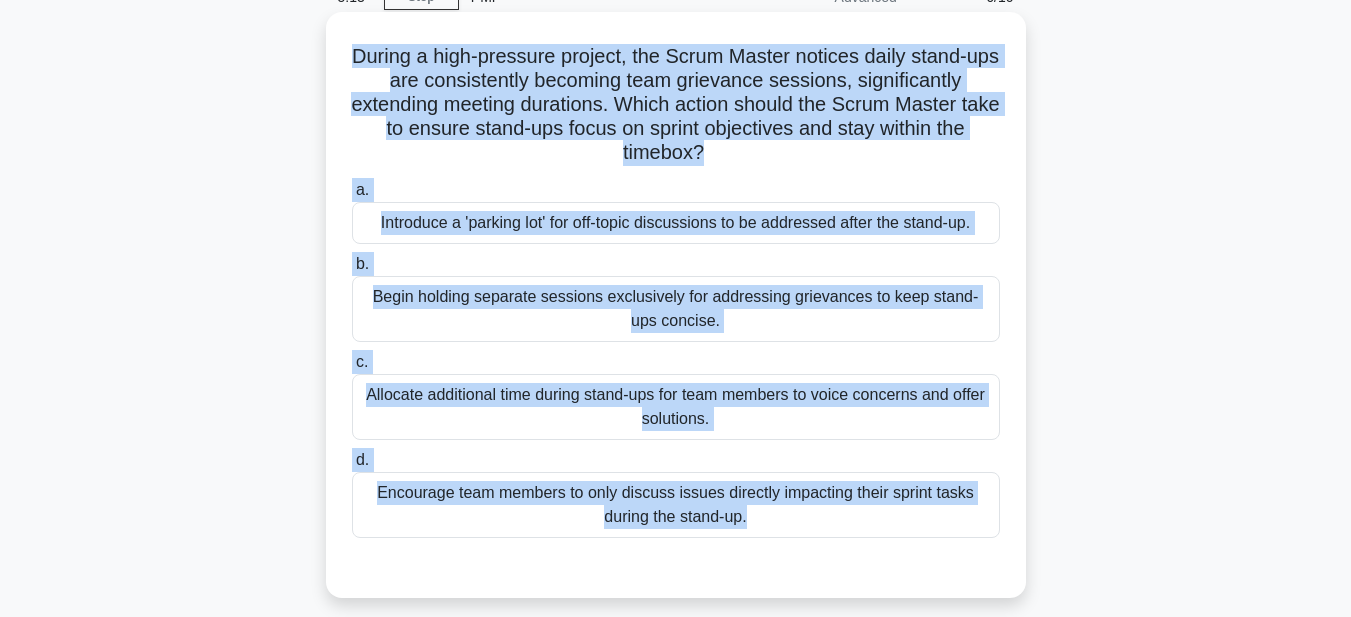 drag, startPoint x: 357, startPoint y: 54, endPoint x: 901, endPoint y: 549, distance: 735.5005 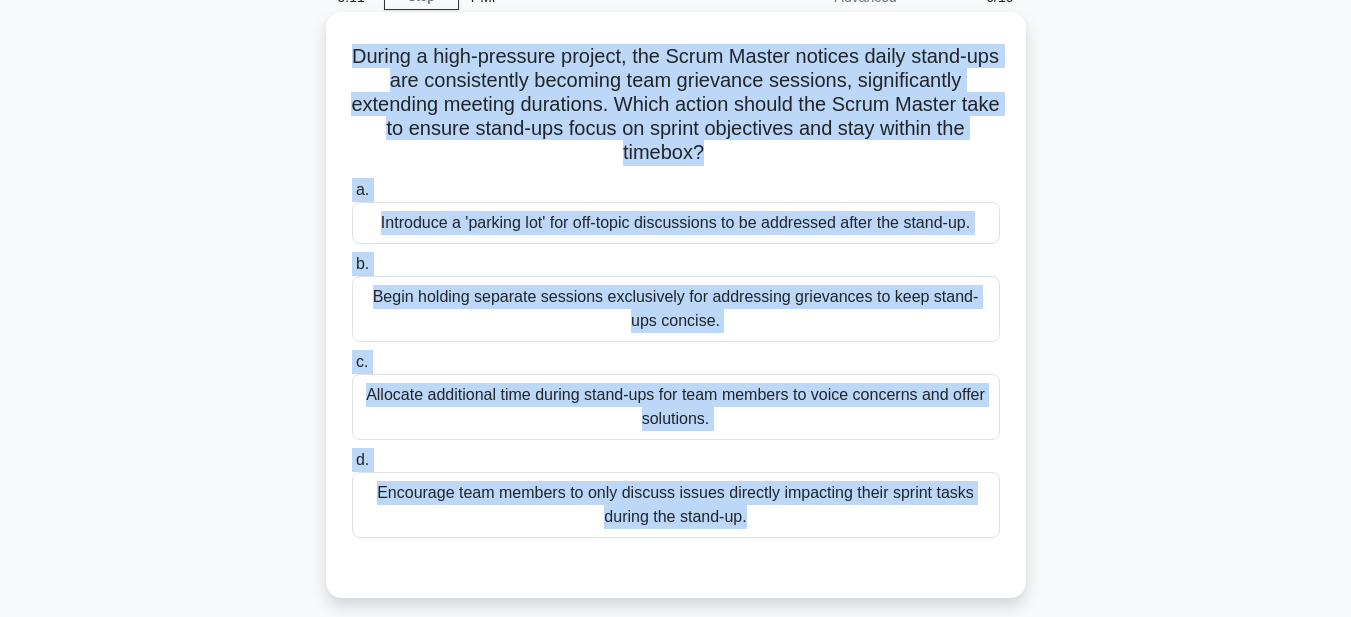 copy on "During a high-pressure project, the Scrum Master notices daily stand-ups are consistently becoming team grievance sessions, significantly extending meeting durations. Which action should the Scrum Master take to ensure stand-ups focus on sprint objectives and stay within the timebox?
.spinner_0XTQ{transform-origin:center;animation:spinner_y6GP .75s linear infinite}@keyframes spinner_y6GP{100%{transform:rotate(360deg)}}
a.
Introduce a 'parking lot' for off-topic discussions to be addressed after the stand-up.
b.
Begin holding separate sessions exclusively for addressing grievances to keep stand-ups concise.
c.
Allocate additional time during stand-ups for team members to voice concerns and offer solutions.
d.
..." 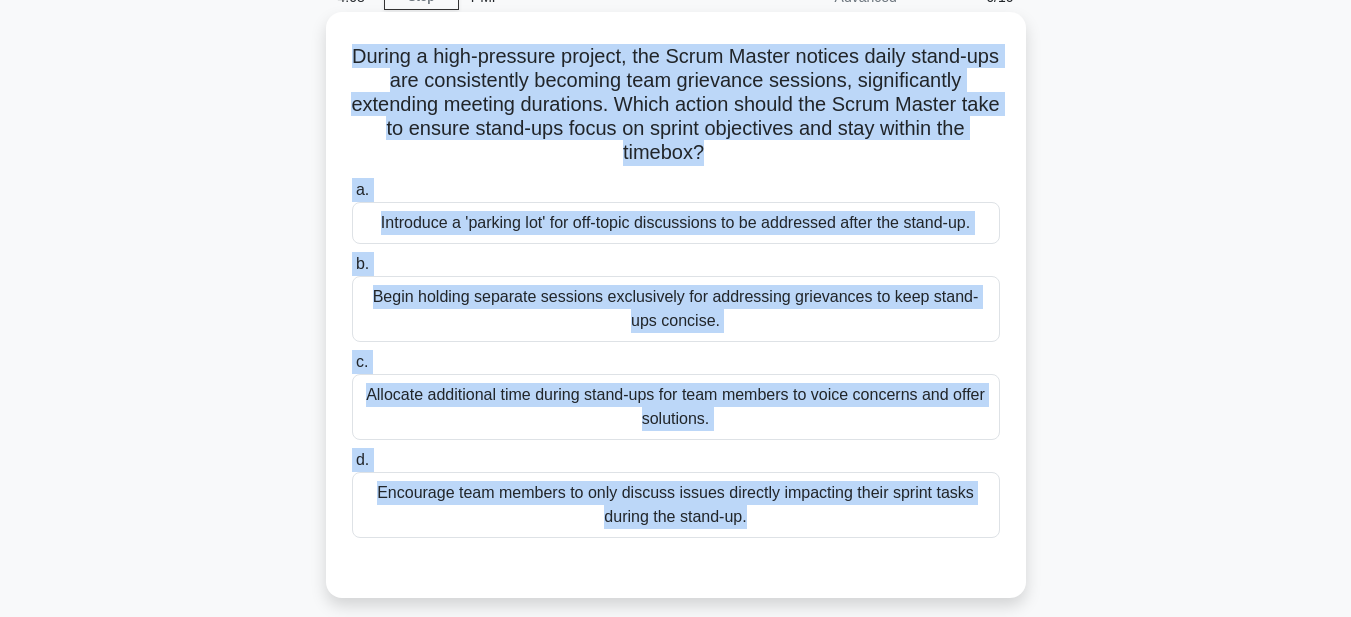click on "Encourage team members to only discuss issues directly impacting their sprint tasks during the stand-up." at bounding box center [676, 505] 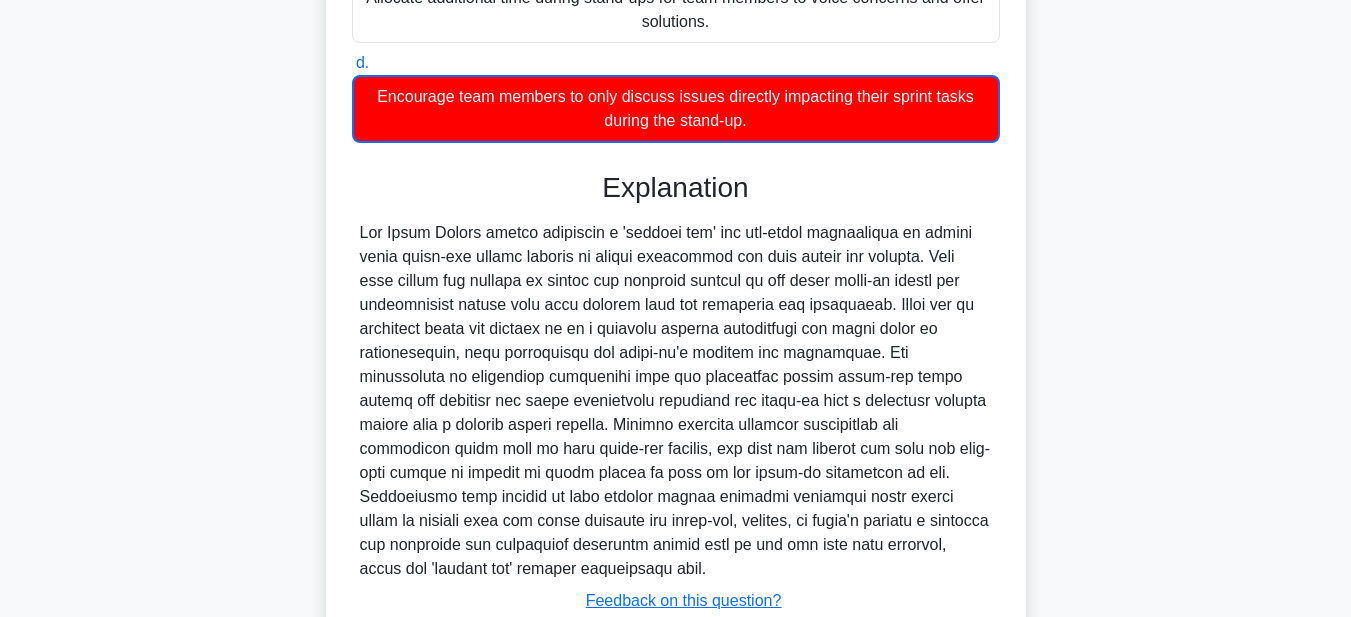scroll, scrollTop: 619, scrollLeft: 0, axis: vertical 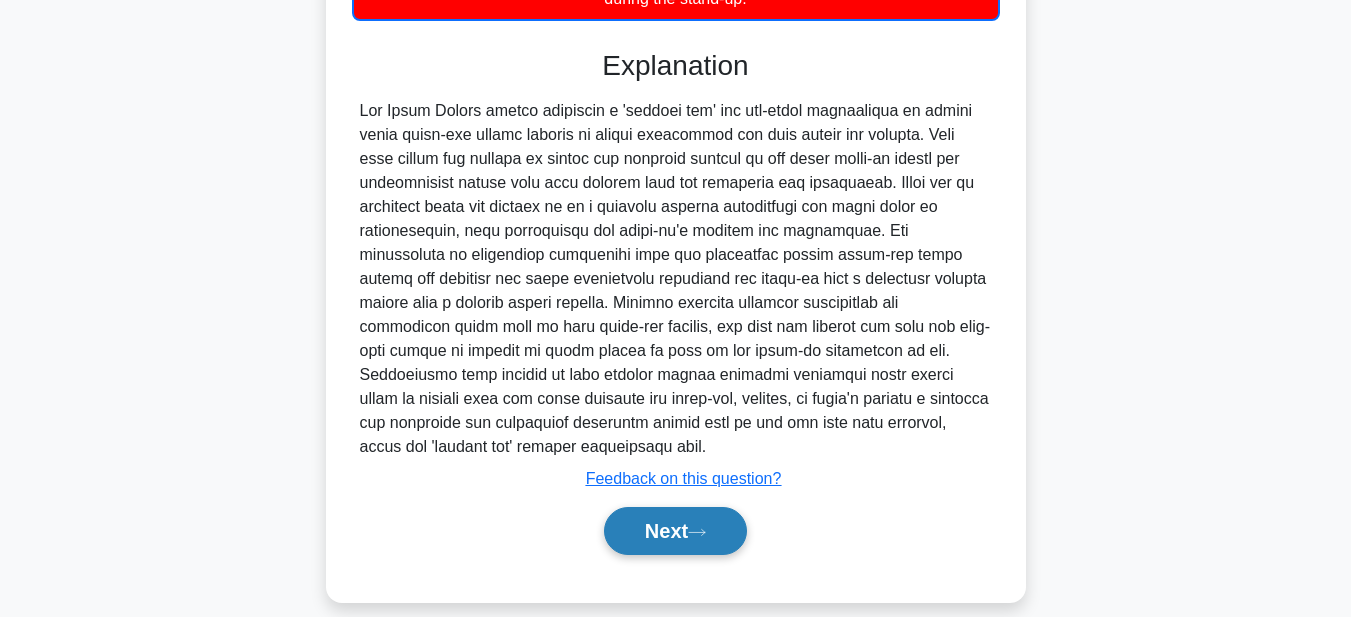 click on "Next" at bounding box center [675, 531] 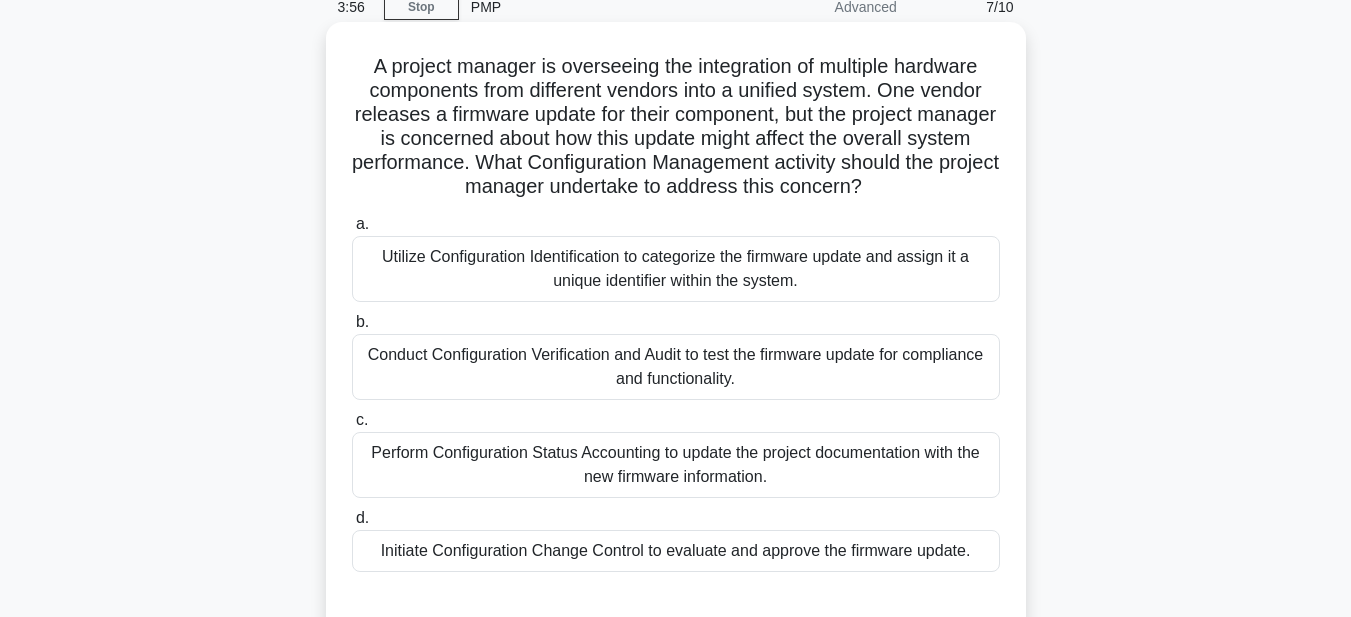 scroll, scrollTop: 63, scrollLeft: 0, axis: vertical 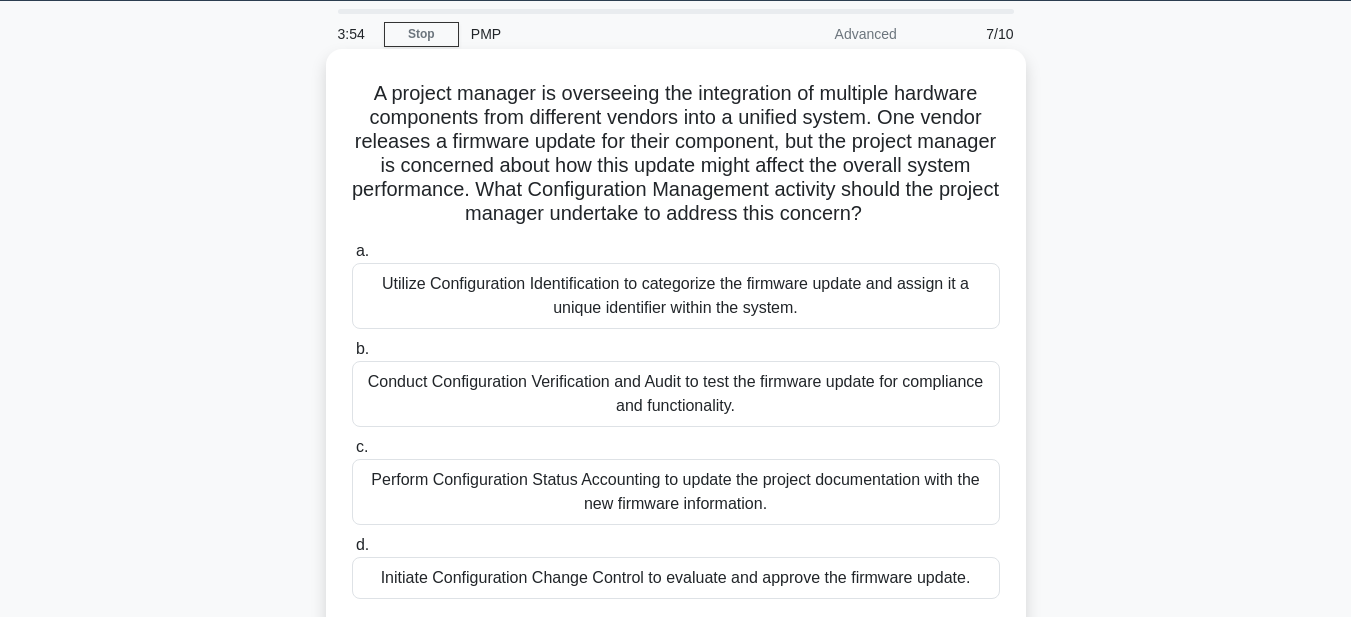 drag, startPoint x: 352, startPoint y: 87, endPoint x: 918, endPoint y: 258, distance: 591.2673 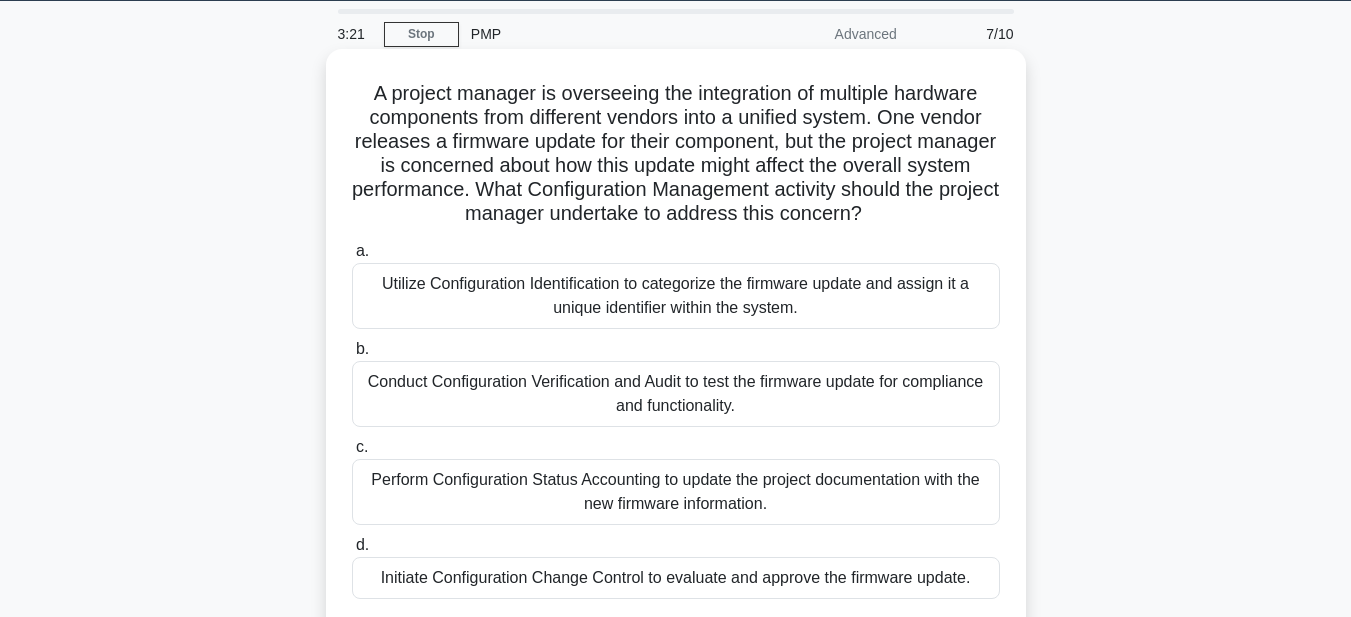 click on "Conduct Configuration Verification and Audit to test the firmware update for compliance and functionality." at bounding box center (676, 394) 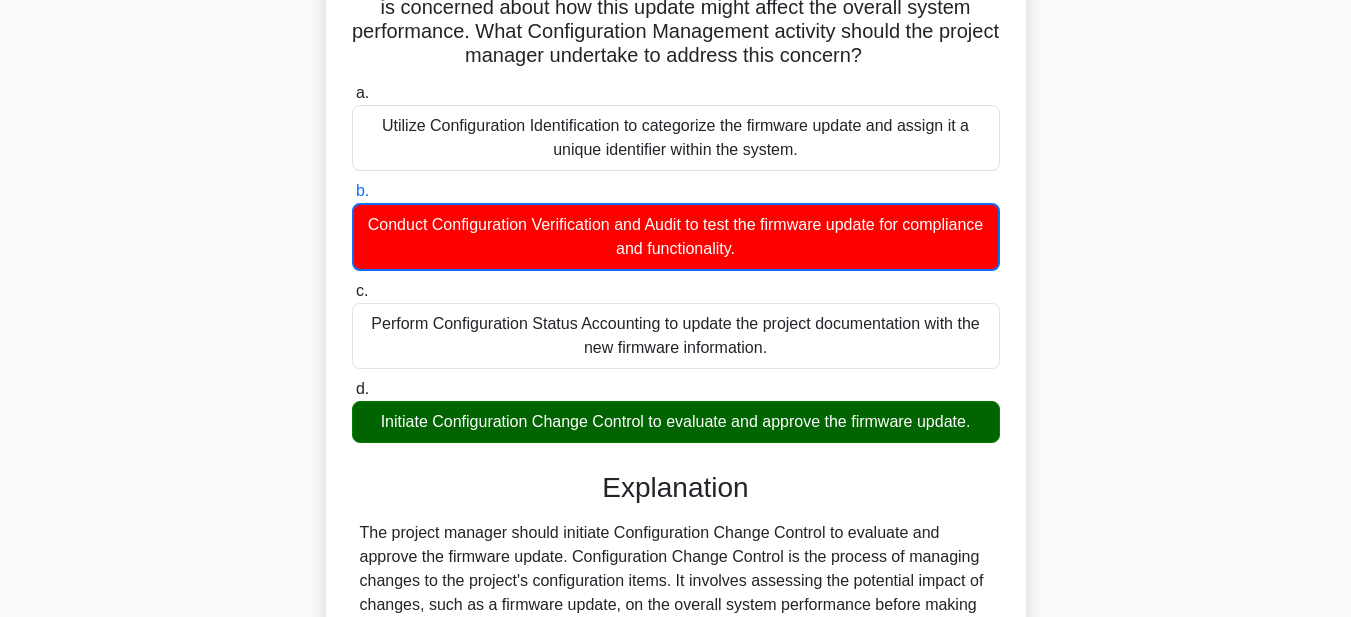 scroll, scrollTop: 499, scrollLeft: 0, axis: vertical 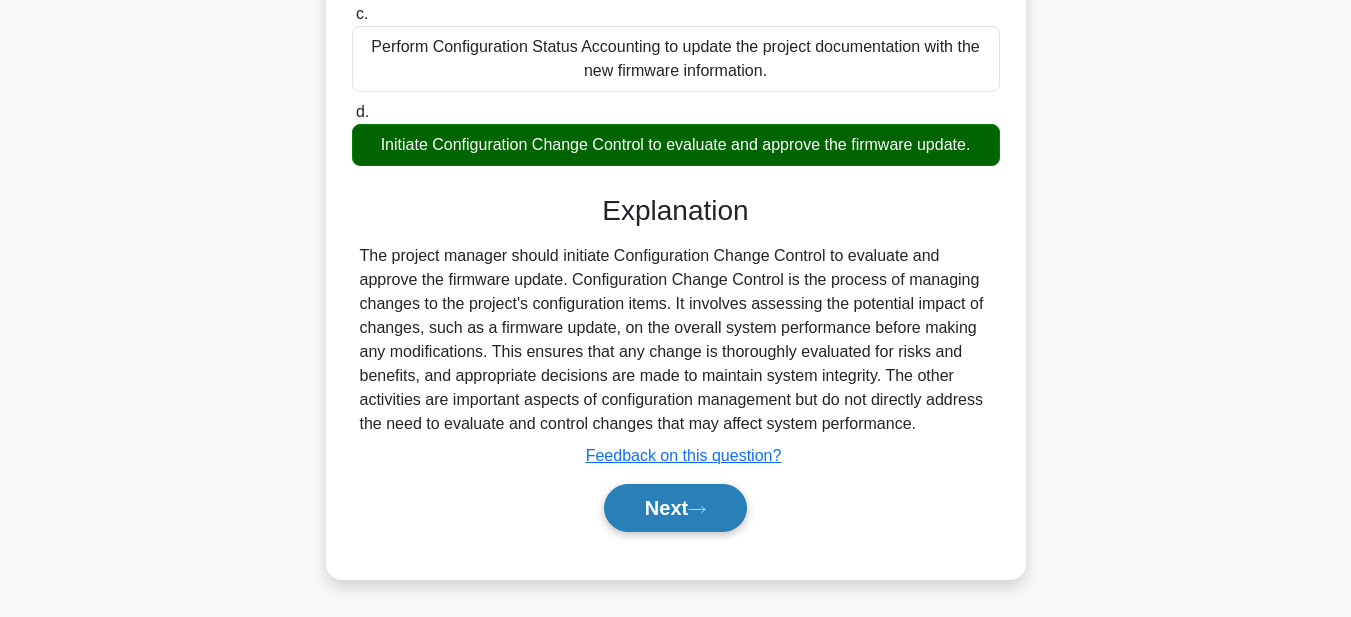 click on "Next" at bounding box center (675, 508) 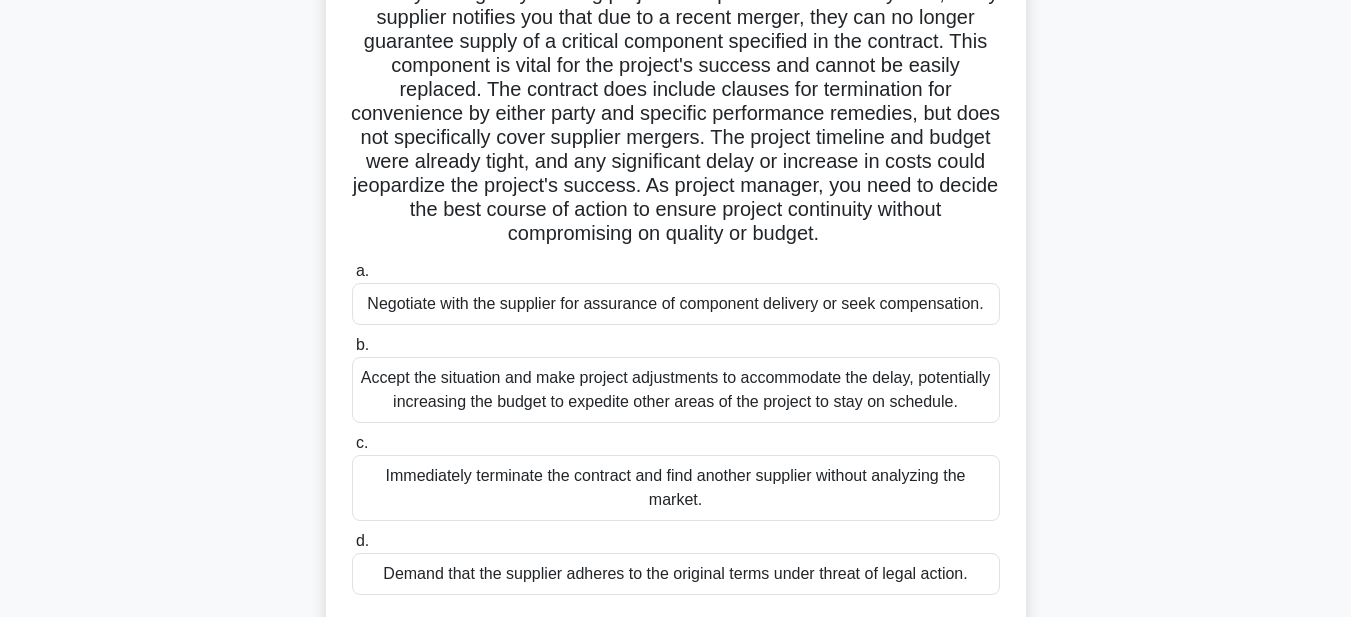 scroll, scrollTop: 63, scrollLeft: 0, axis: vertical 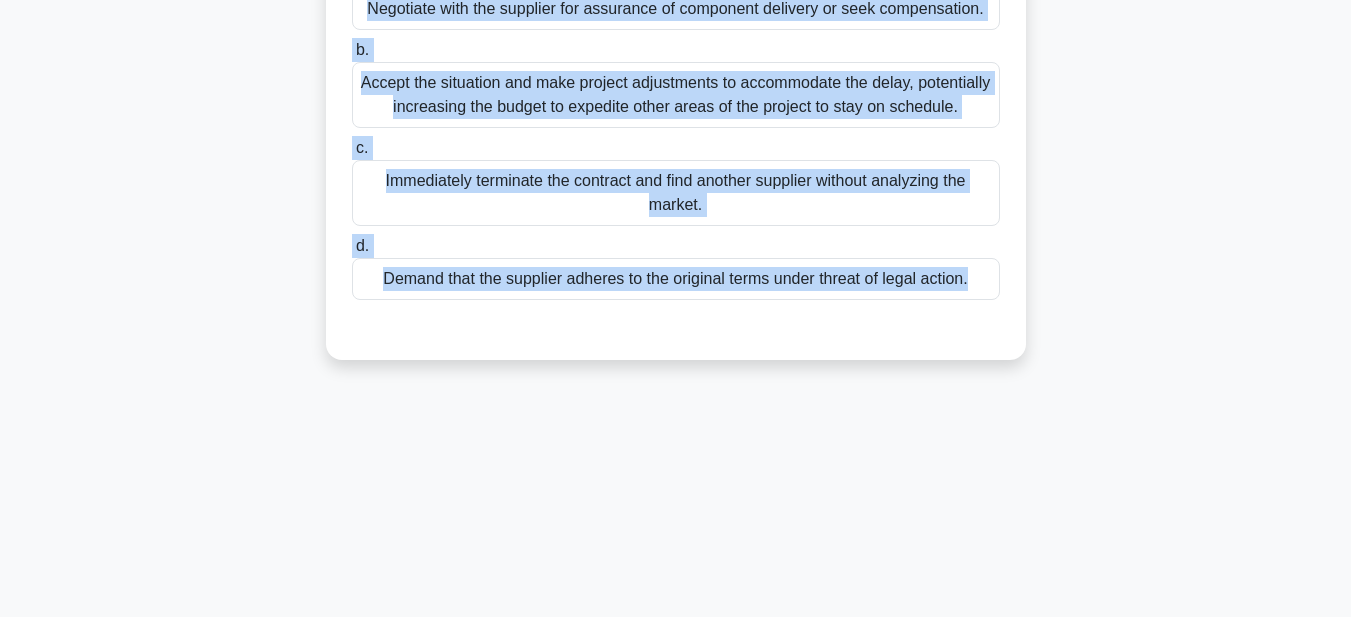 drag, startPoint x: 353, startPoint y: 89, endPoint x: 980, endPoint y: 487, distance: 742.65265 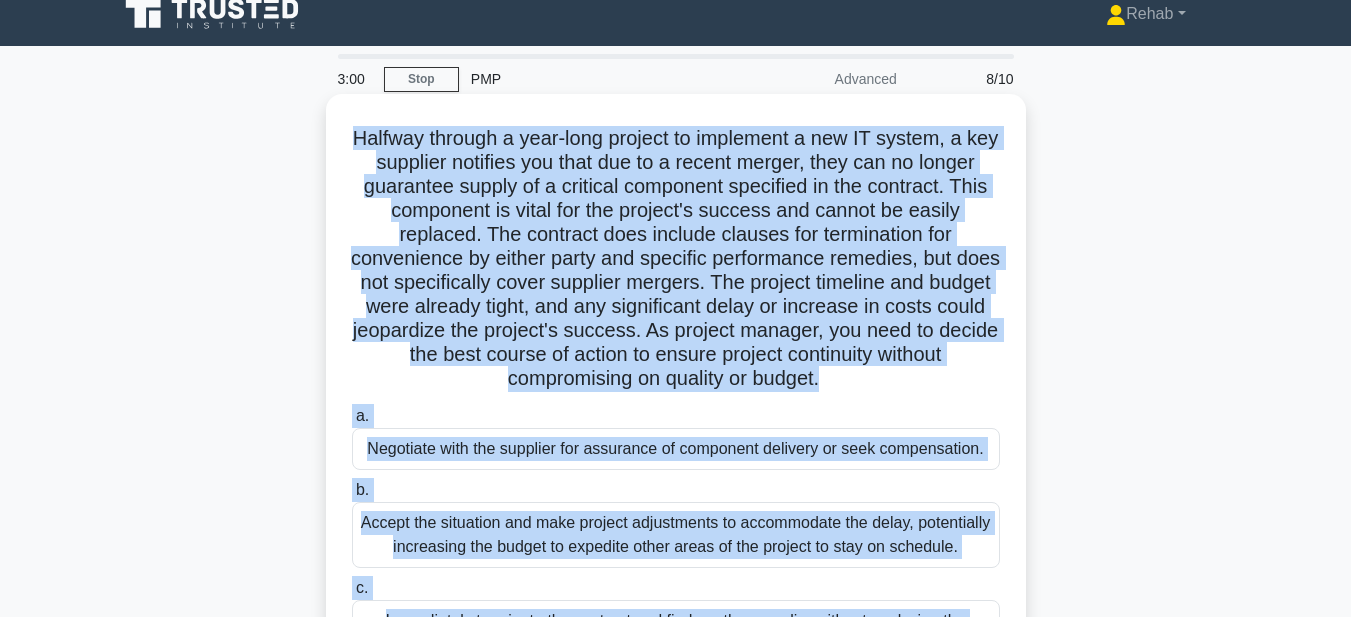 scroll, scrollTop: 0, scrollLeft: 0, axis: both 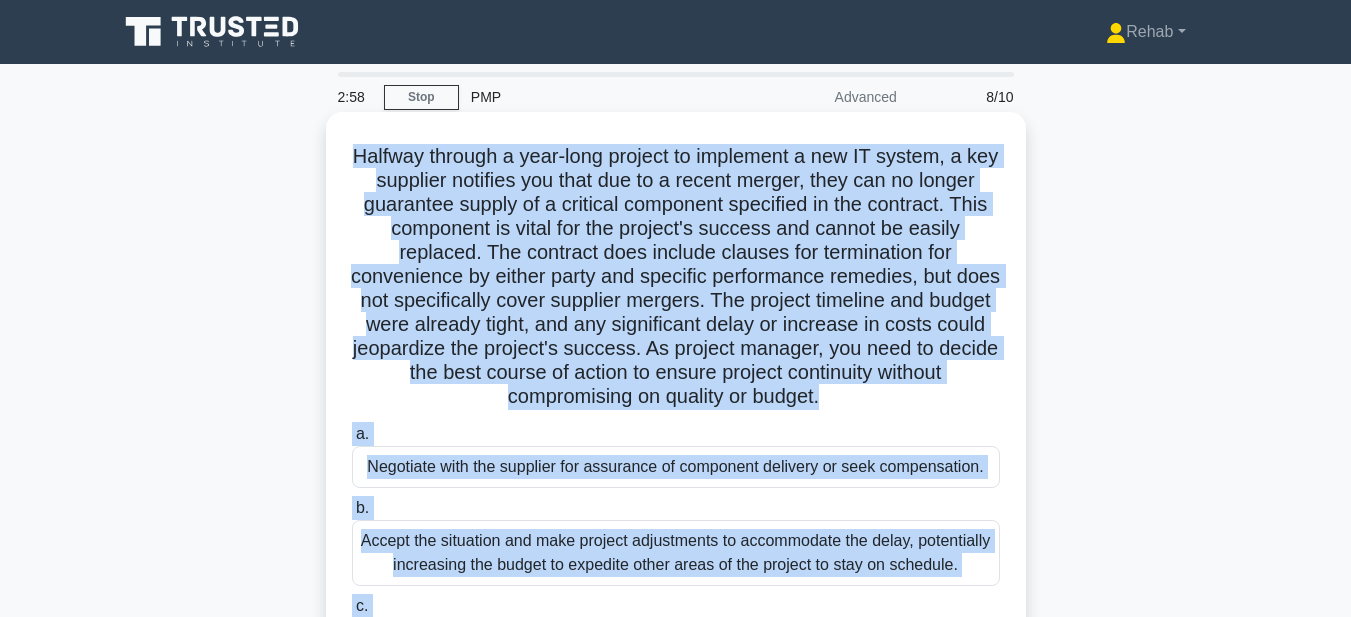 copy on "Halfway through a year-long project to implement a new IT system, a key supplier notifies you that due to a recent merger, they can no longer guarantee supply of a critical component specified in the contract. This component is vital for the project's success and cannot be easily replaced. The contract does include clauses for termination for convenience by either party and specific performance remedies, but does not specifically cover supplier mergers. The project timeline and budget were already tight, and any significant delay or increase in costs could jeopardize the project's success. As project manager, you need to decide the best course of action to ensure project continuity without compromising on quality or budget.
.spinner_0XTQ{transform-origin:center;animation:spinner_y6GP .75s linear infinite}@keyframes spinner_y6GP{100%{transform:rotate(360deg)}}
a.
Negotiate with the supplier for assurance of compo..." 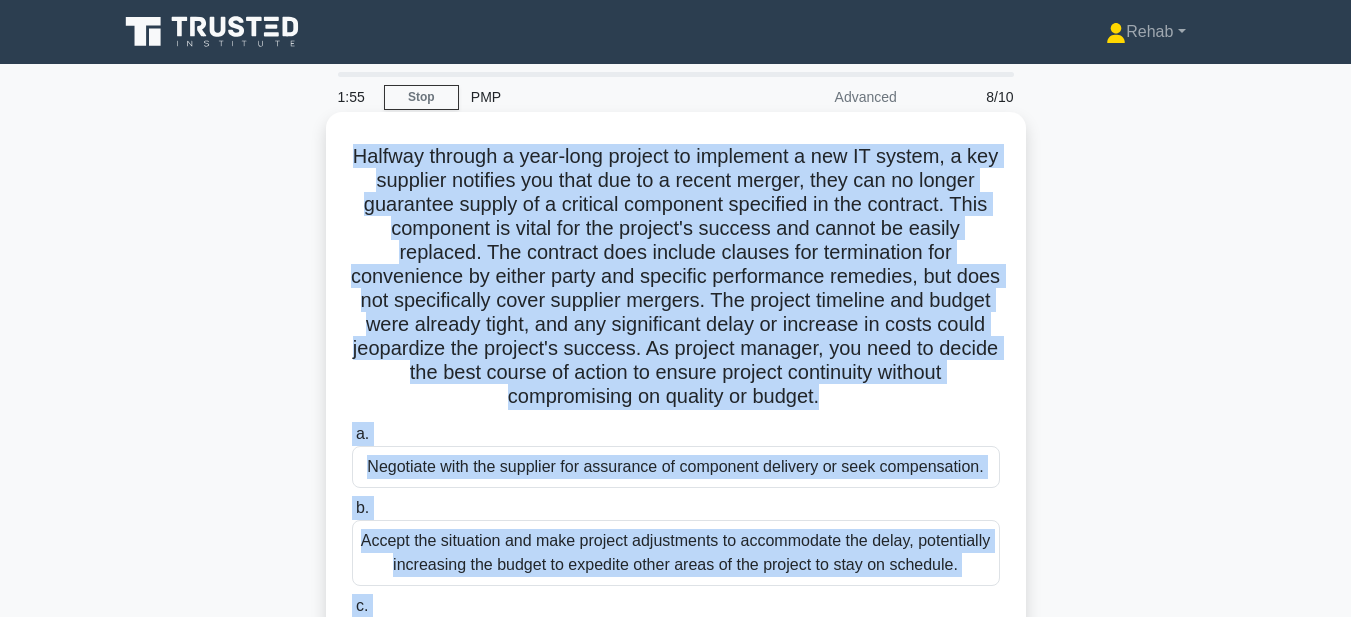 click on "Negotiate with the supplier for assurance of component delivery or seek compensation." at bounding box center (676, 467) 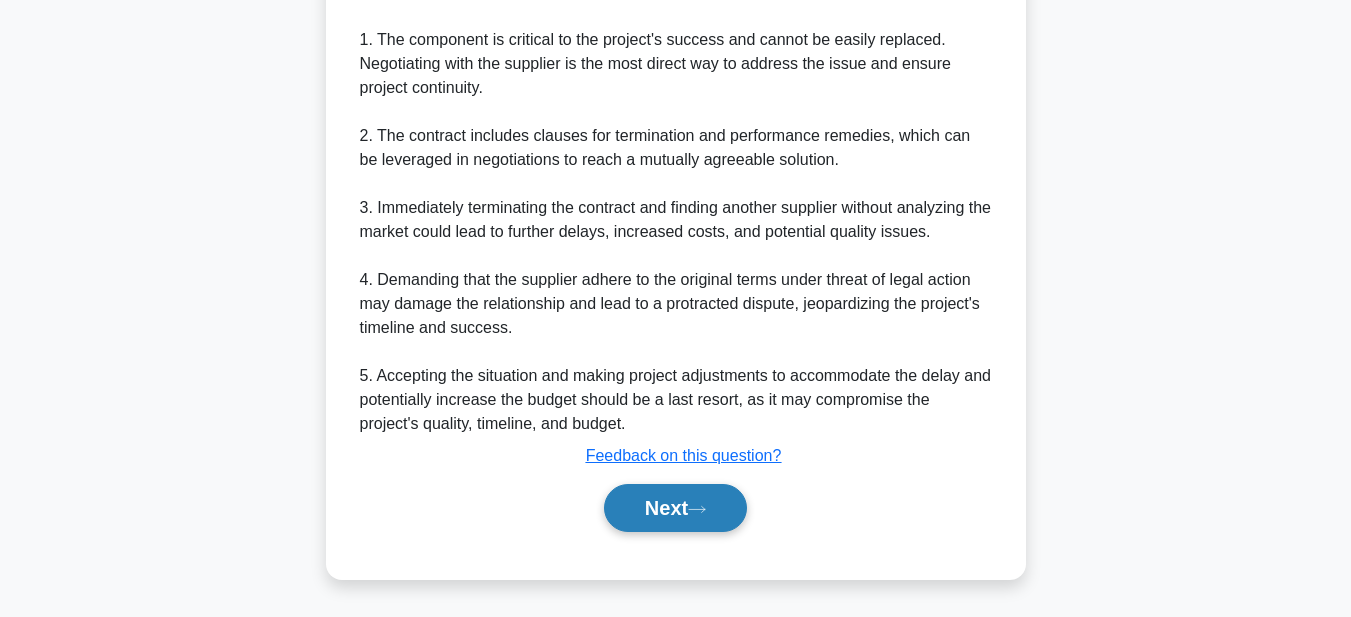 scroll, scrollTop: 929, scrollLeft: 0, axis: vertical 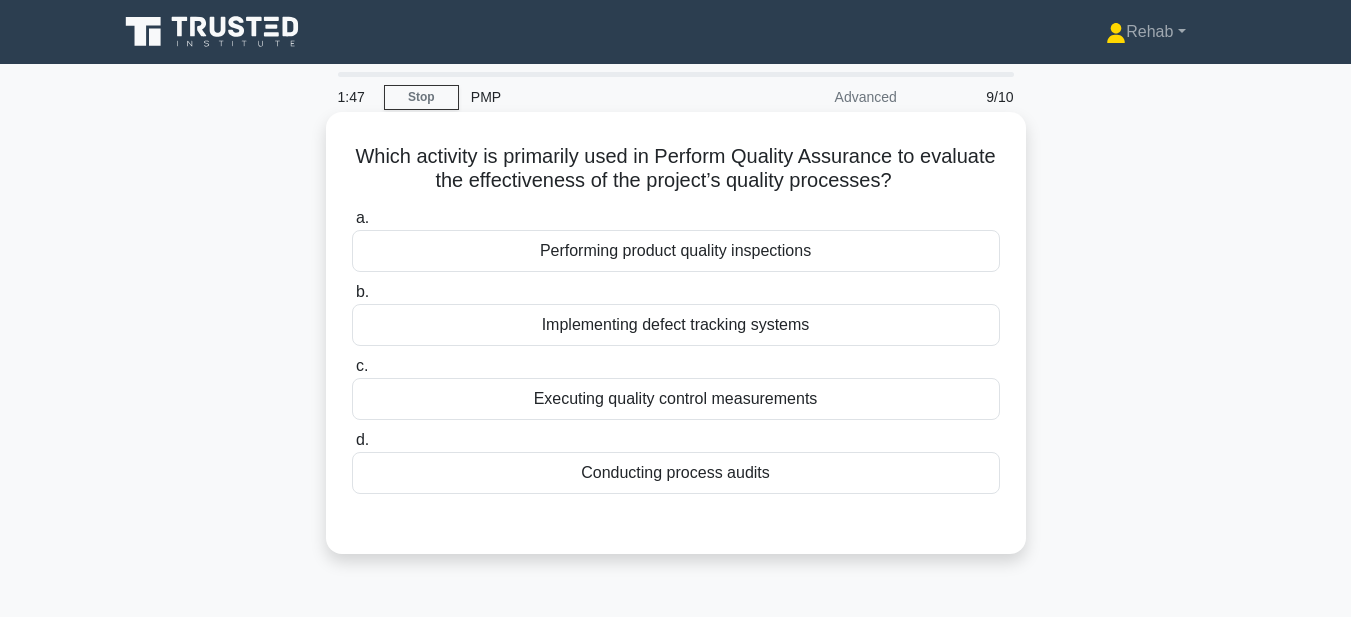drag, startPoint x: 371, startPoint y: 142, endPoint x: 802, endPoint y: 483, distance: 549.5835 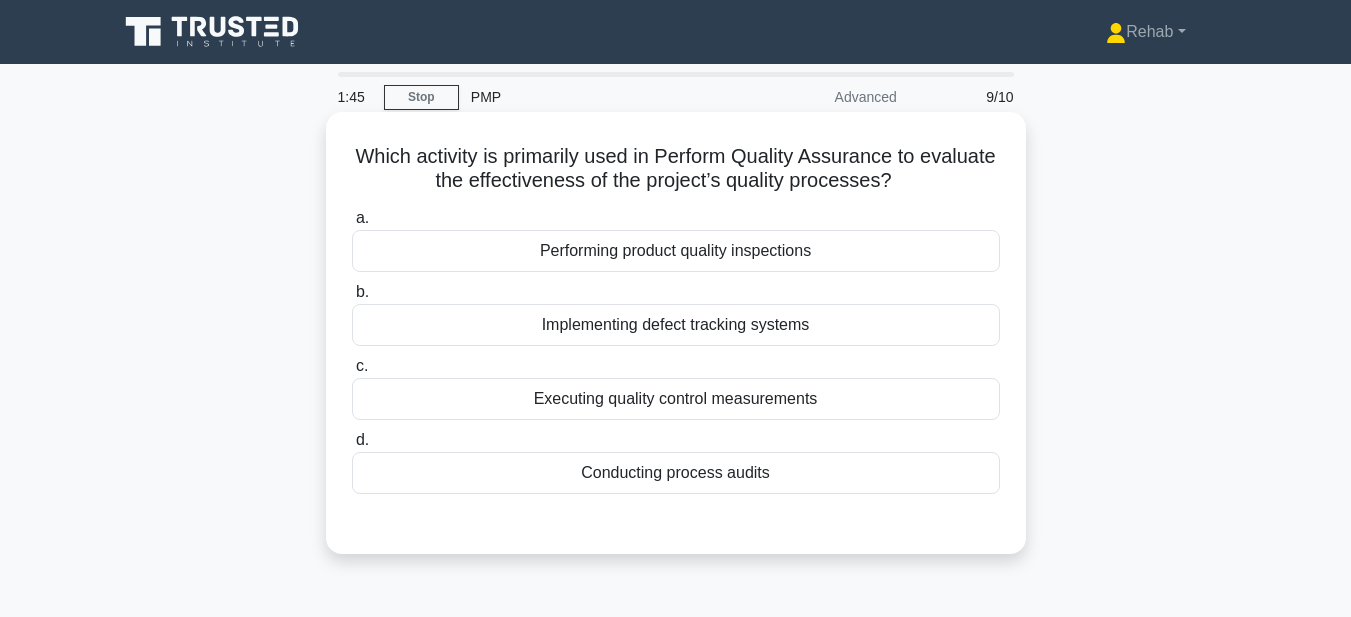 copy on "Which activity is primarily used in Perform Quality Assurance to evaluate the effectiveness of the project’s quality processes?
.spinner_0XTQ{transform-origin:center;animation:spinner_y6GP .75s linear infinite}@keyframes spinner_y6GP{100%{transform:rotate(360deg)}}
a.
Performing product quality inspections
b.
Implementing defect tracking systems
c.
Executing quality control measurements
d.
Conducting process audits" 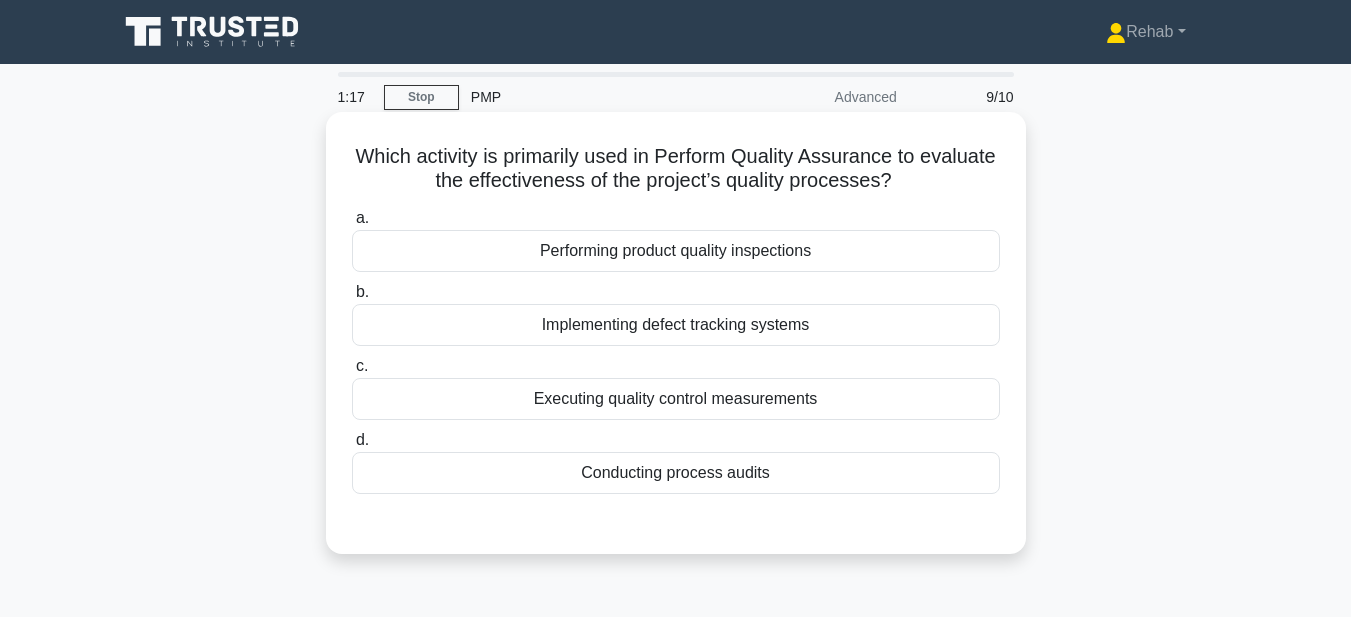 click on "Conducting process audits" at bounding box center [676, 473] 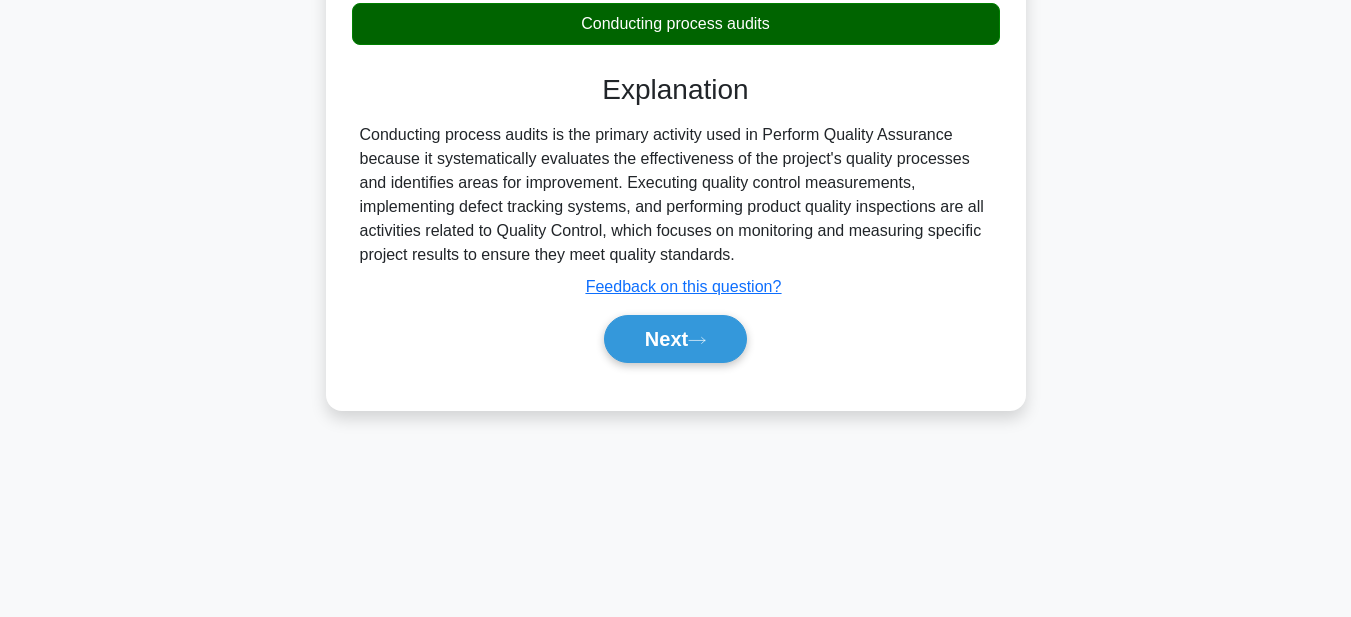scroll, scrollTop: 463, scrollLeft: 0, axis: vertical 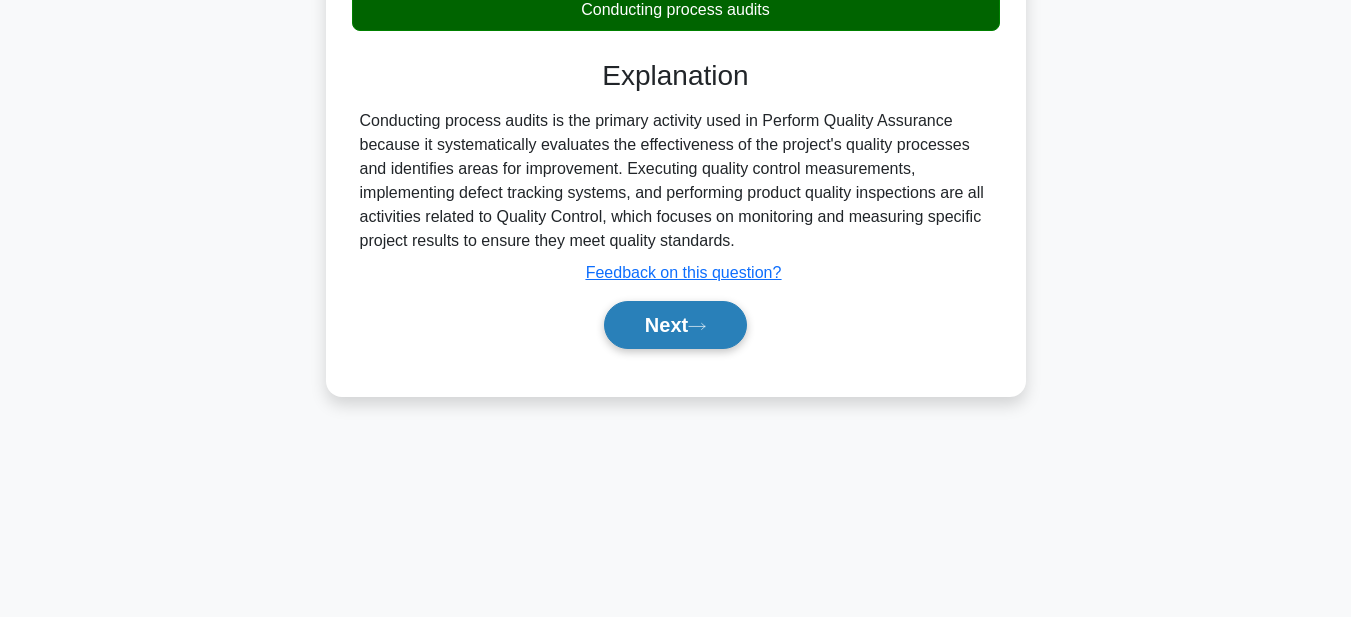 click on "Next" at bounding box center [675, 325] 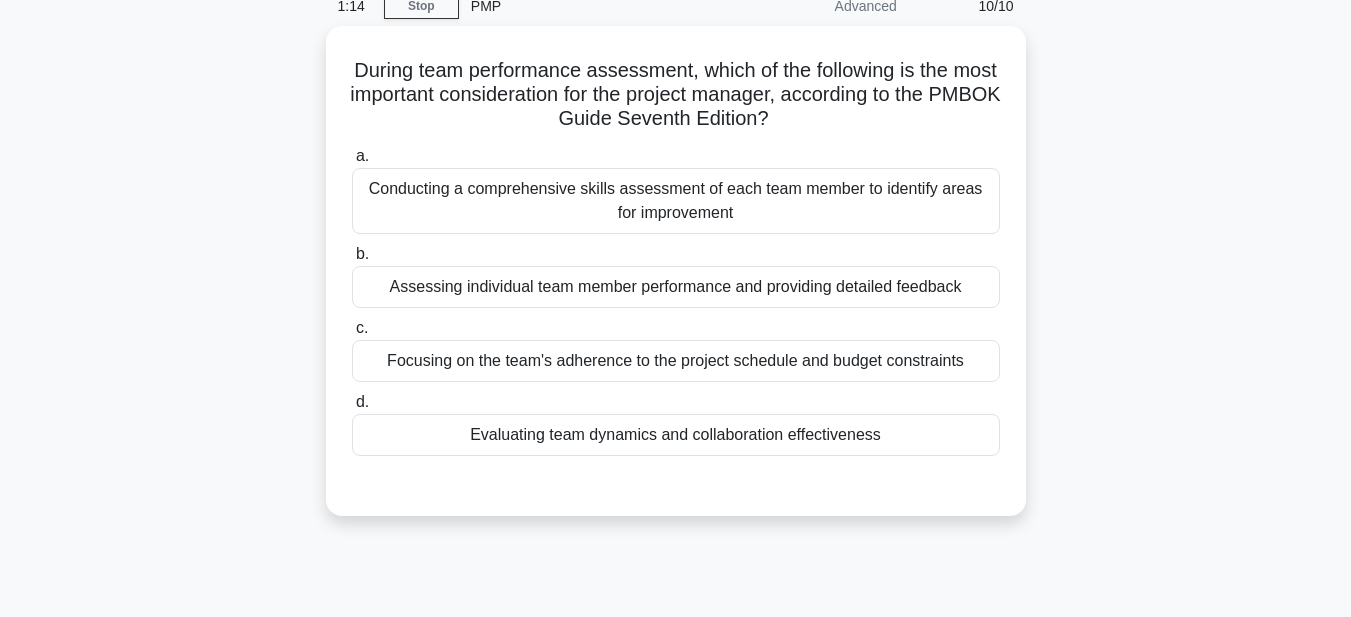 scroll, scrollTop: 63, scrollLeft: 0, axis: vertical 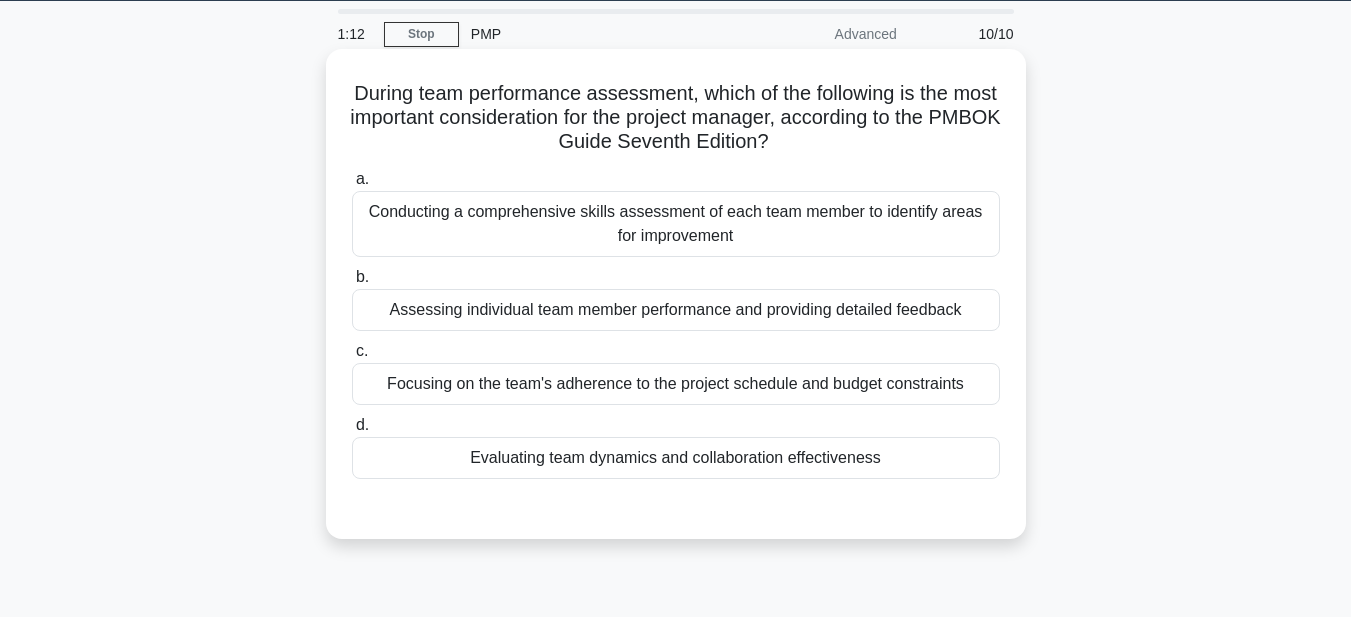 drag, startPoint x: 487, startPoint y: 130, endPoint x: 908, endPoint y: 455, distance: 531.8515 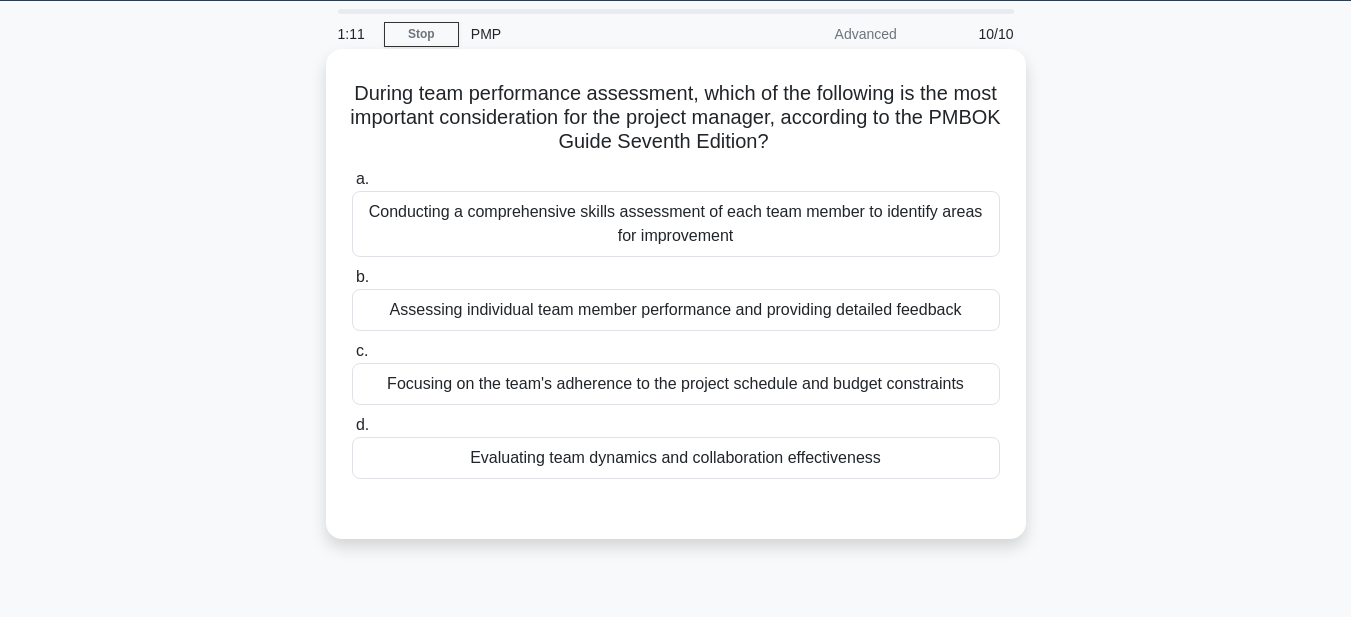 copy on "During team performance assessment, which of the following is the most important consideration for the project manager, according to the PMBOK Guide Seventh Edition?
.spinner_0XTQ{transform-origin:center;animation:spinner_y6GP .75s linear infinite}@keyframes spinner_y6GP{100%{transform:rotate(360deg)}}
a.
Conducting a comprehensive skills assessment of each team member to identify areas for improvement
b.
Assessing individual team member performance and providing detailed feedback
c.
Focusing on the team's adherence to the project schedule and budget constraints
d.
Evaluating team dynamics and collaboration effectiveness" 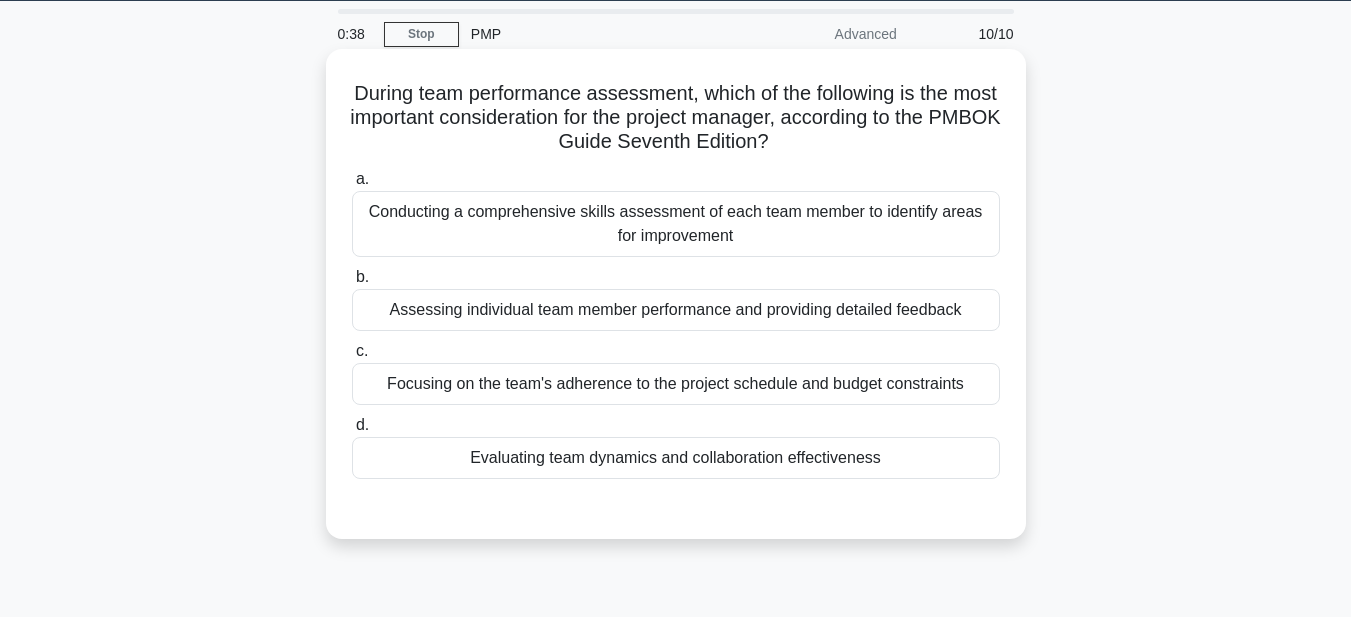 click on "Evaluating team dynamics and collaboration effectiveness" at bounding box center [676, 458] 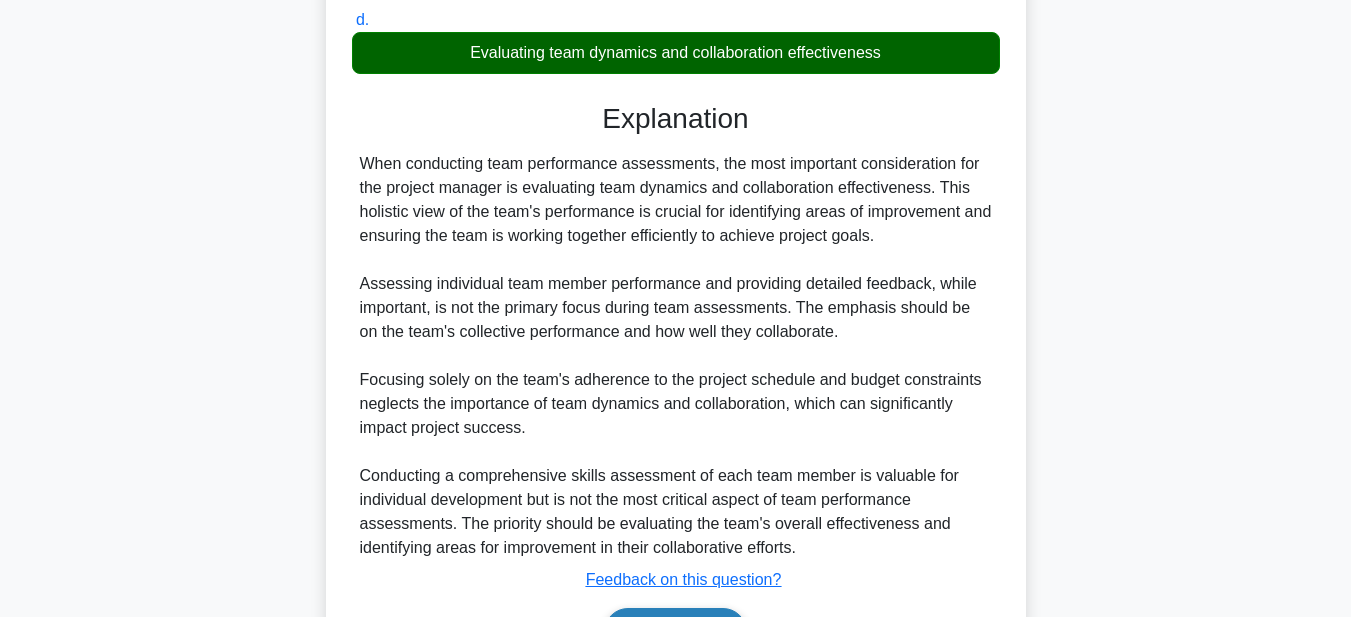 scroll, scrollTop: 593, scrollLeft: 0, axis: vertical 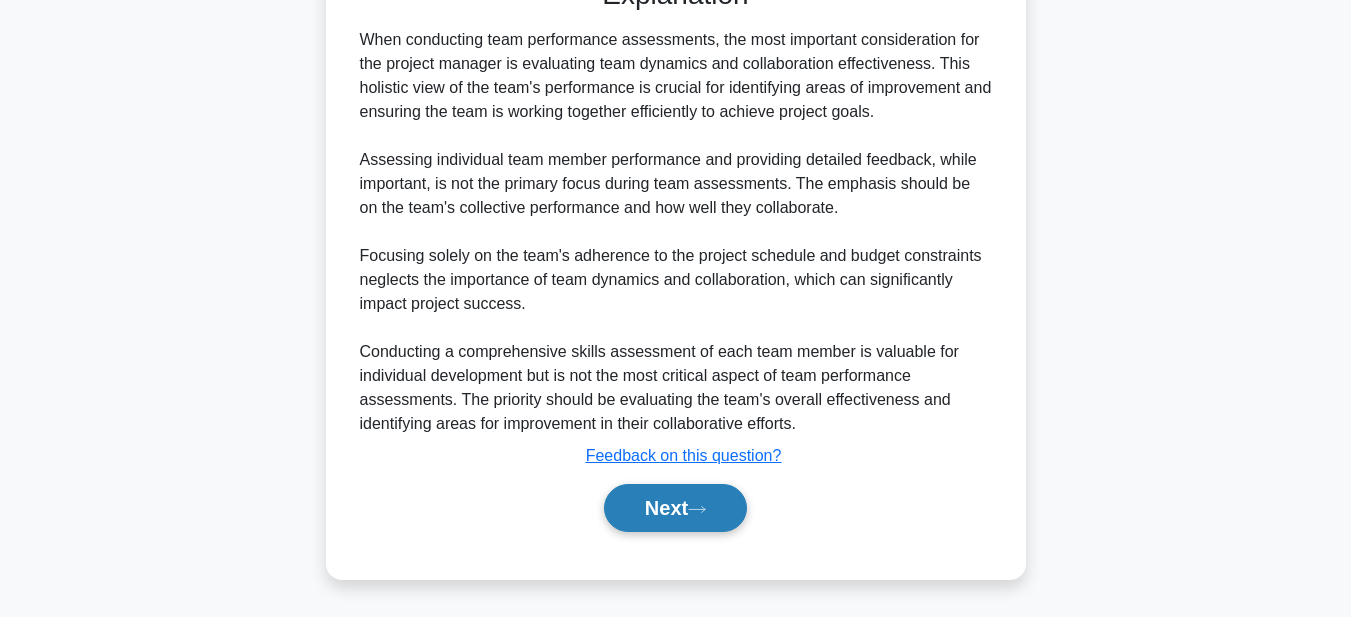 click on "Next" at bounding box center [675, 508] 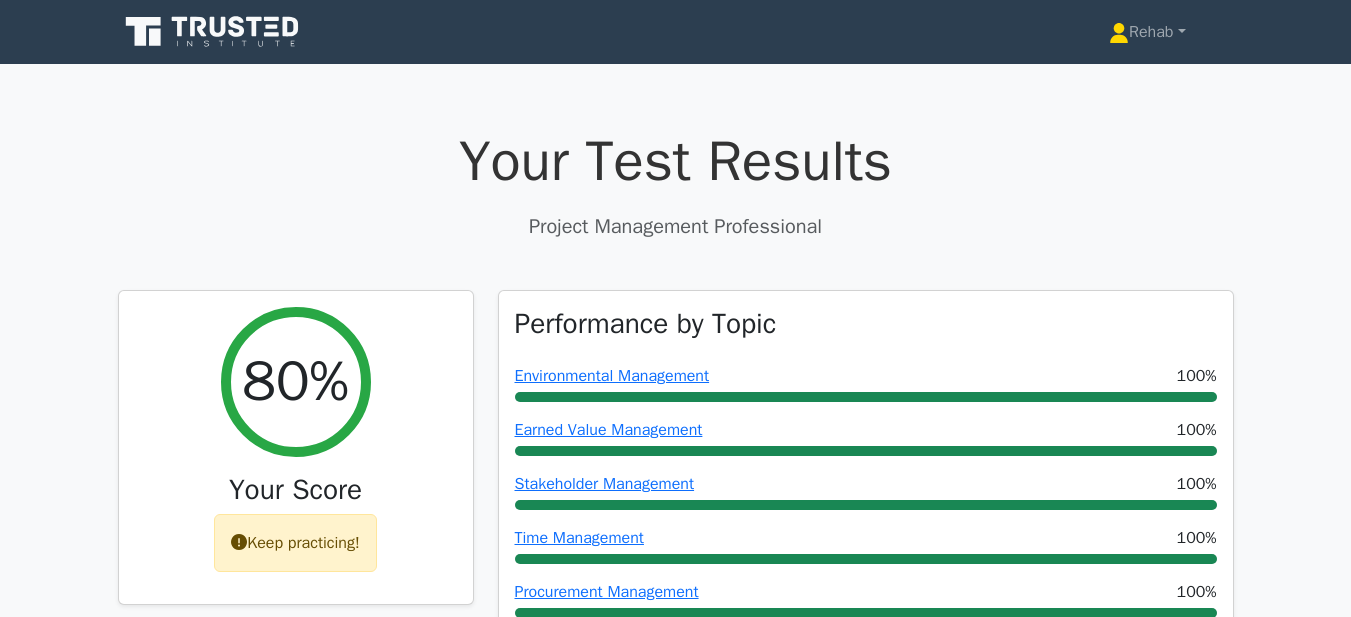 scroll, scrollTop: 800, scrollLeft: 0, axis: vertical 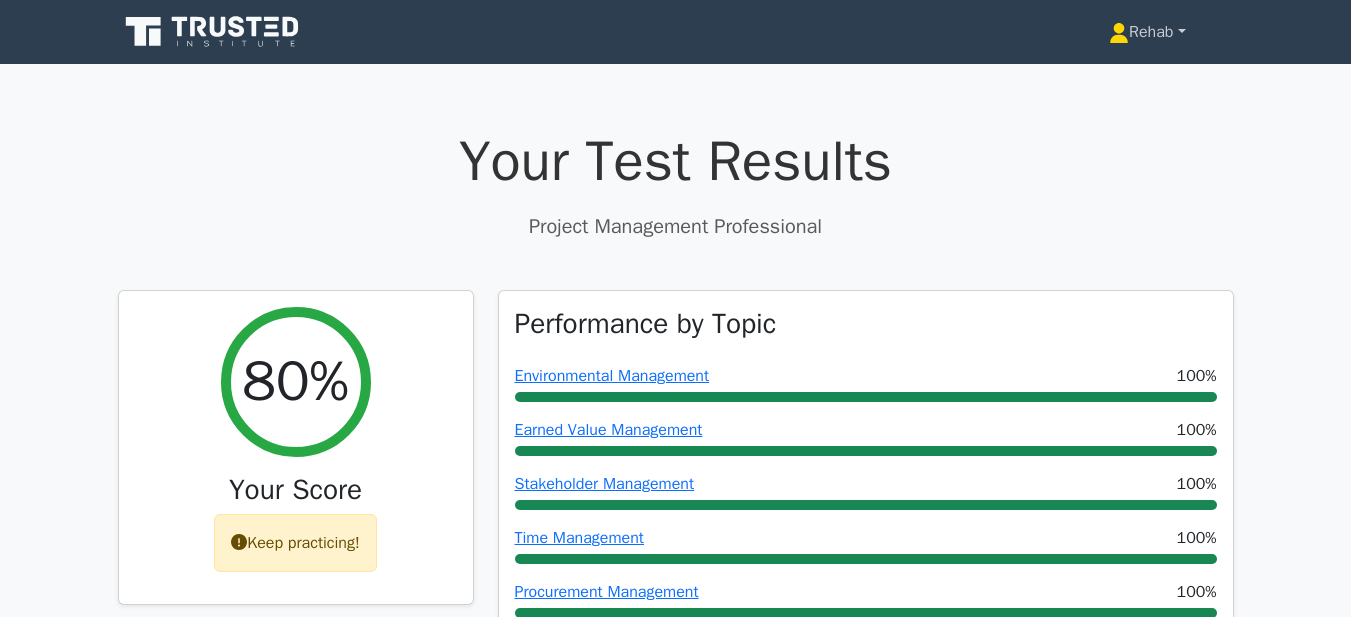 click on "Rehab" at bounding box center (1147, 32) 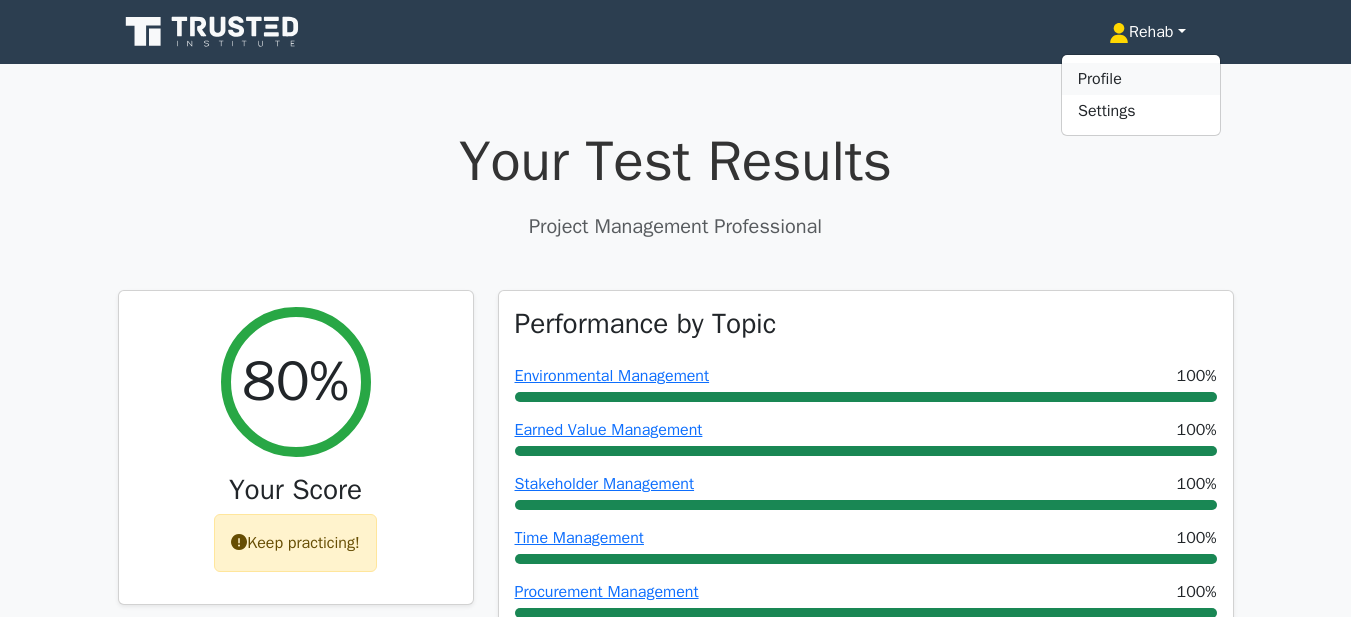 click on "Profile" at bounding box center [1141, 79] 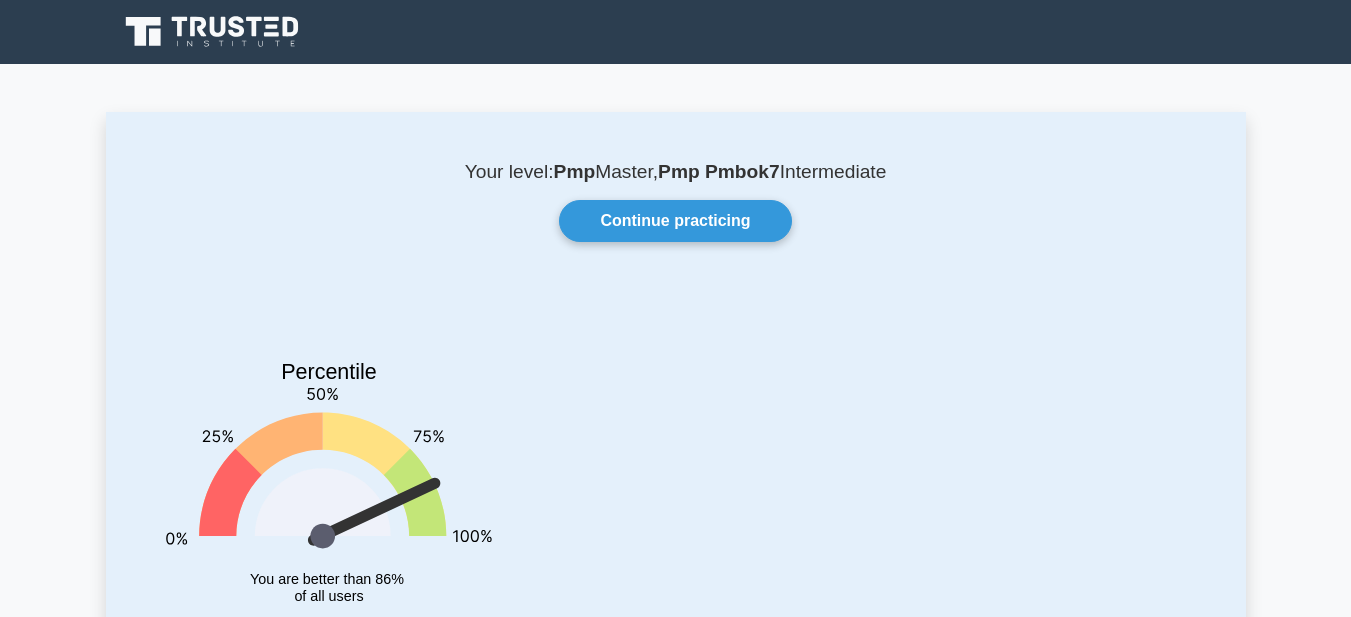 scroll, scrollTop: 0, scrollLeft: 0, axis: both 